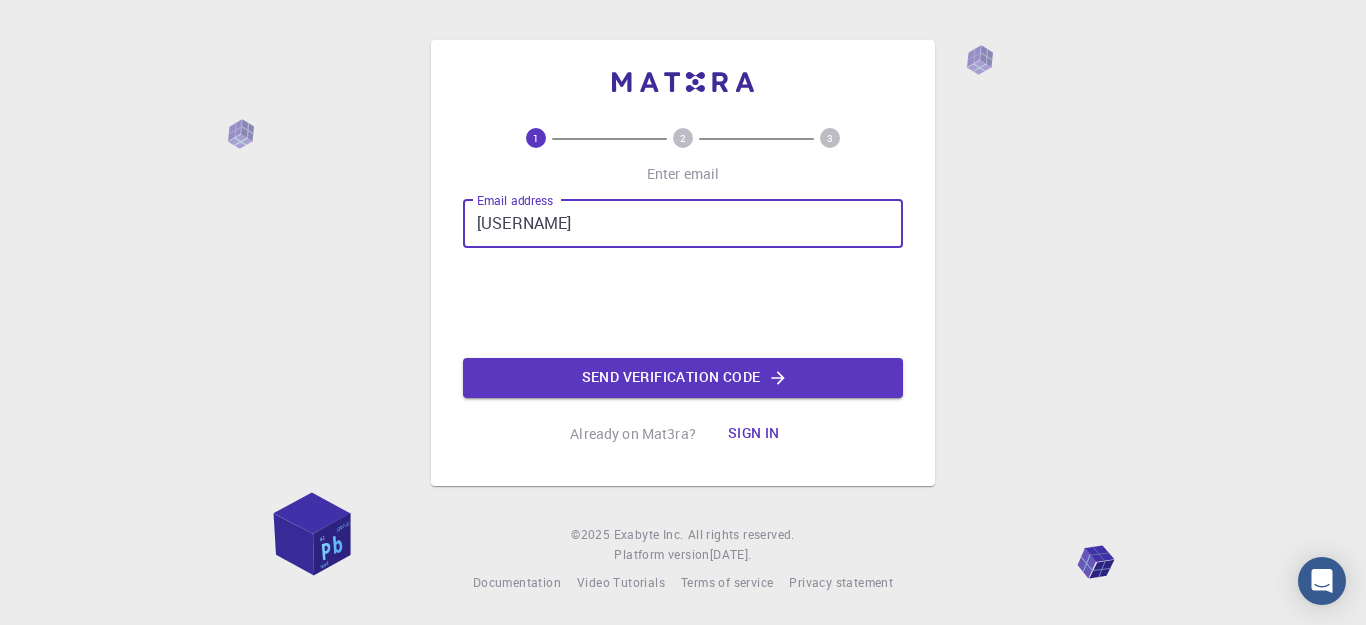 scroll, scrollTop: 0, scrollLeft: 0, axis: both 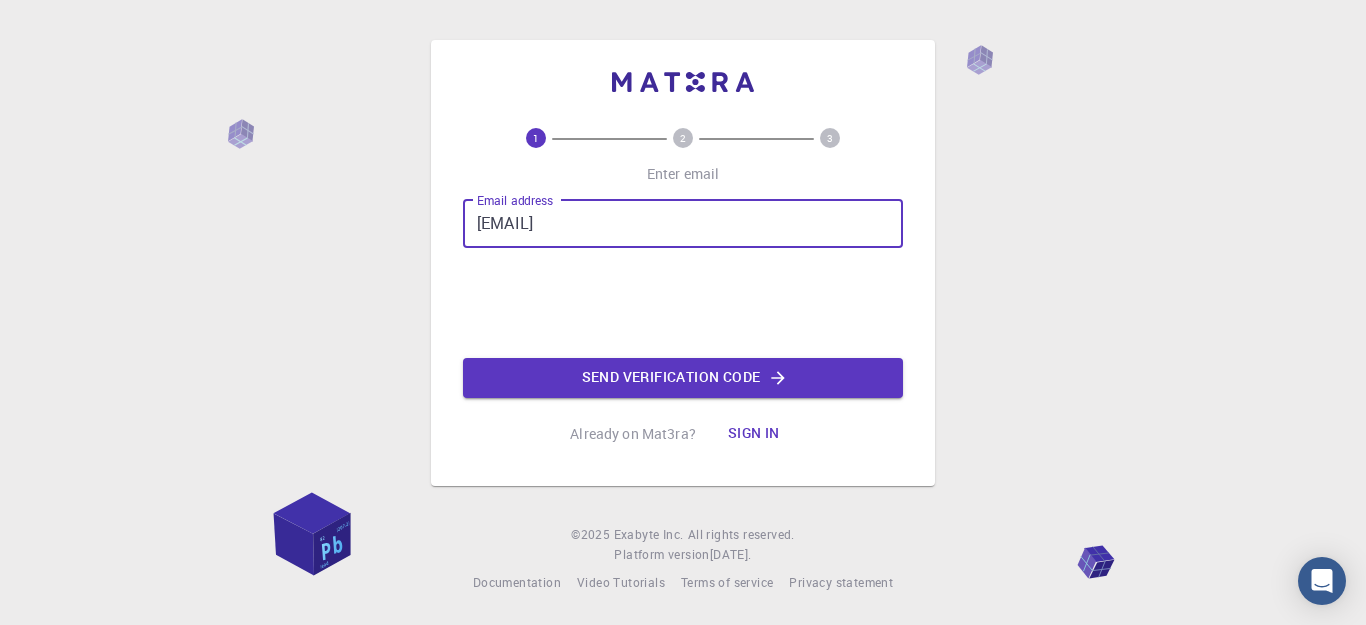 type on "faresaissat@gmail.com" 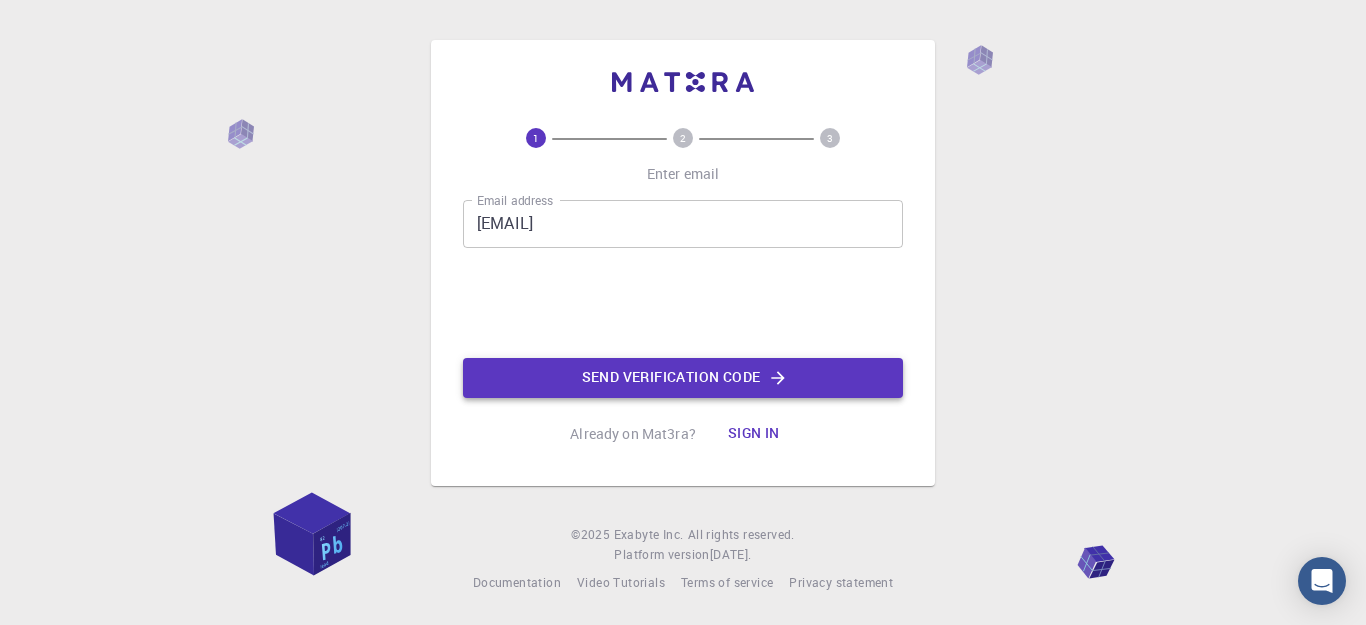 click on "Send verification code" 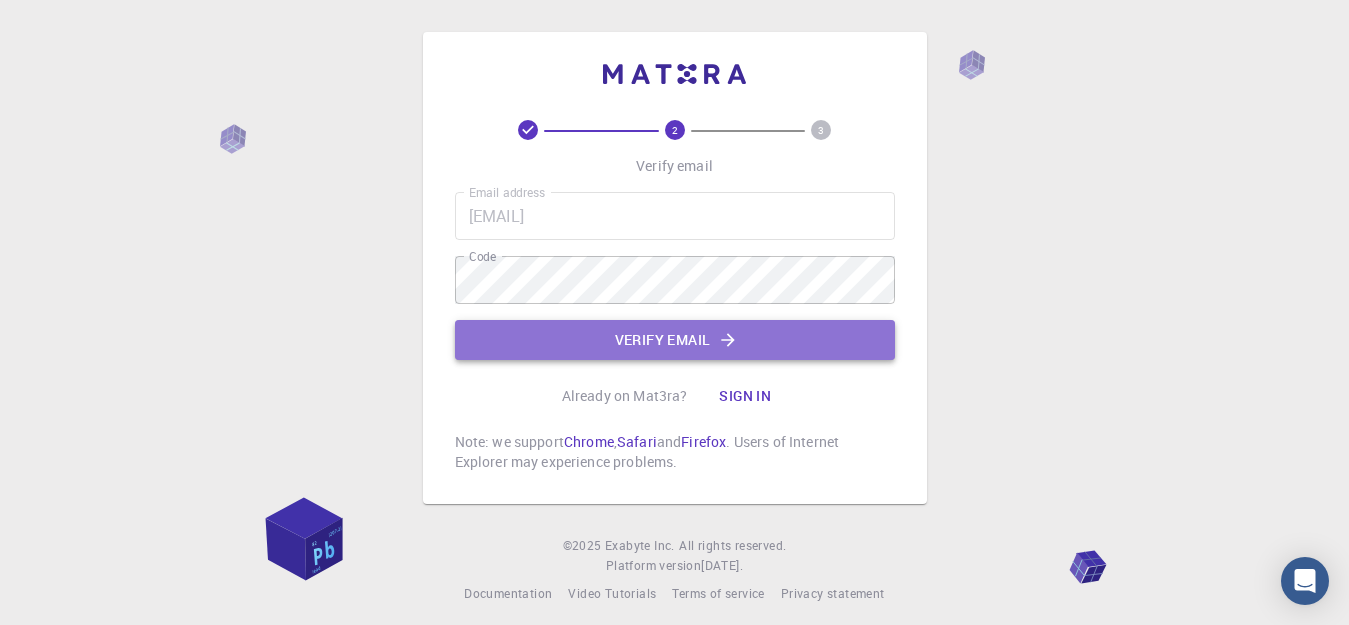 click on "Verify email" 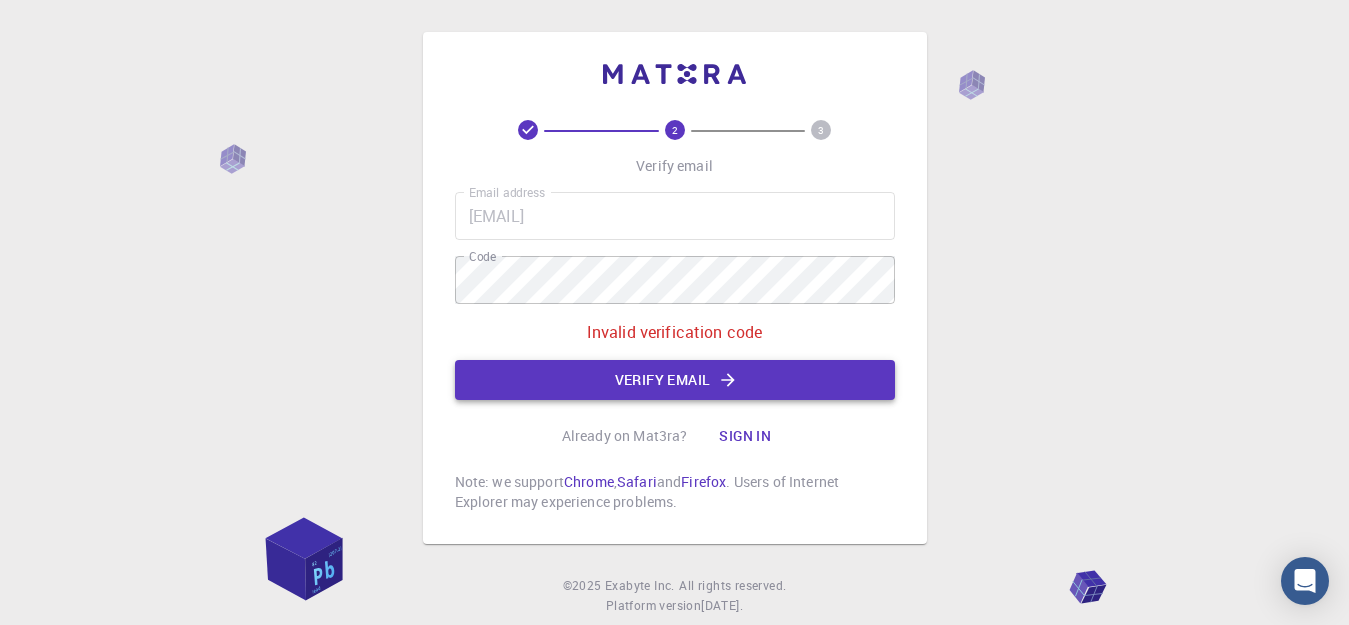 click on "Verify email" at bounding box center (675, 380) 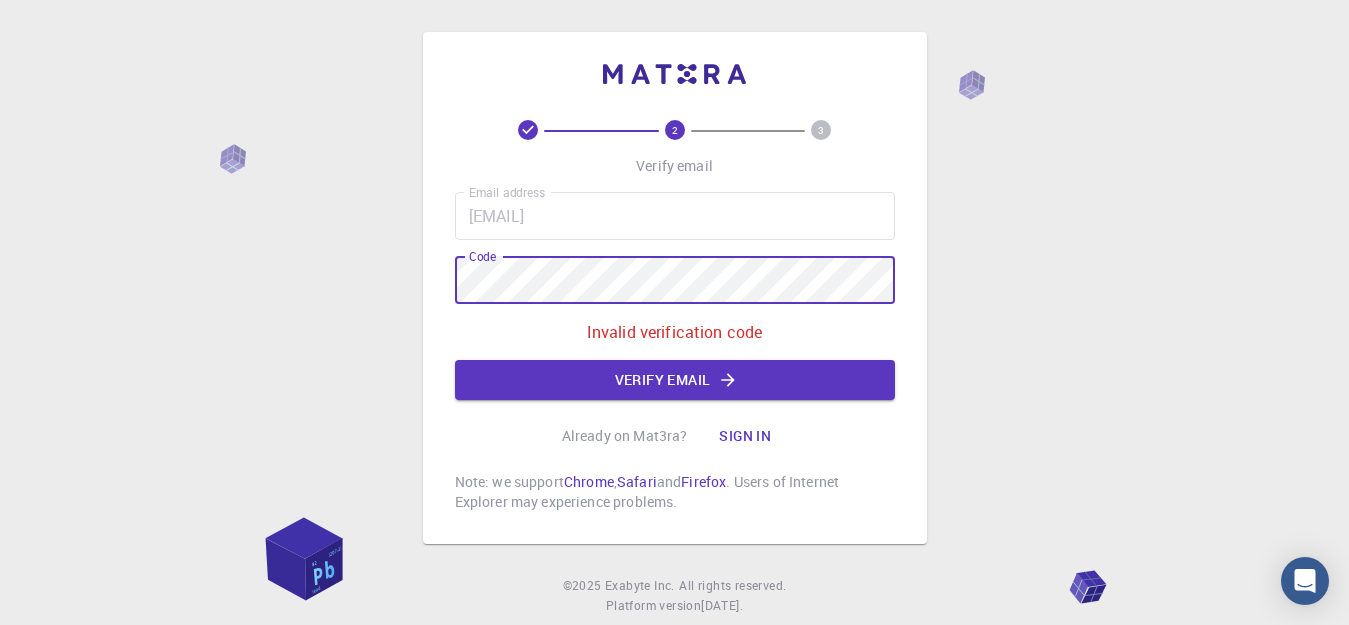 click on "Verify email" at bounding box center [675, 380] 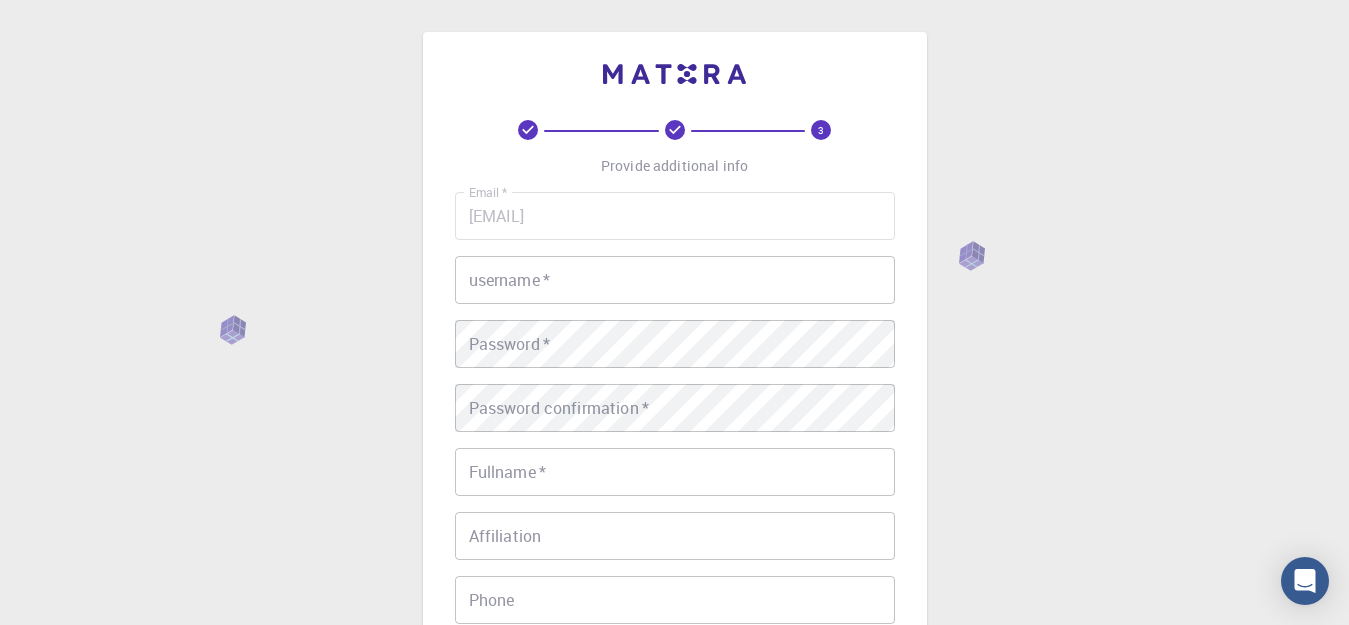 click on "username   *" at bounding box center (675, 280) 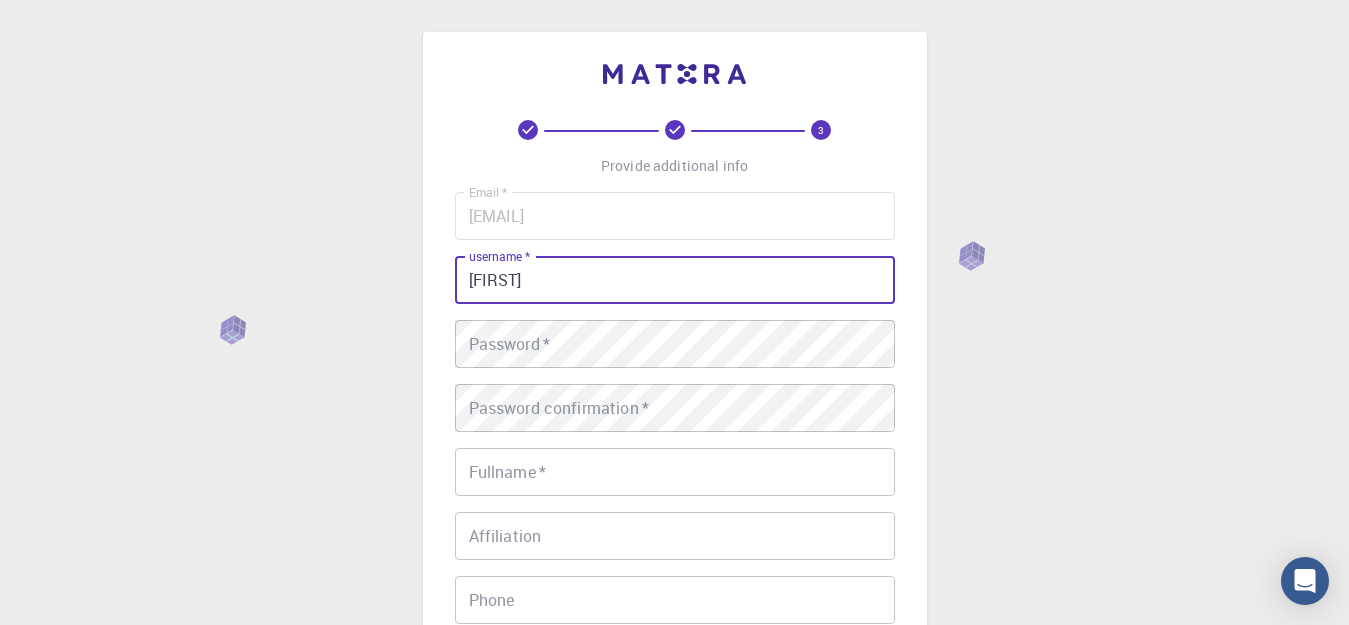 type on "[LAST]" 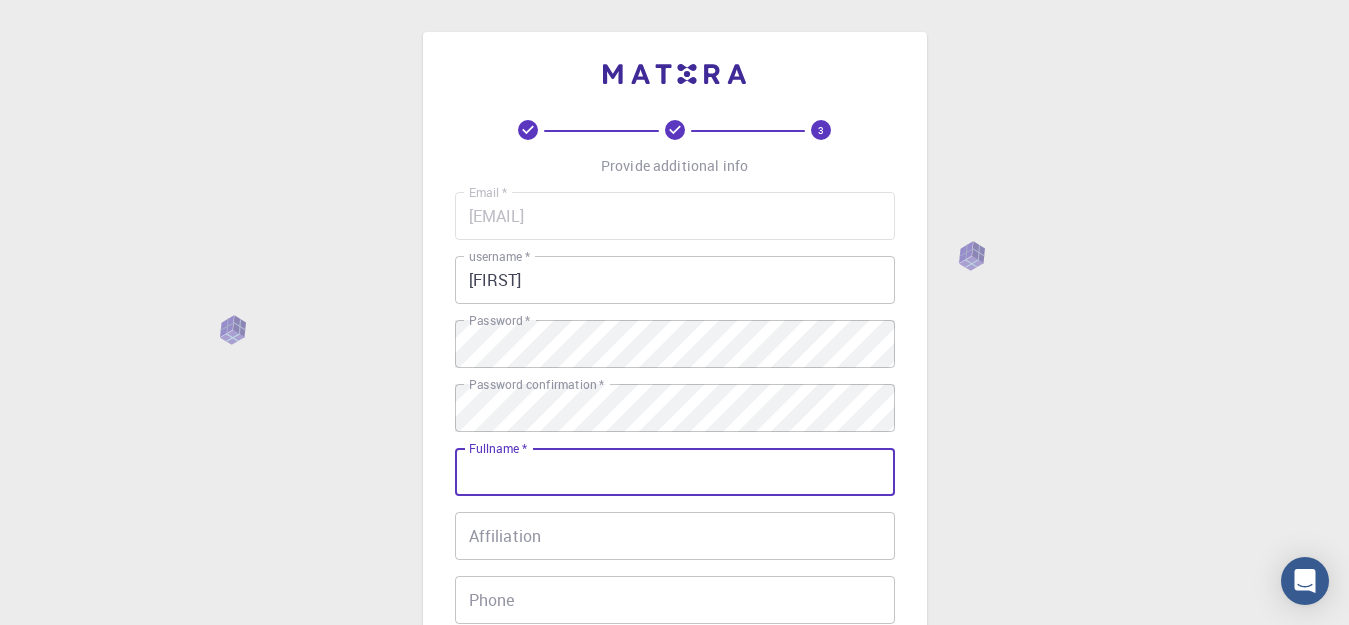 click on "Fullname   *" at bounding box center (675, 472) 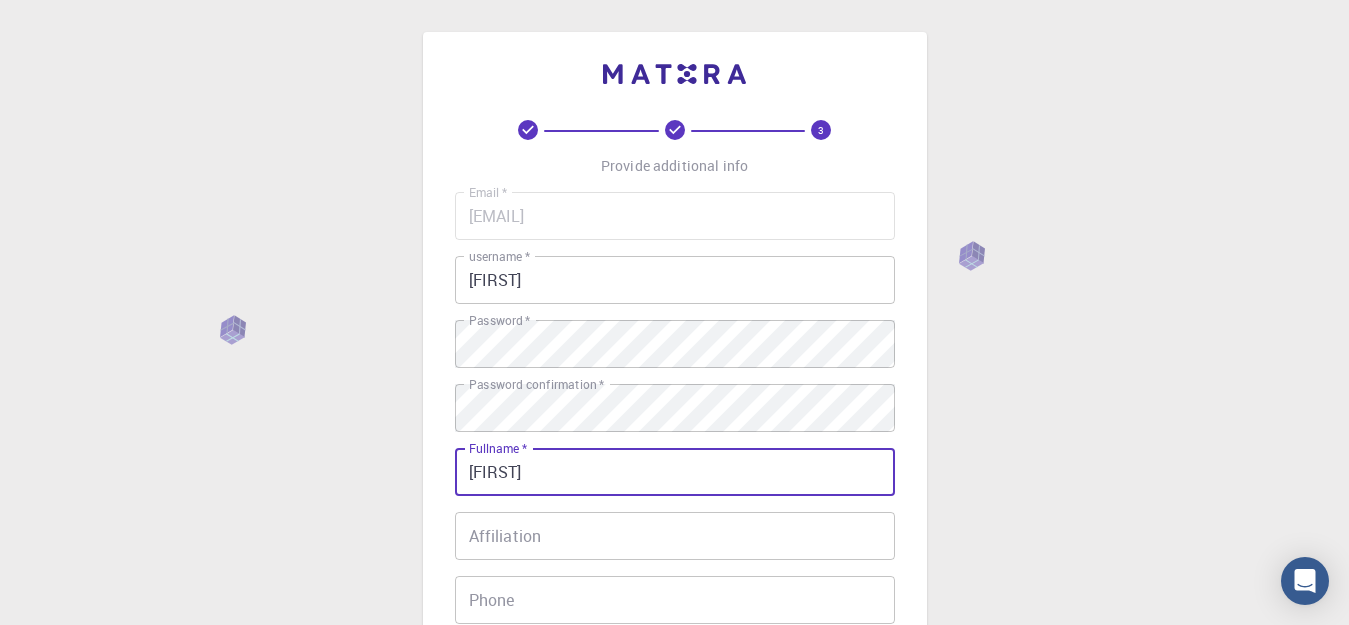 scroll, scrollTop: 240, scrollLeft: 0, axis: vertical 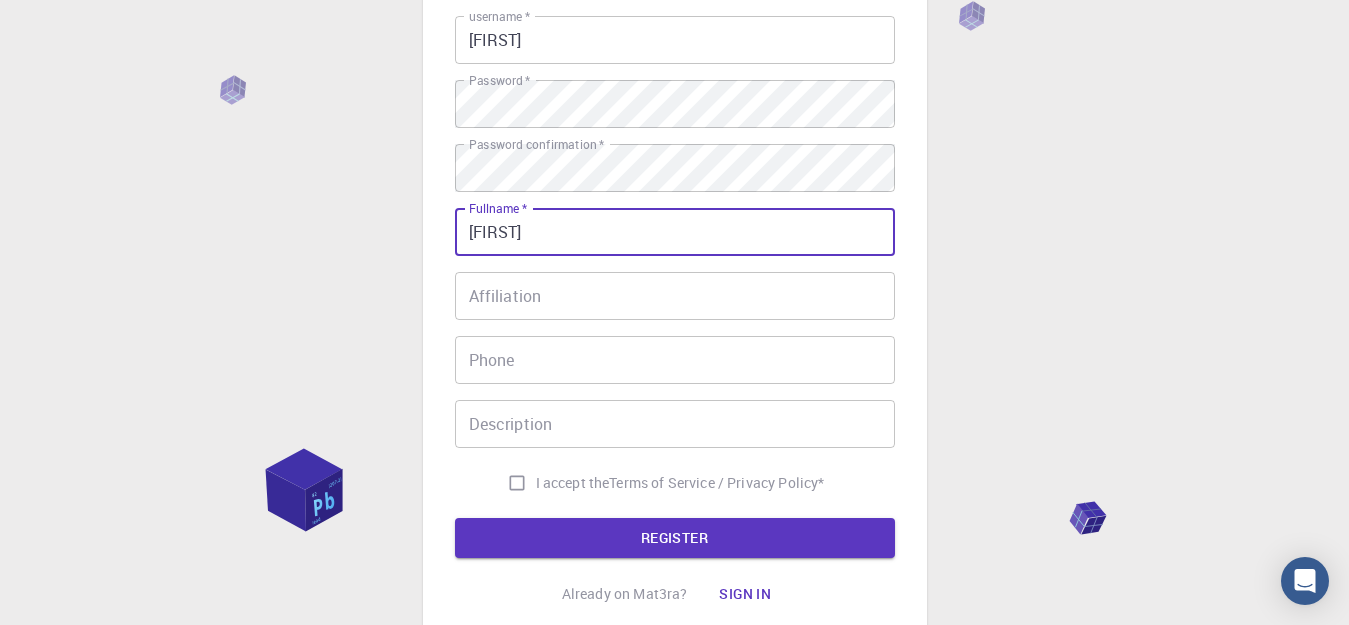 type on "[LAST]" 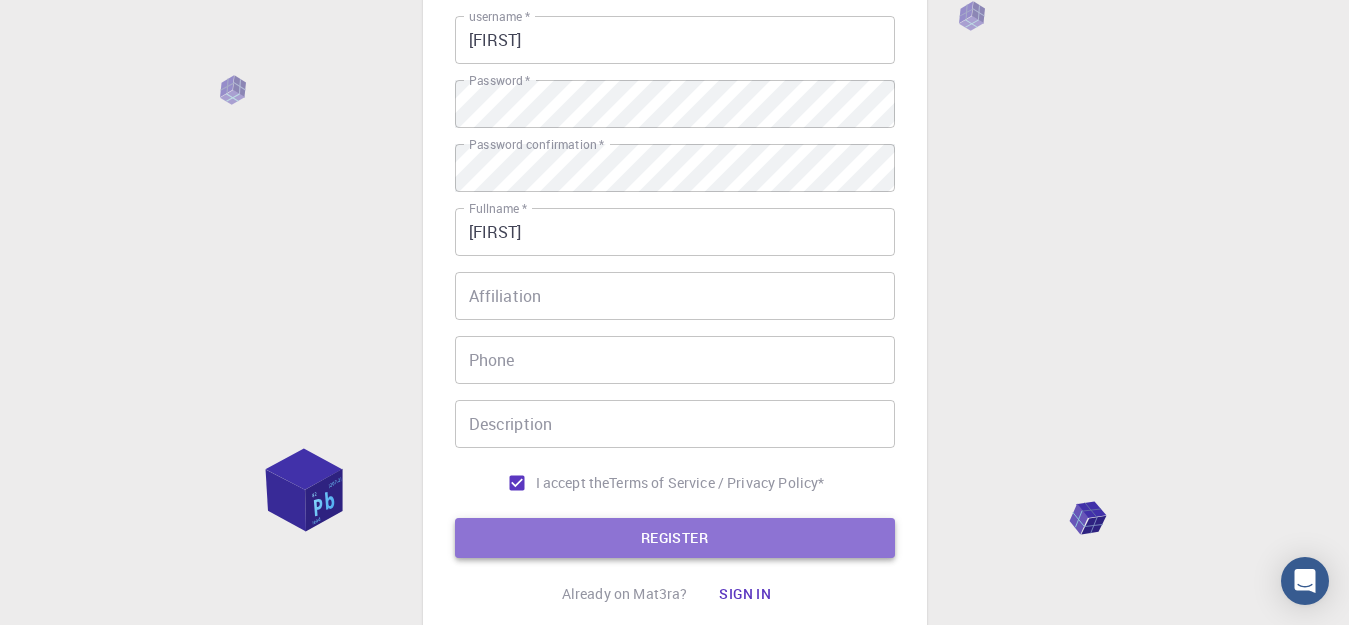 click on "REGISTER" at bounding box center [675, 538] 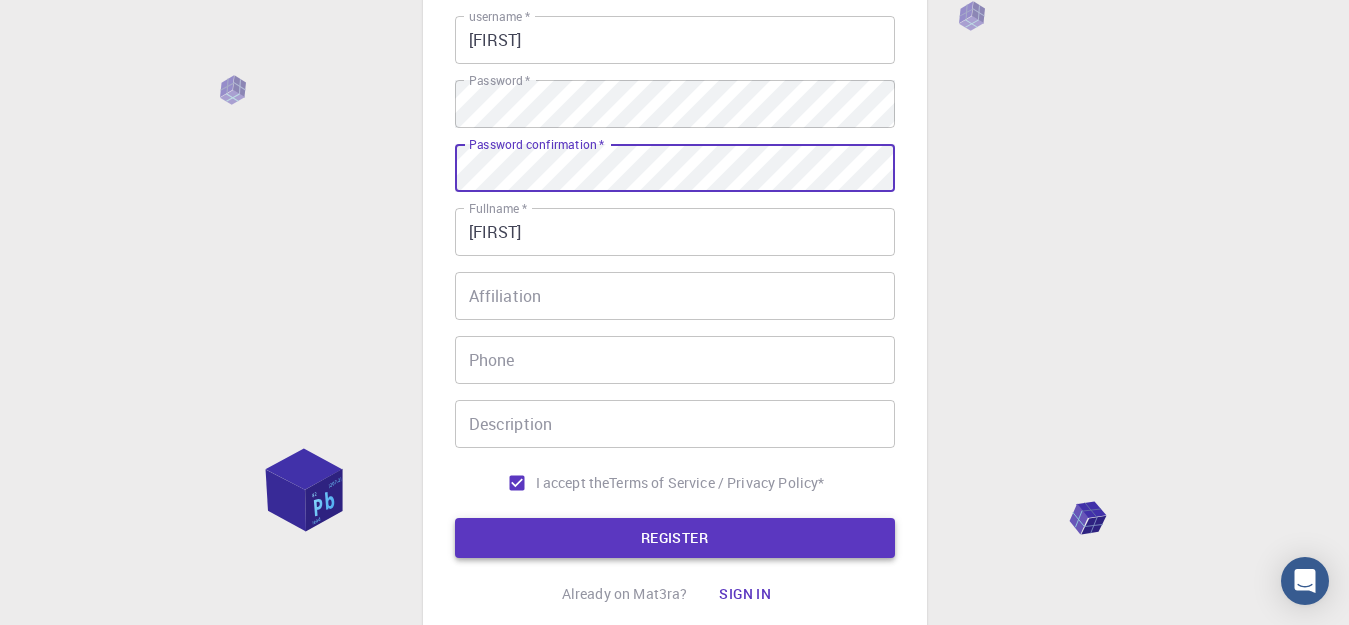 click on "REGISTER" at bounding box center [675, 538] 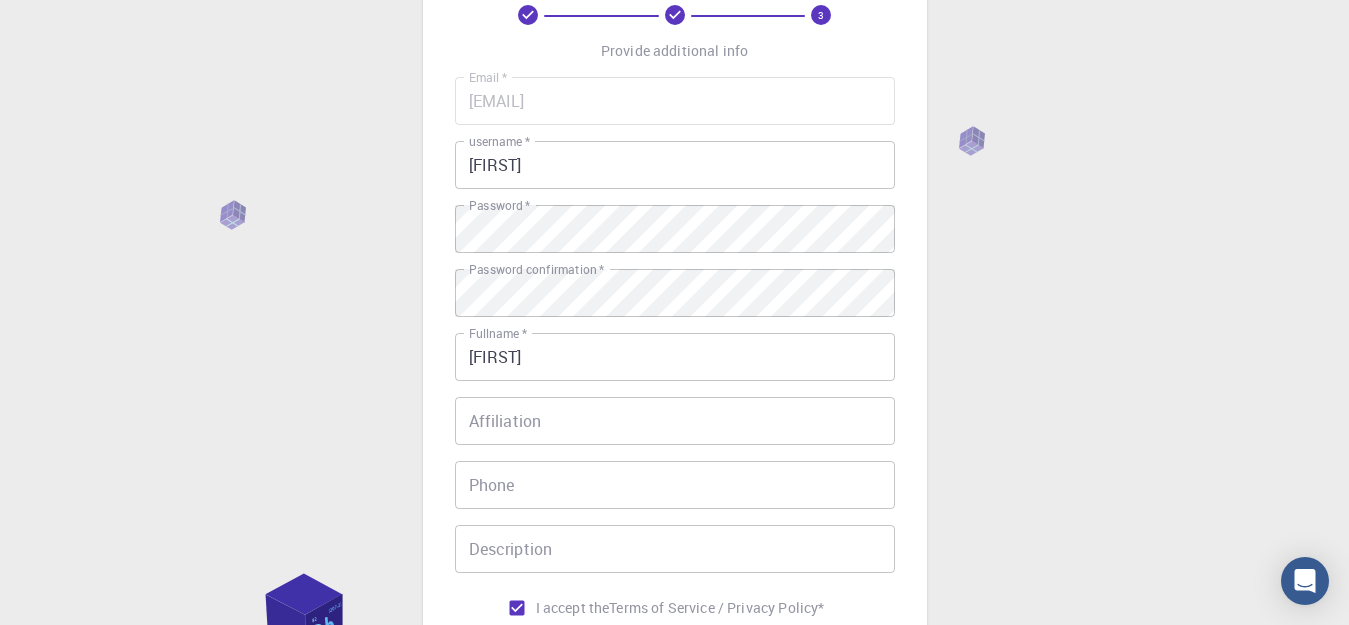 scroll, scrollTop: 393, scrollLeft: 0, axis: vertical 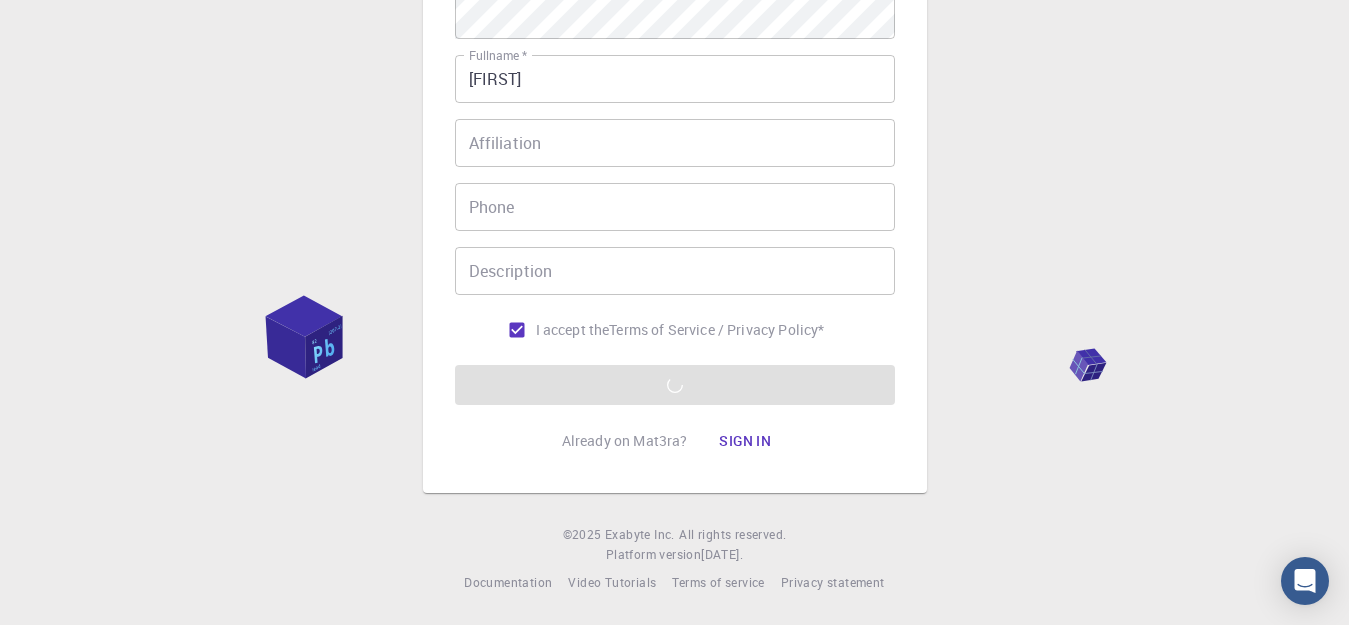 click on "Email   * faresaissat@gmail.com Email   * username   * faissat username   * Password   * Password   * Password confirmation   * Password confirmation   * Fullname   * fares Fullname   * Affiliation Affiliation Phone Phone Description Description I accept the  Terms of Service / Privacy Policy  * REGISTER" at bounding box center [675, 102] 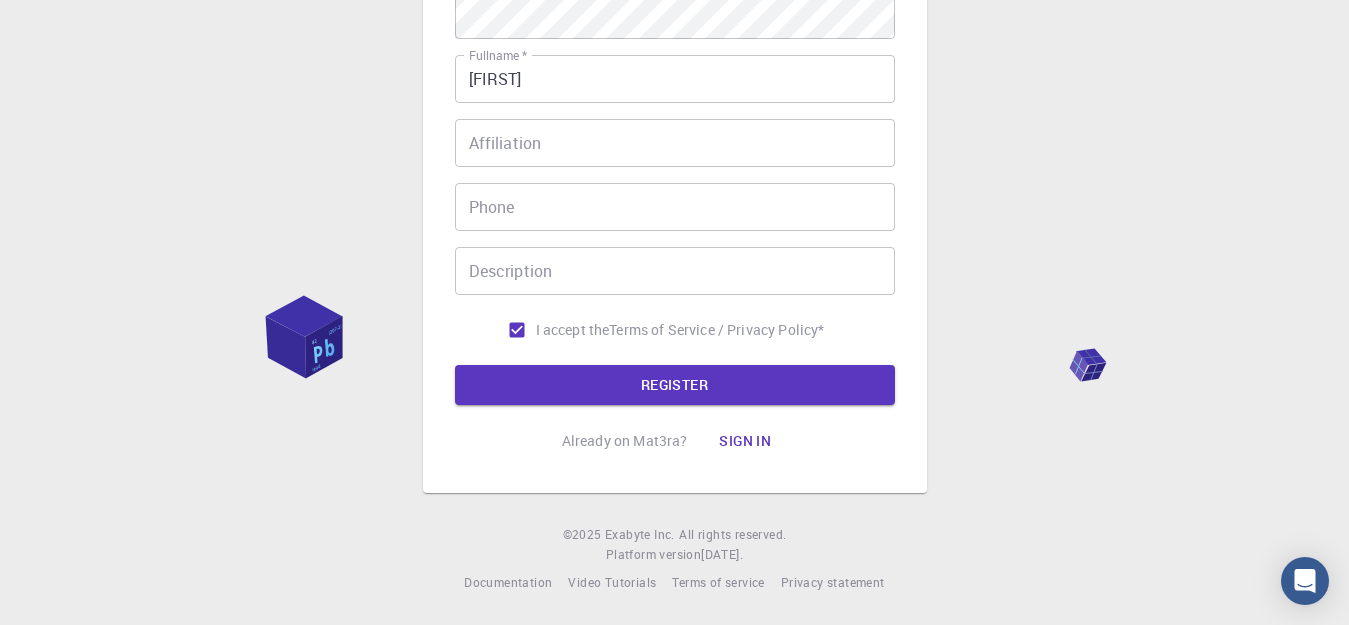 scroll, scrollTop: 295, scrollLeft: 0, axis: vertical 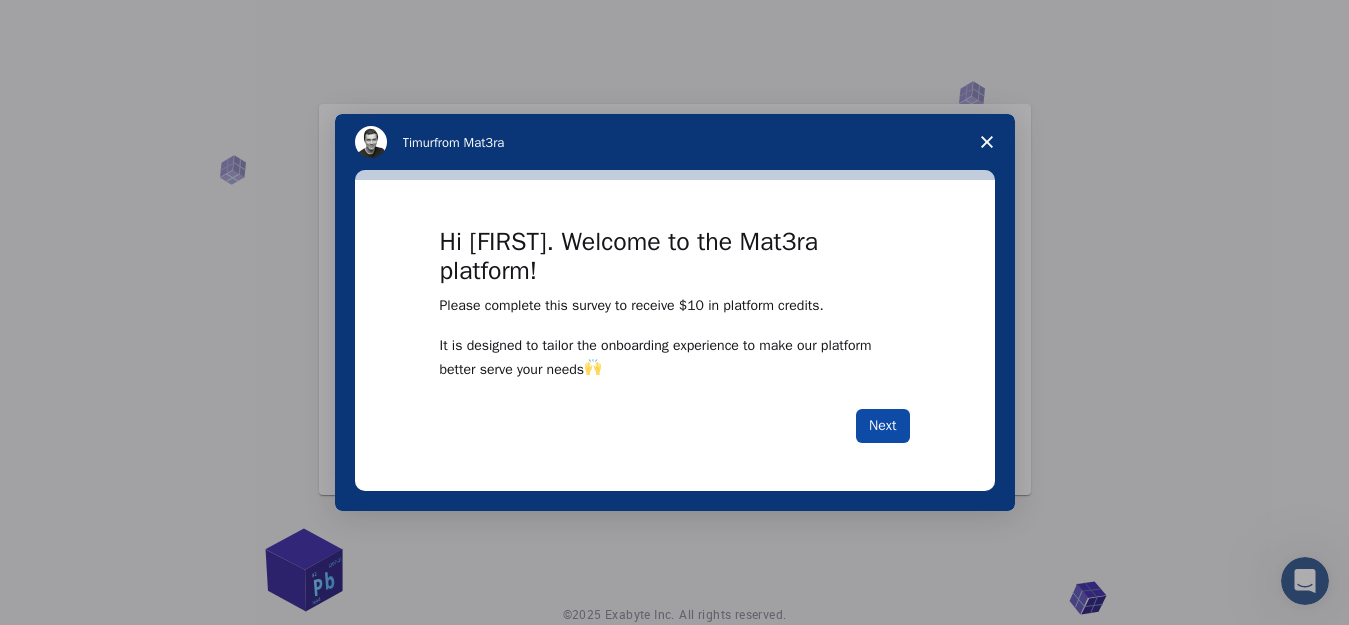 click on "Next" at bounding box center (882, 426) 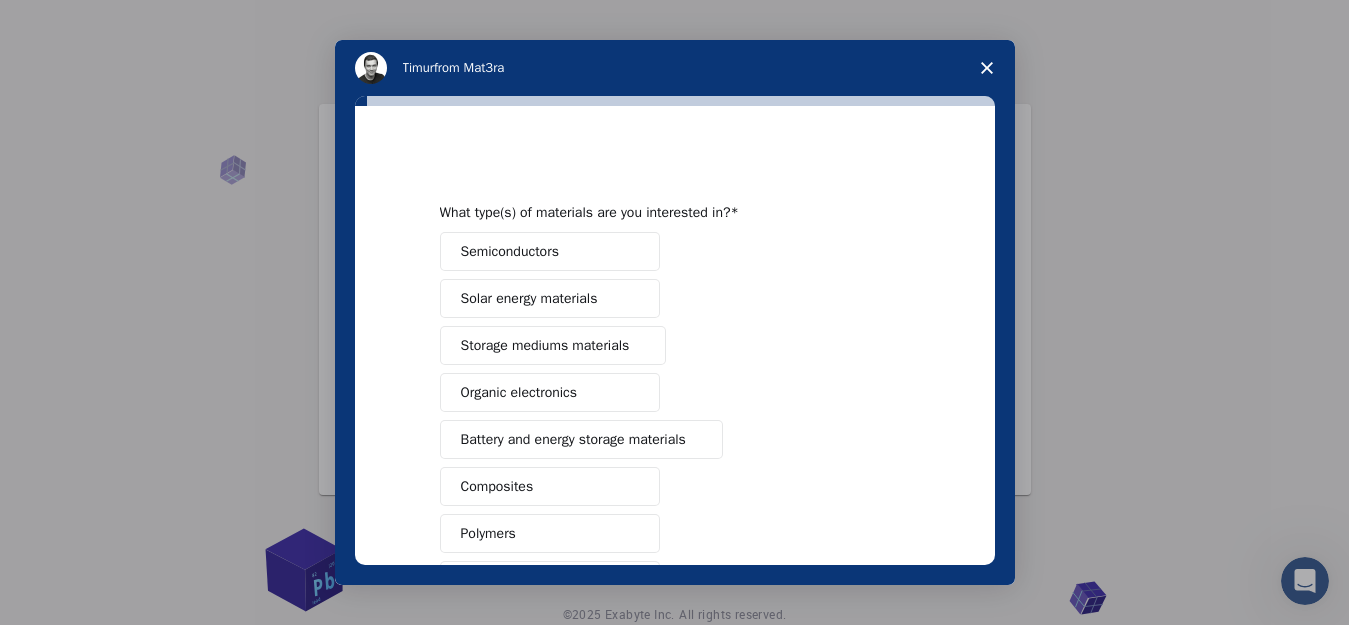click on "Semiconductors" at bounding box center (550, 251) 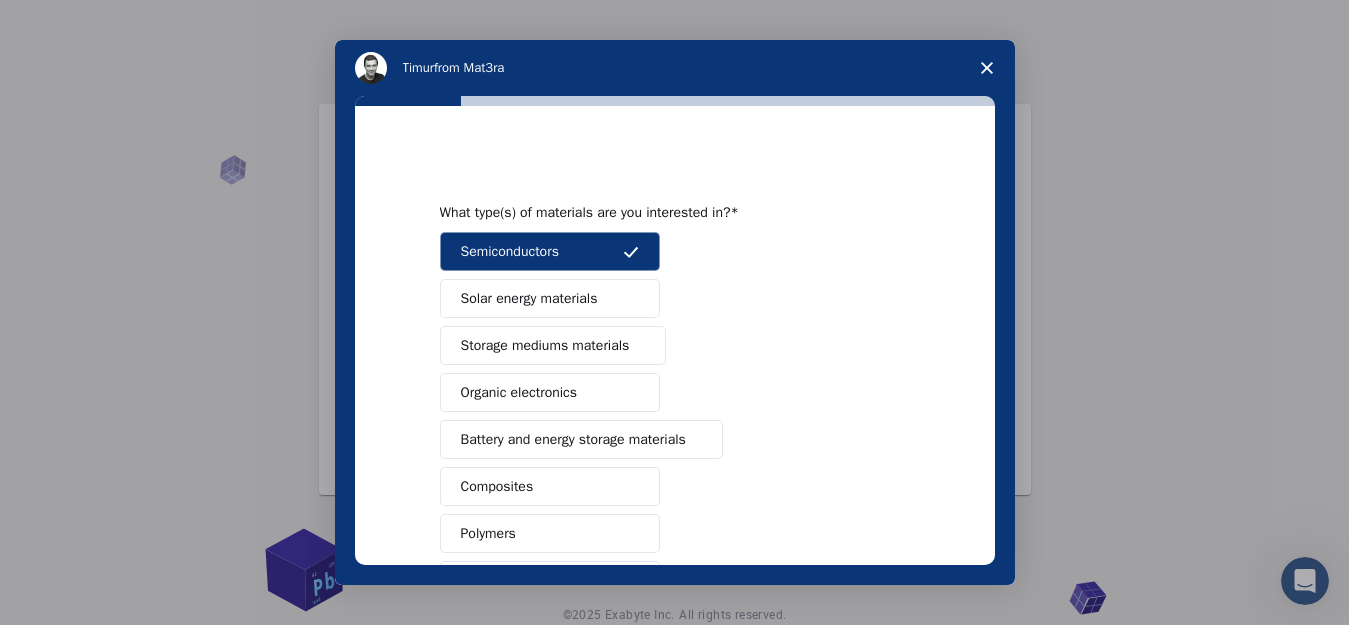 click on "Solar energy materials" at bounding box center [529, 298] 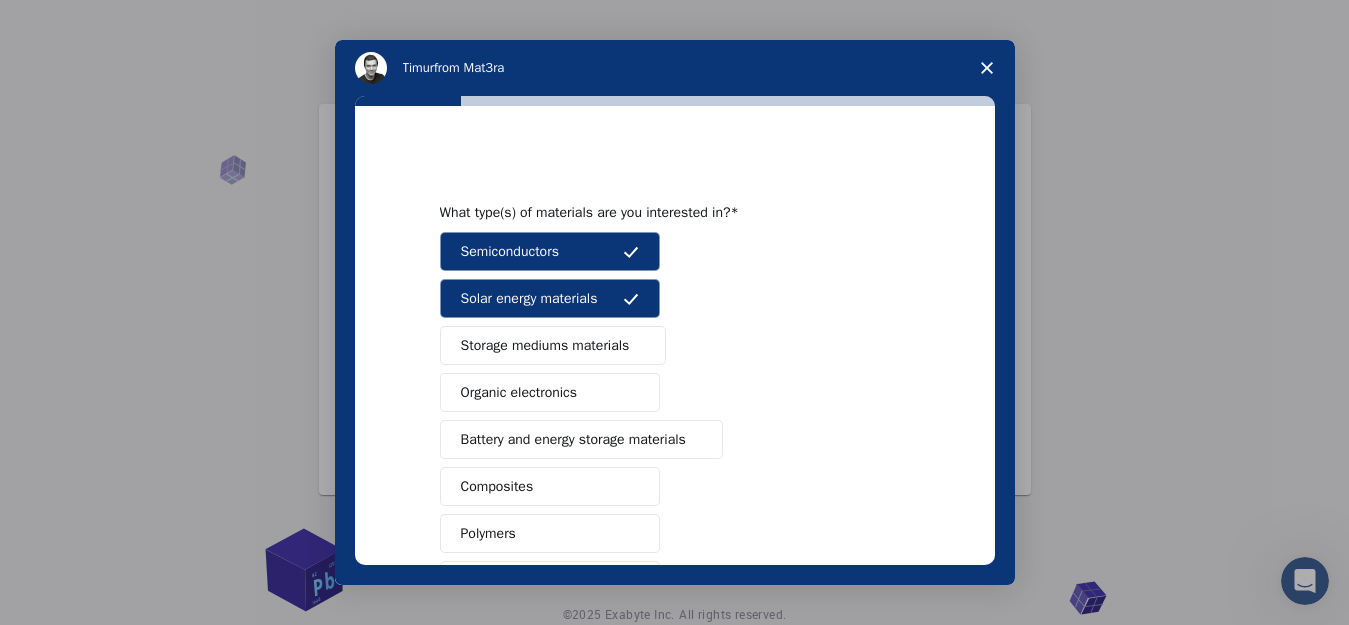 click on "Composites" at bounding box center (550, 486) 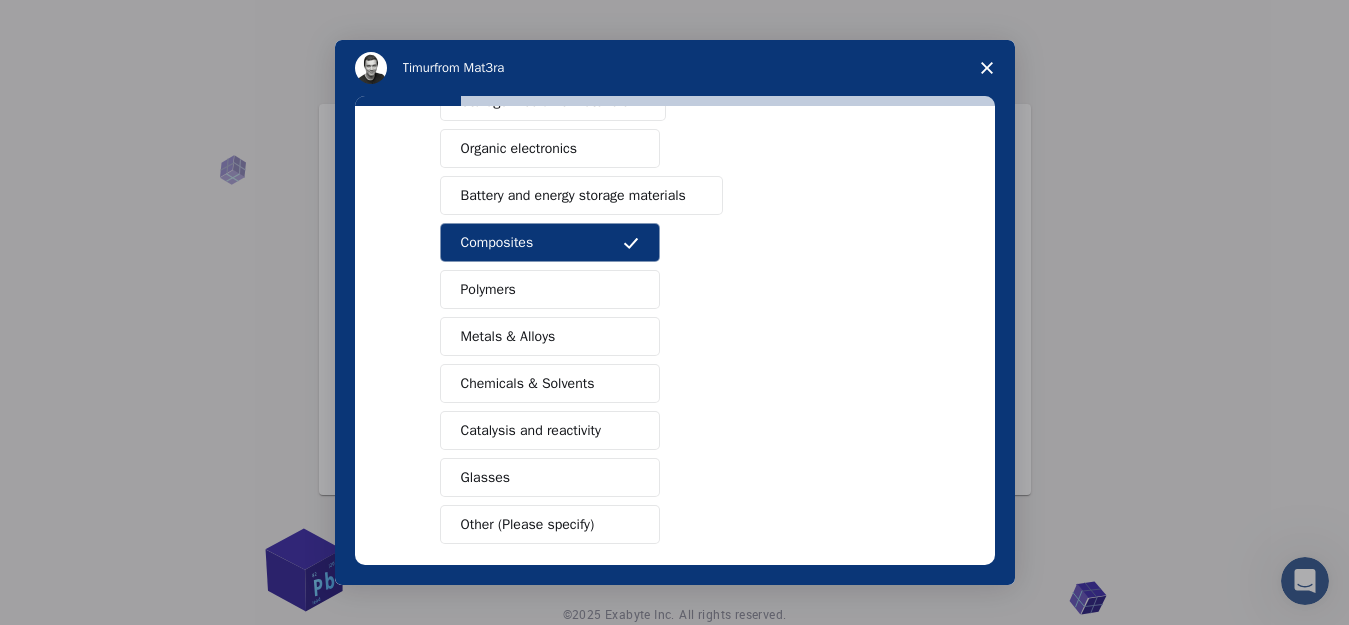 scroll, scrollTop: 246, scrollLeft: 0, axis: vertical 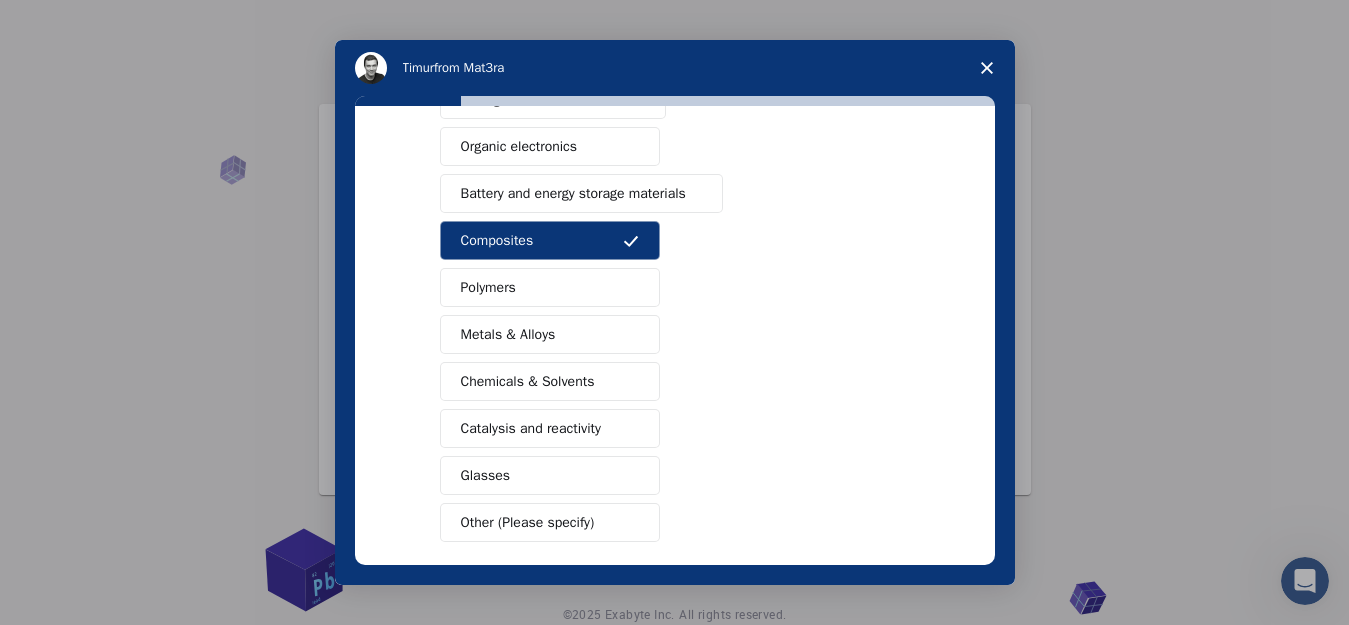 click on "Semiconductors Solar energy materials Storage mediums materials Organic electronics Battery and energy storage materials Composites Polymers Metals & Alloys Chemicals & Solvents Catalysis and reactivity Glasses Other (Please specify)" at bounding box center [675, 264] 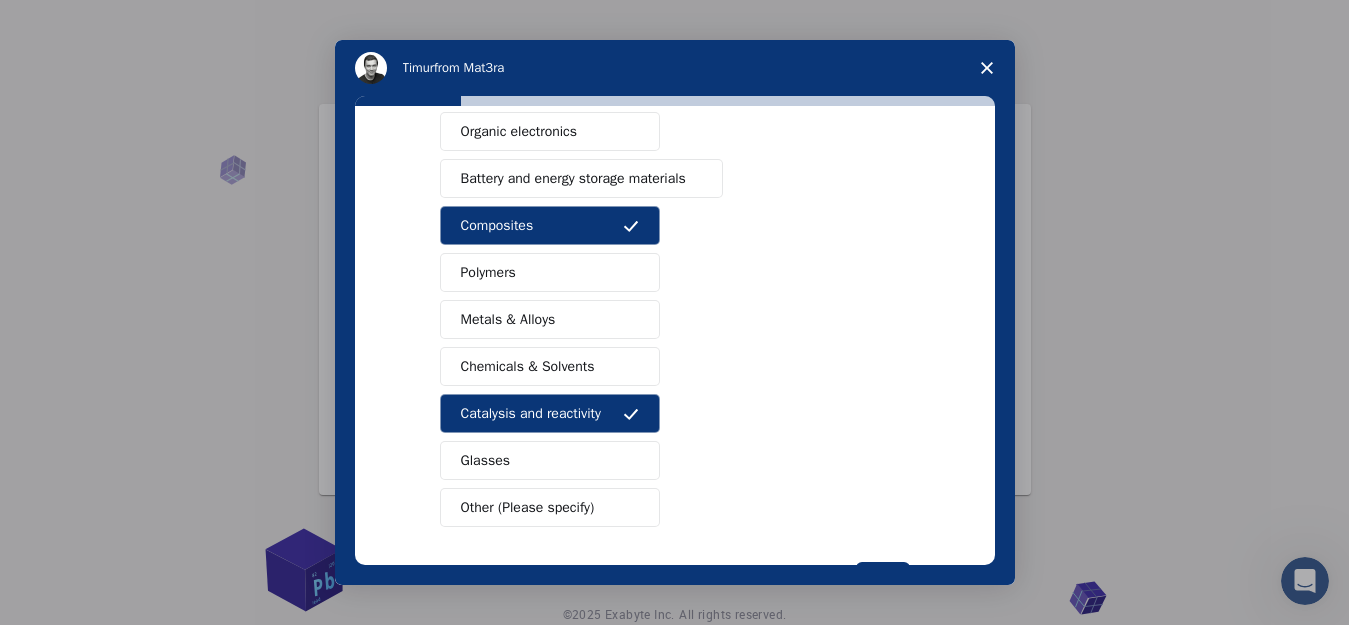 scroll, scrollTop: 340, scrollLeft: 0, axis: vertical 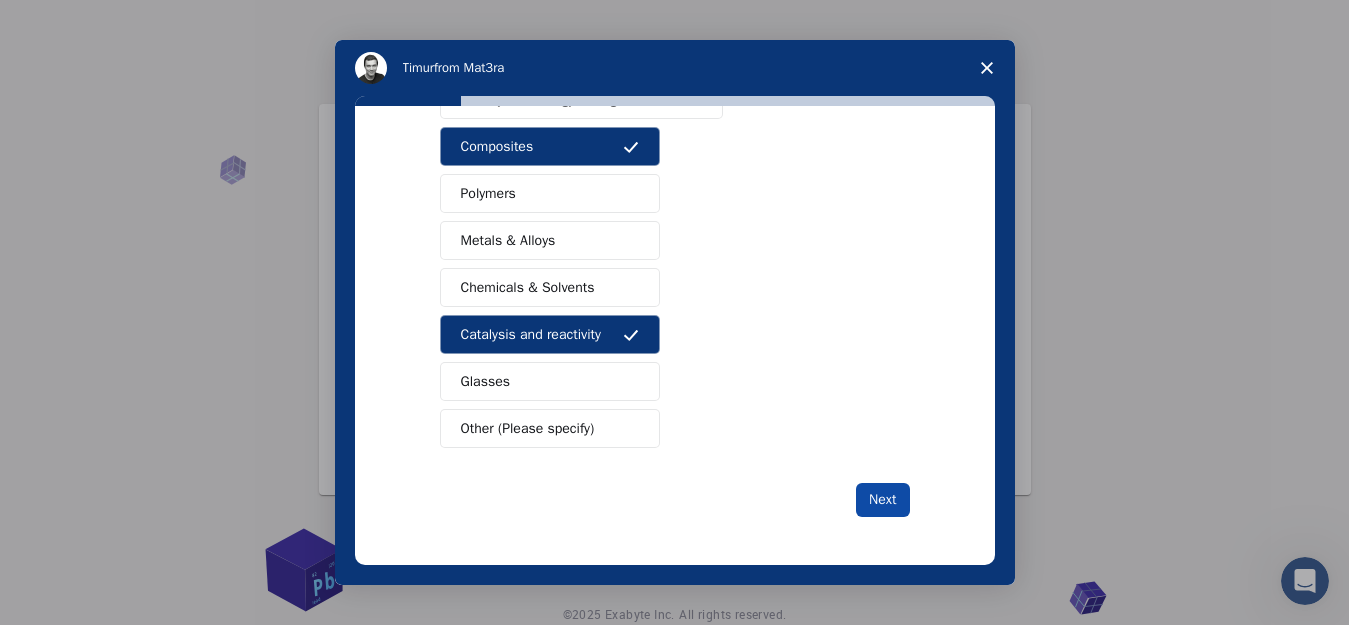 click on "Next" at bounding box center (882, 500) 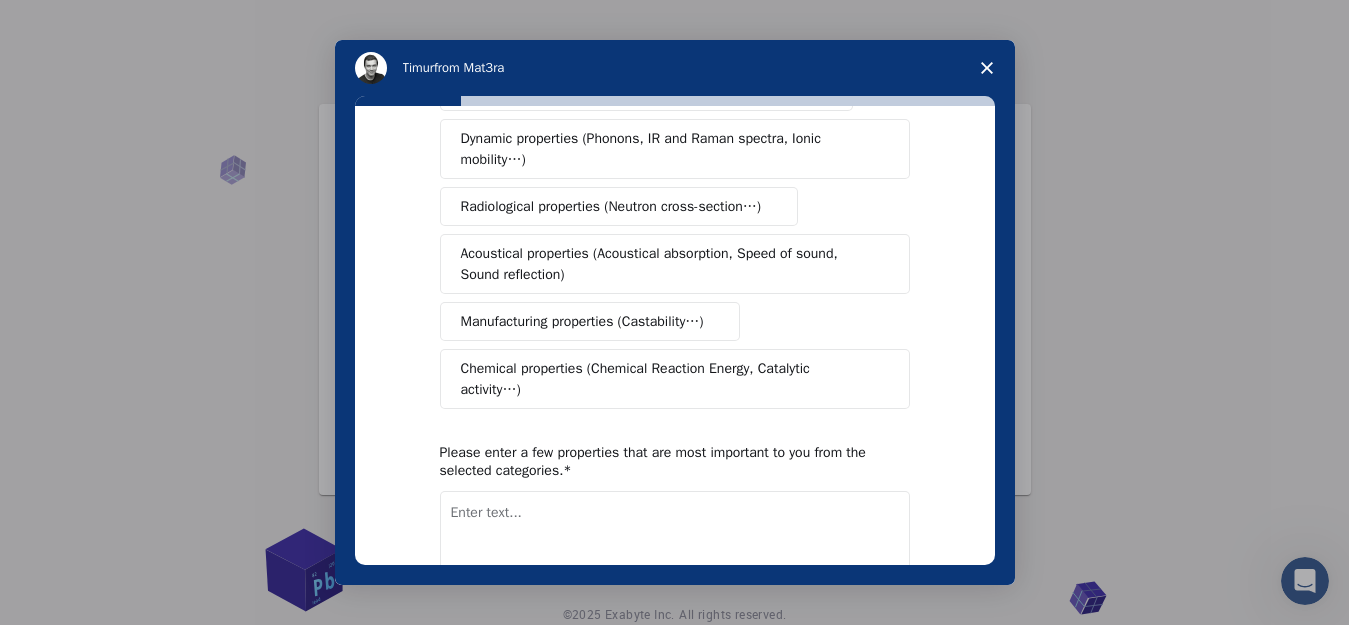 scroll, scrollTop: 0, scrollLeft: 0, axis: both 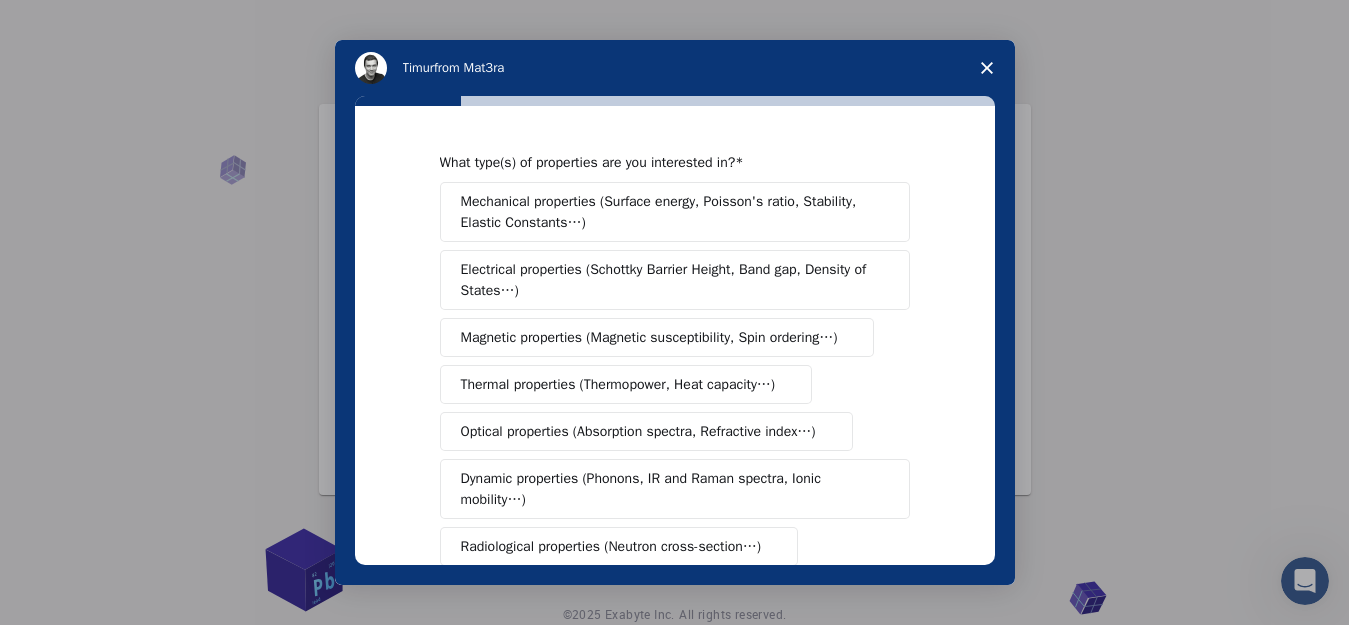 click on "Thermal properties (Thermopower, Heat capacity…)" at bounding box center [618, 384] 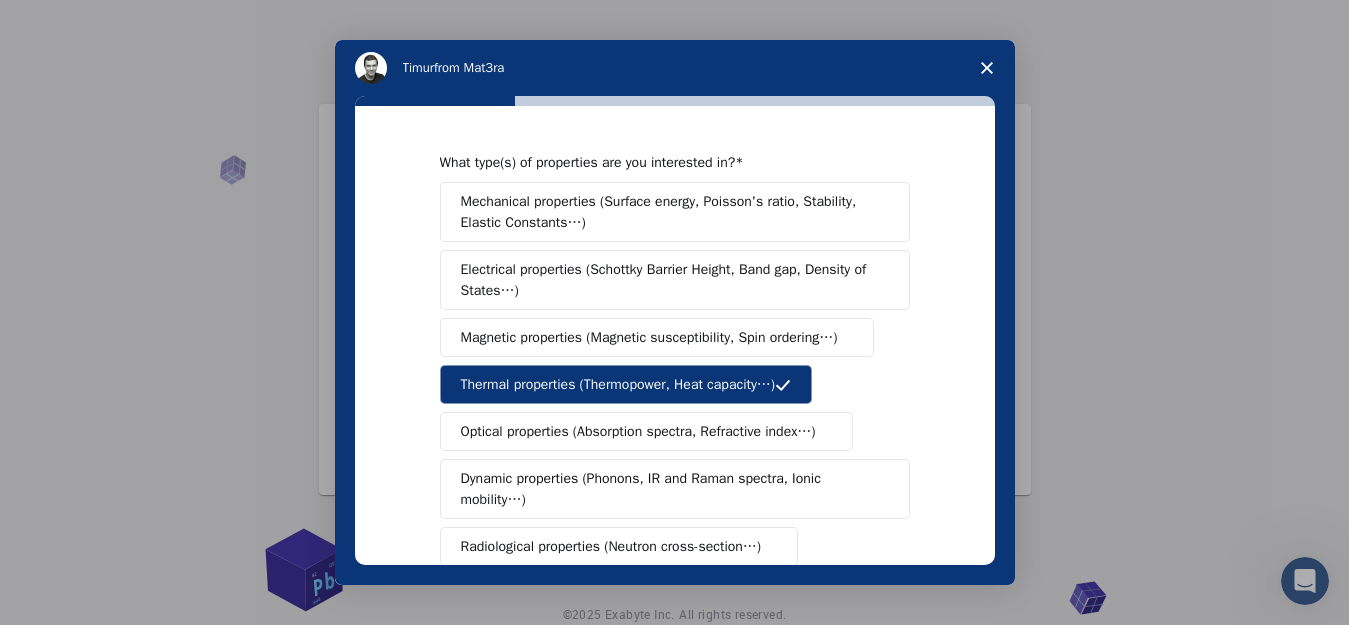 click on "Optical properties (Absorption spectra, Refractive index…)" at bounding box center (638, 431) 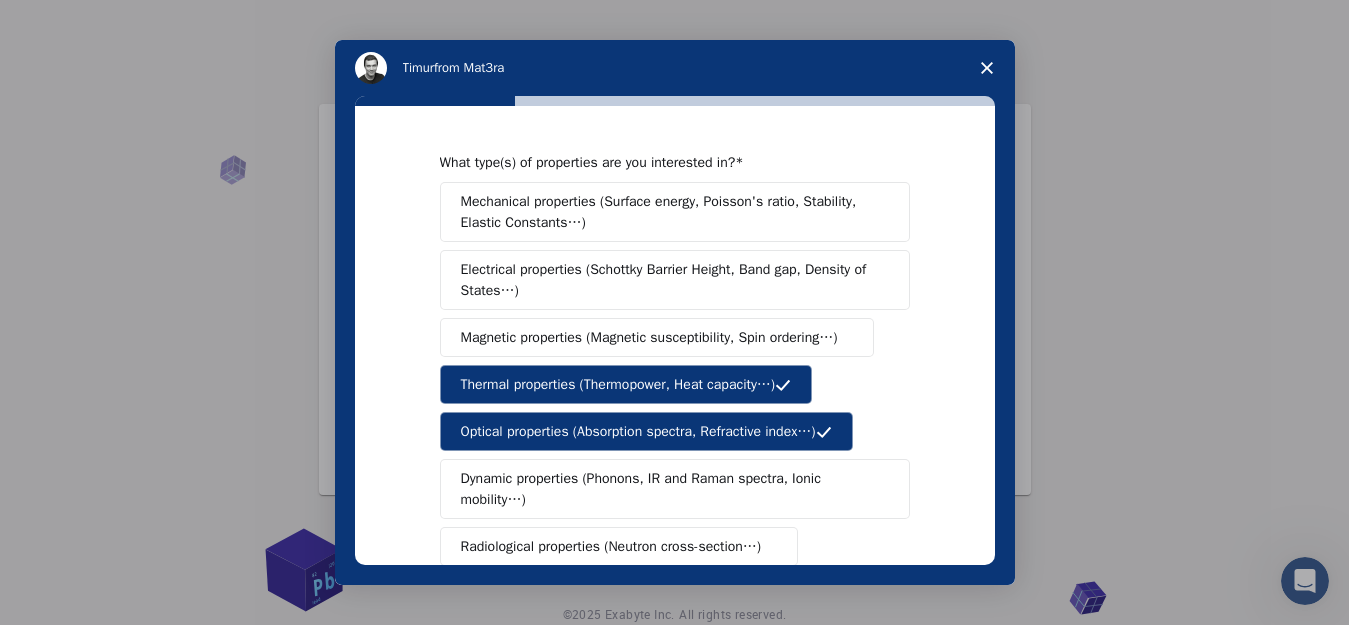 click on "Electrical properties (Schottky Barrier Height, Band gap, Density of States…)" at bounding box center (668, 280) 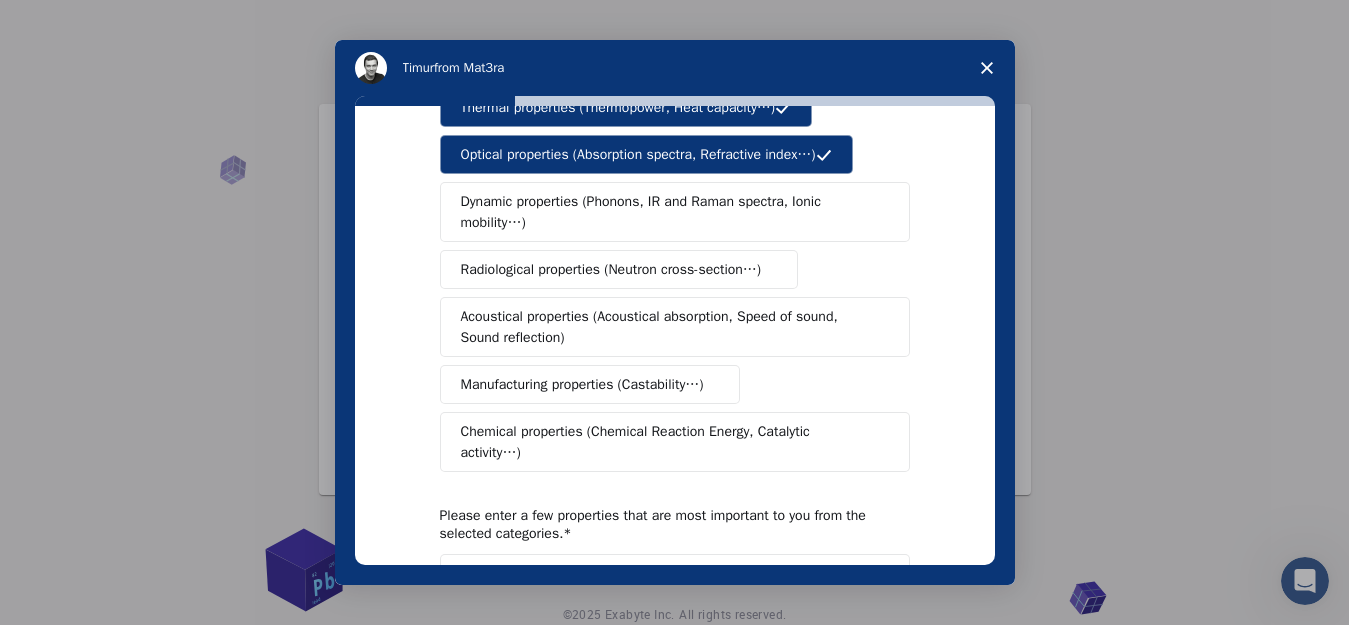 scroll, scrollTop: 285, scrollLeft: 0, axis: vertical 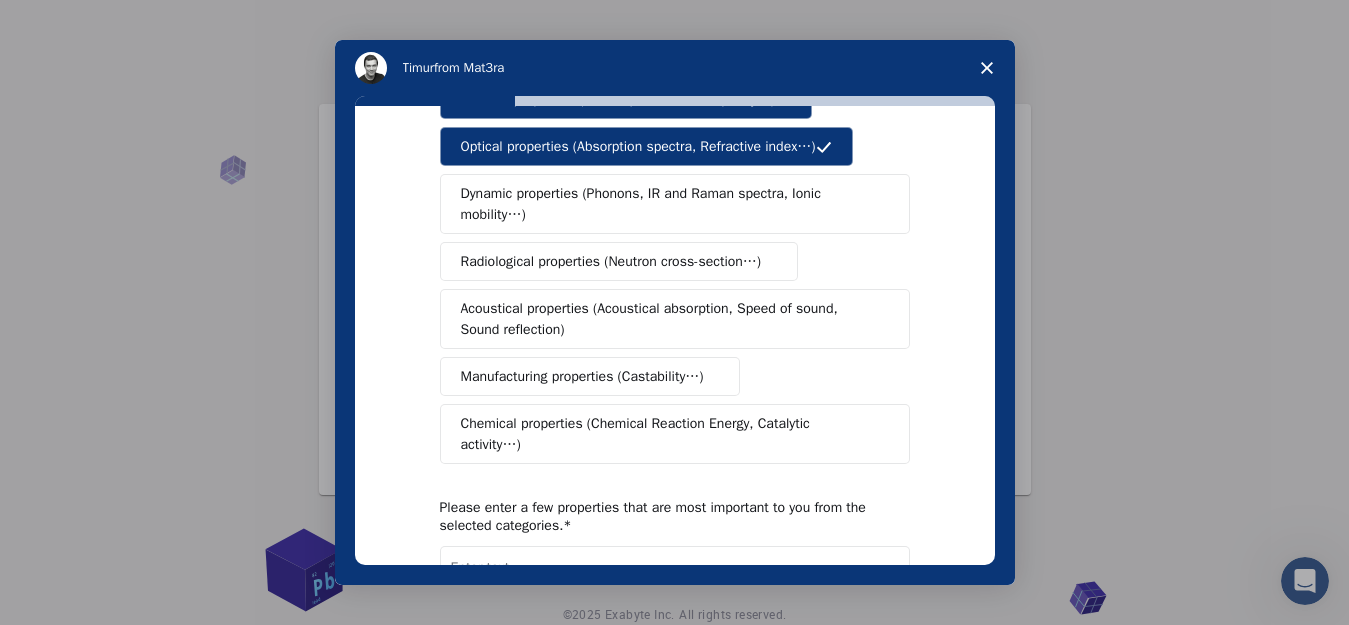 click on "Chemical properties (Chemical Reaction Energy, Catalytic activity…)" at bounding box center (667, 434) 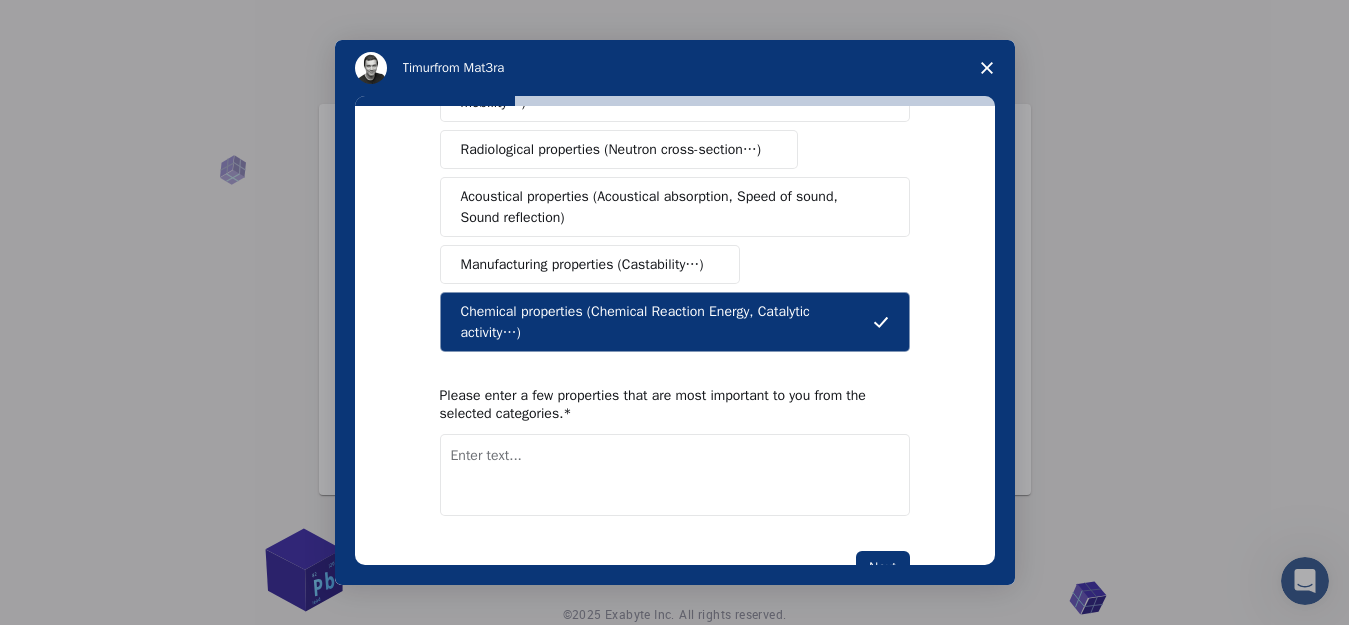 scroll, scrollTop: 407, scrollLeft: 0, axis: vertical 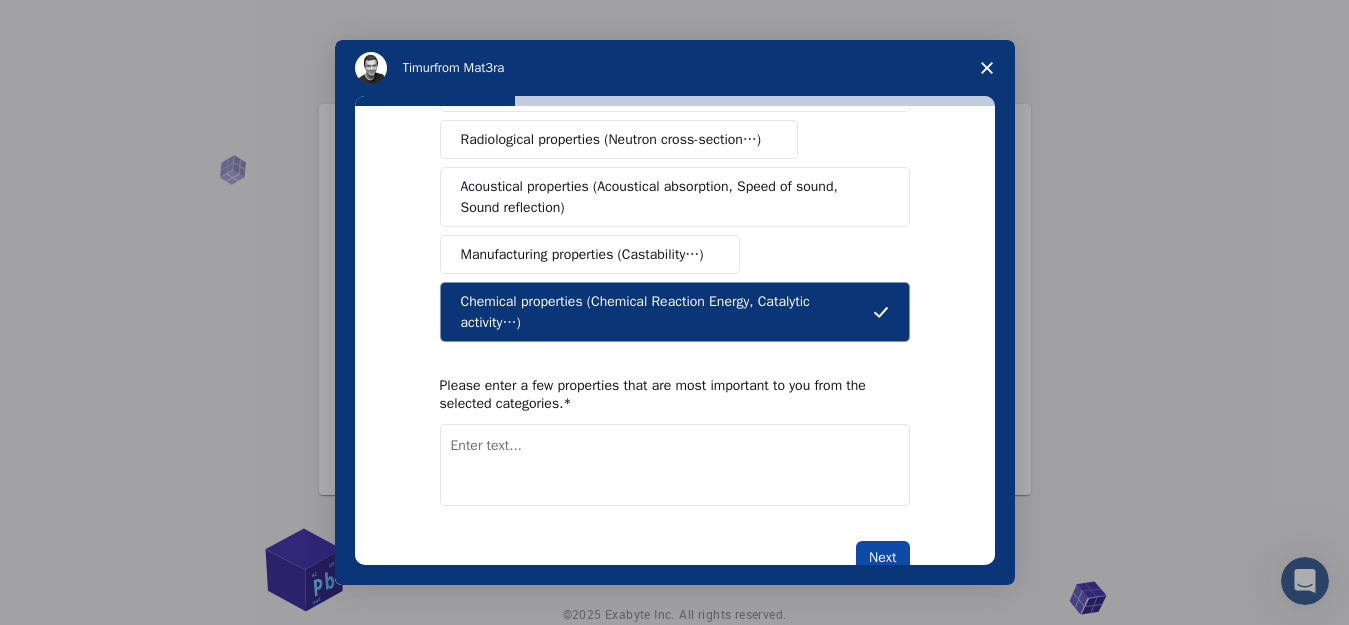 click on "Next" at bounding box center (882, 558) 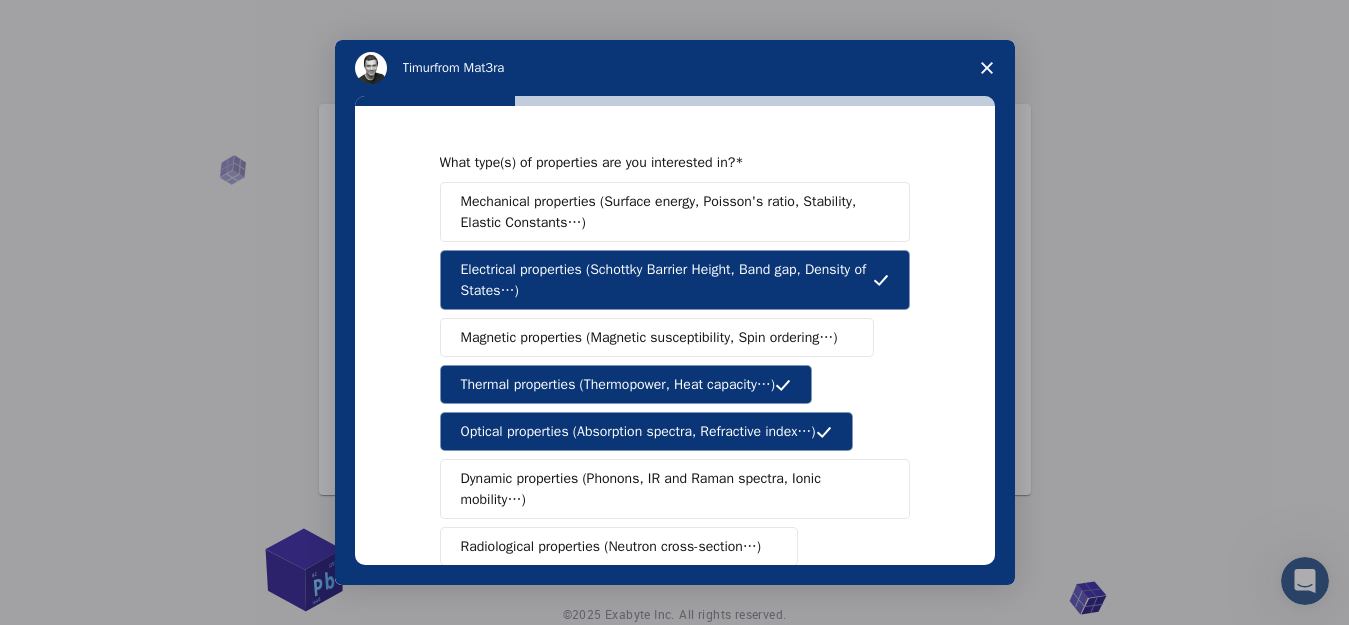 scroll, scrollTop: 467, scrollLeft: 0, axis: vertical 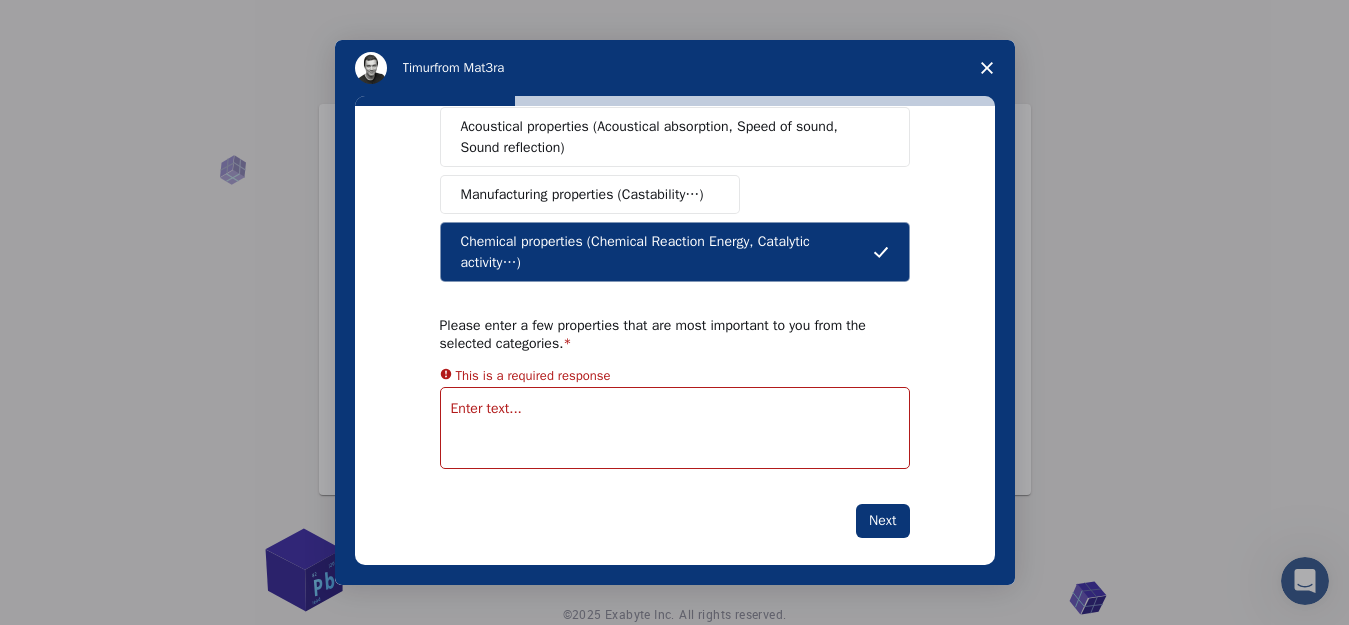 click at bounding box center (675, 428) 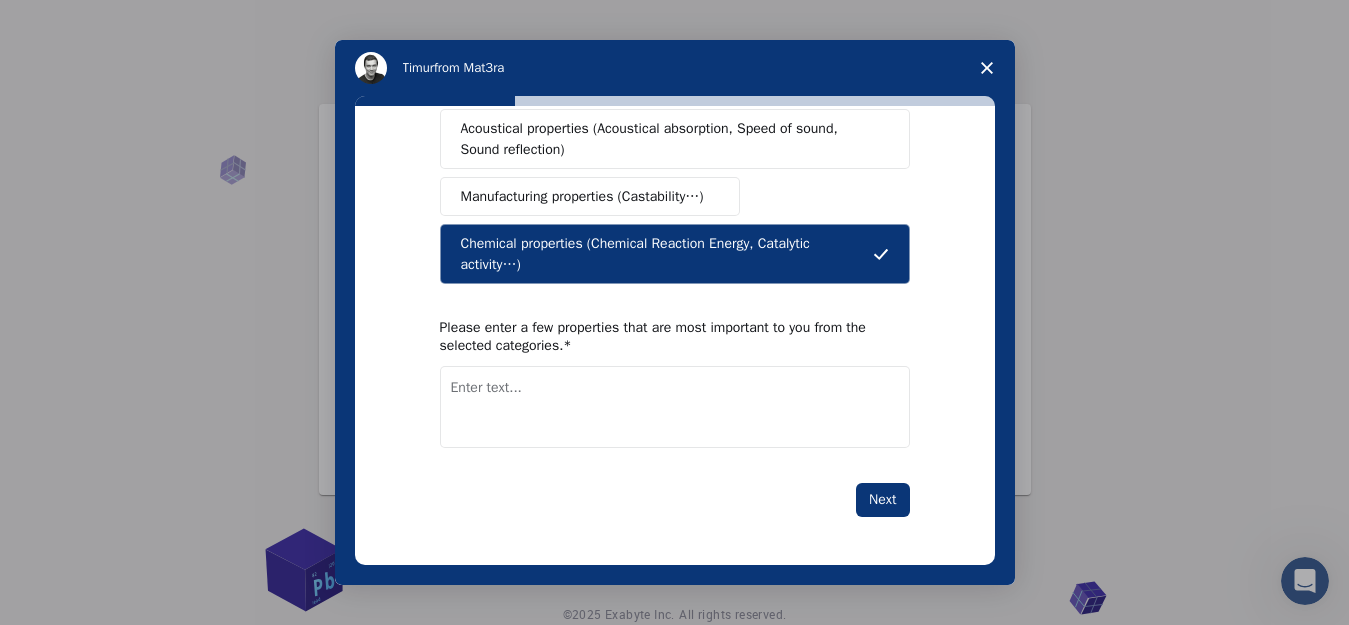 scroll, scrollTop: 444, scrollLeft: 0, axis: vertical 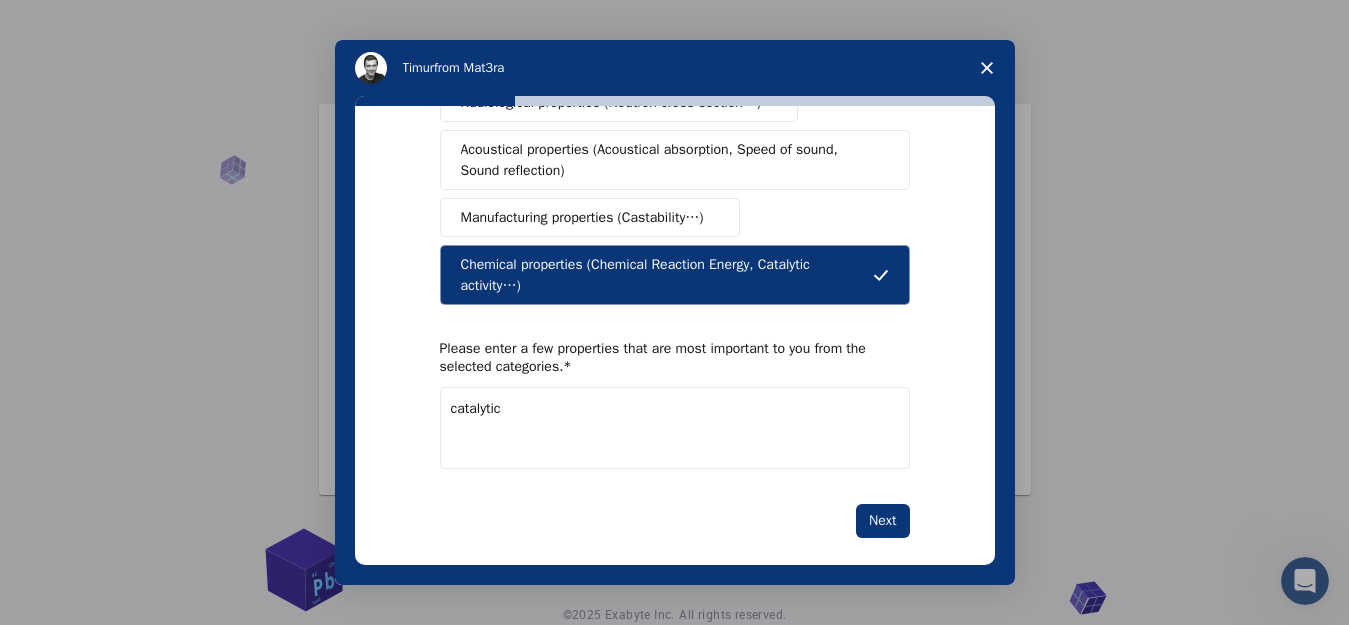 click on "Please enter a few properties that are most important to you from the selected categories." at bounding box center (660, 358) 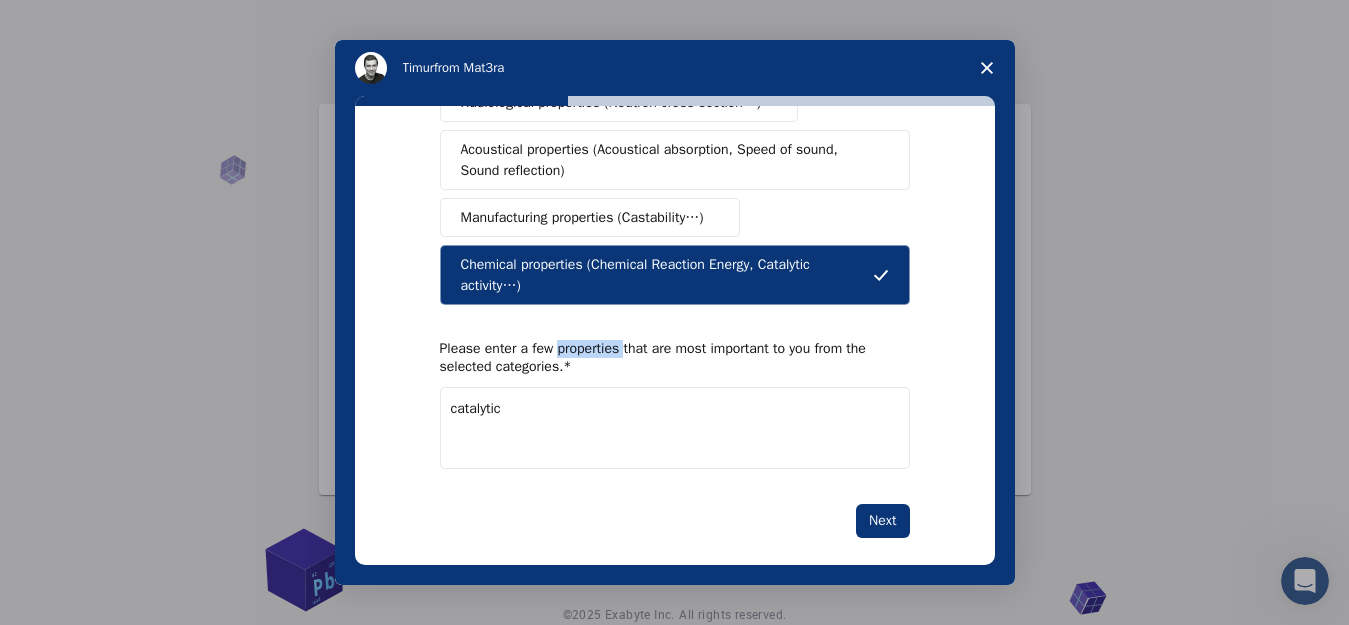 click on "Please enter a few properties that are most important to you from the selected categories." at bounding box center (660, 358) 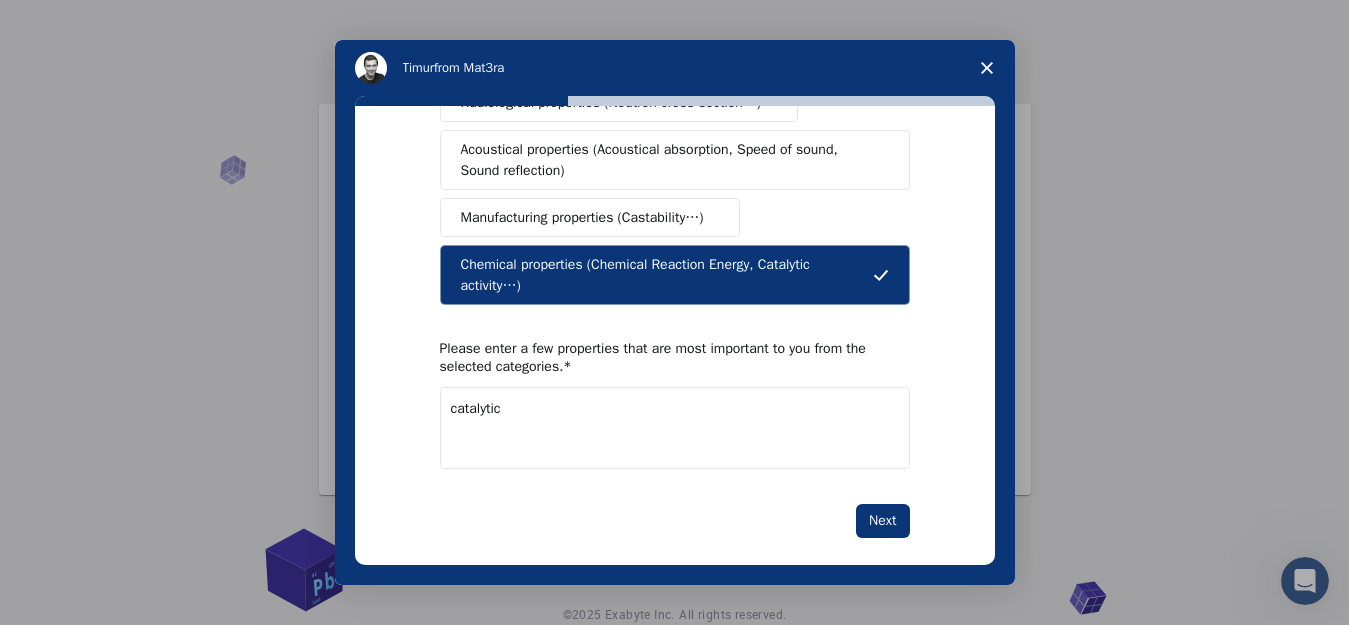 click on "catalytic" at bounding box center [675, 428] 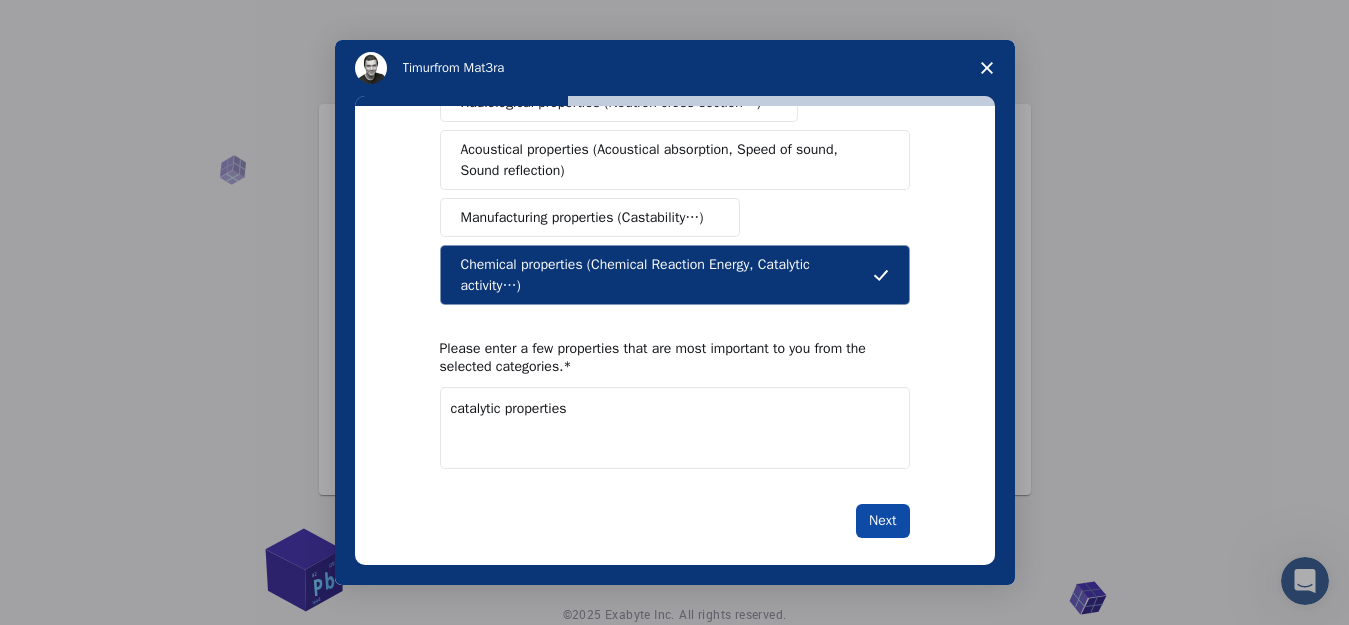 type on "catalytic properties" 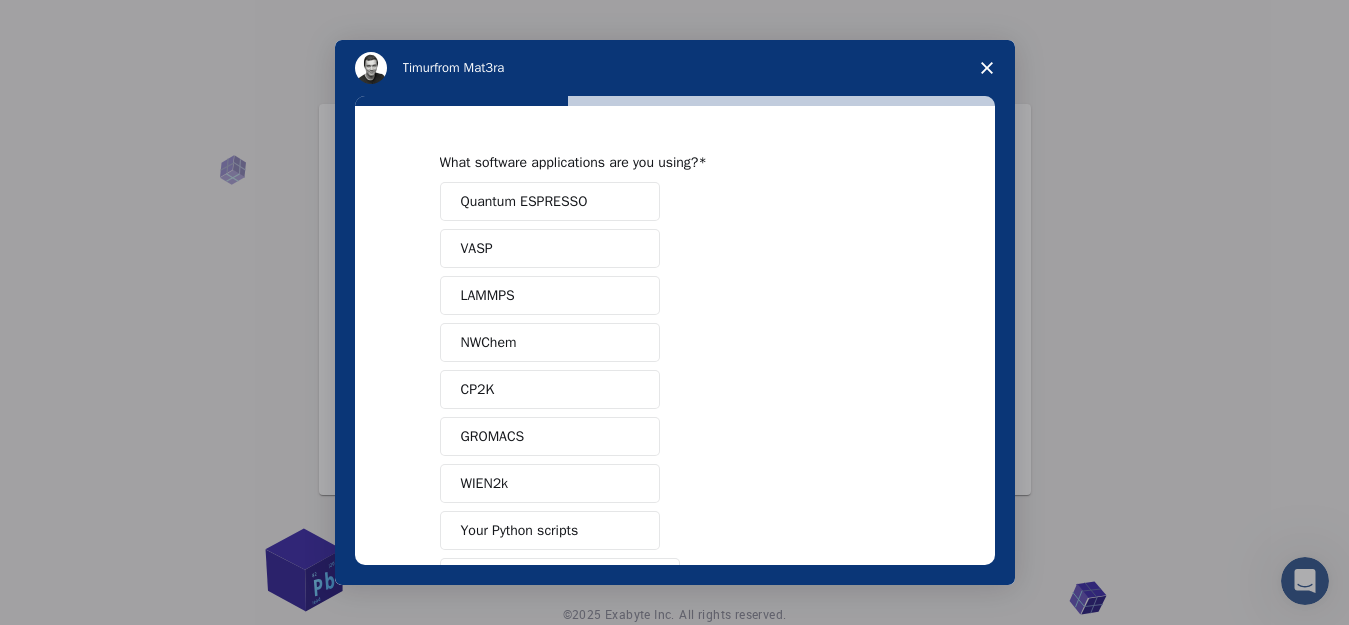 scroll, scrollTop: 196, scrollLeft: 0, axis: vertical 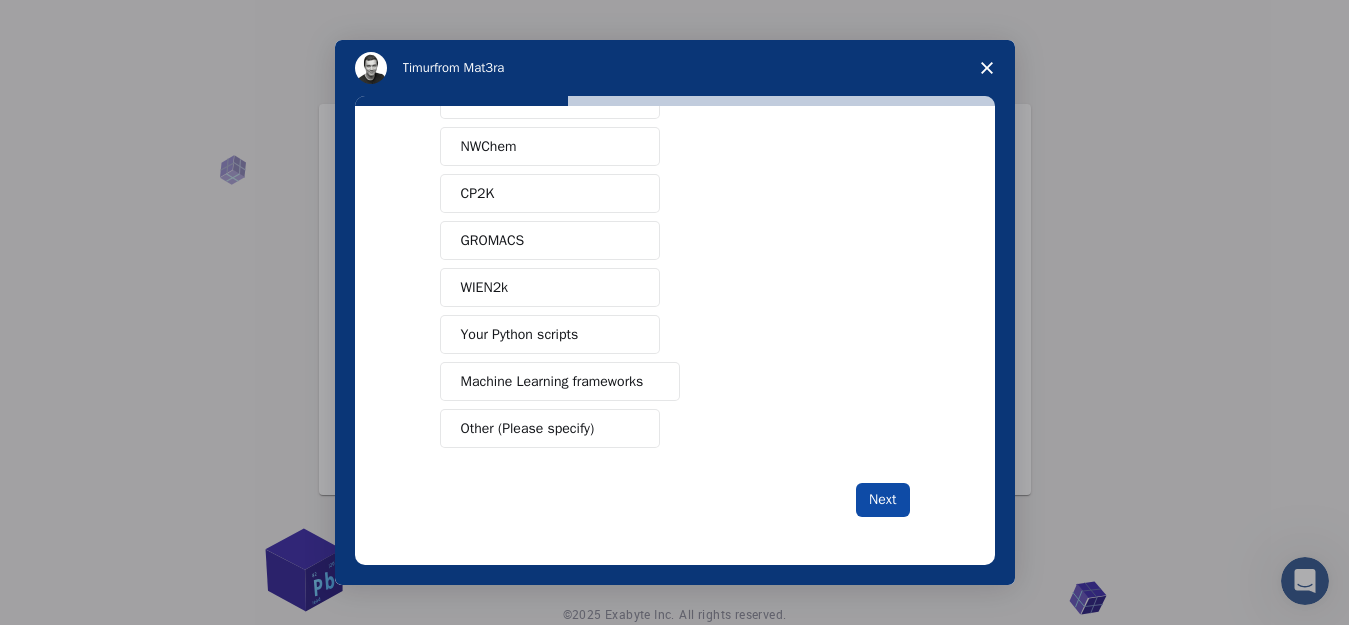 click on "Next" at bounding box center (882, 500) 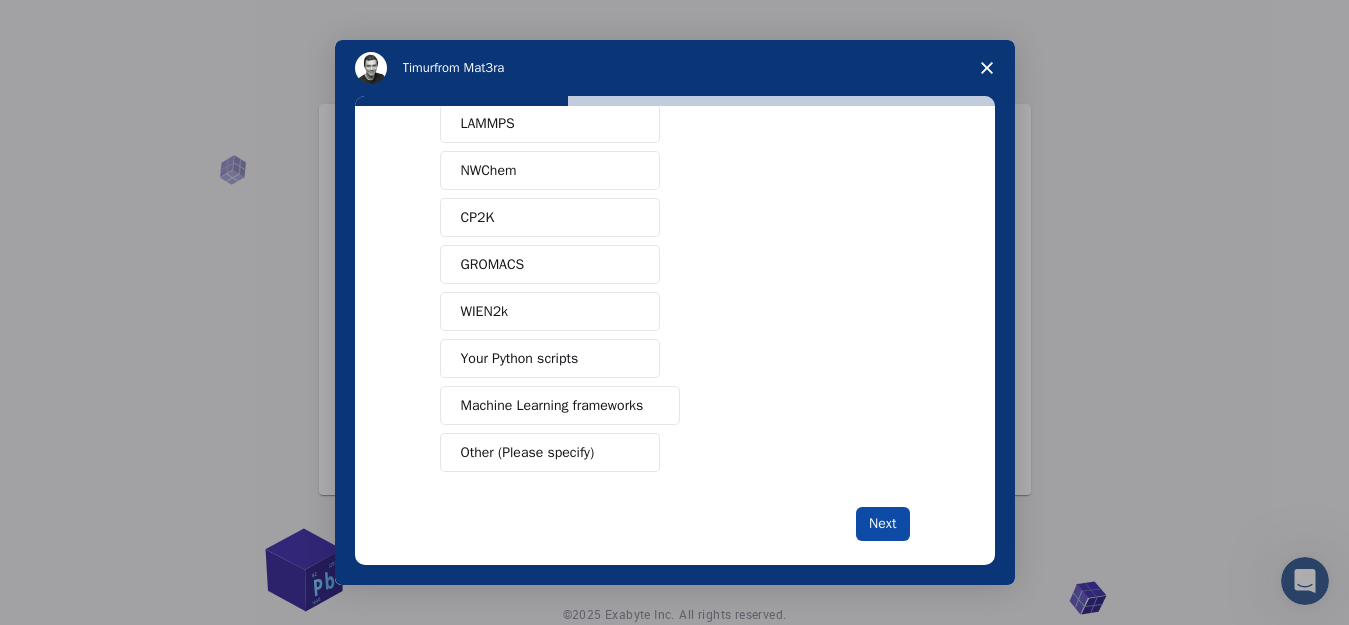 scroll, scrollTop: 103, scrollLeft: 0, axis: vertical 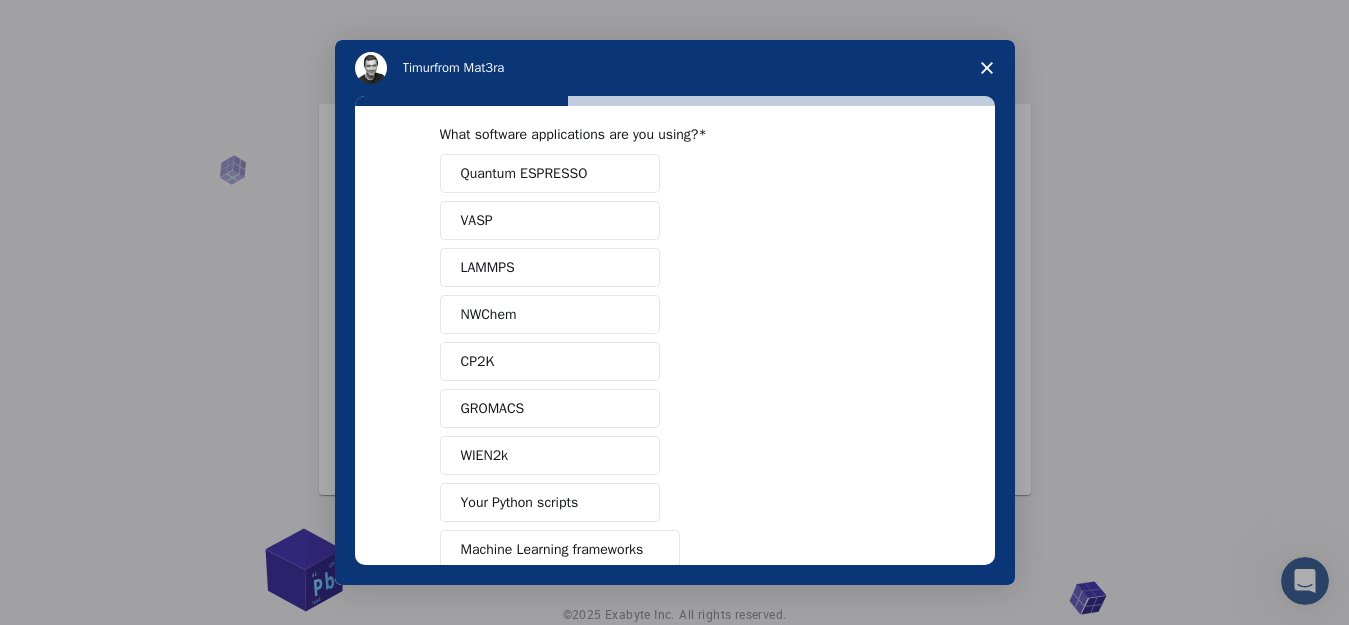 click on "Quantum ESPRESSO VASP LAMMPS NWChem CP2K GROMACS WIEN2k Your Python scripts Machine Learning frameworks Other (Please specify)" at bounding box center (675, 385) 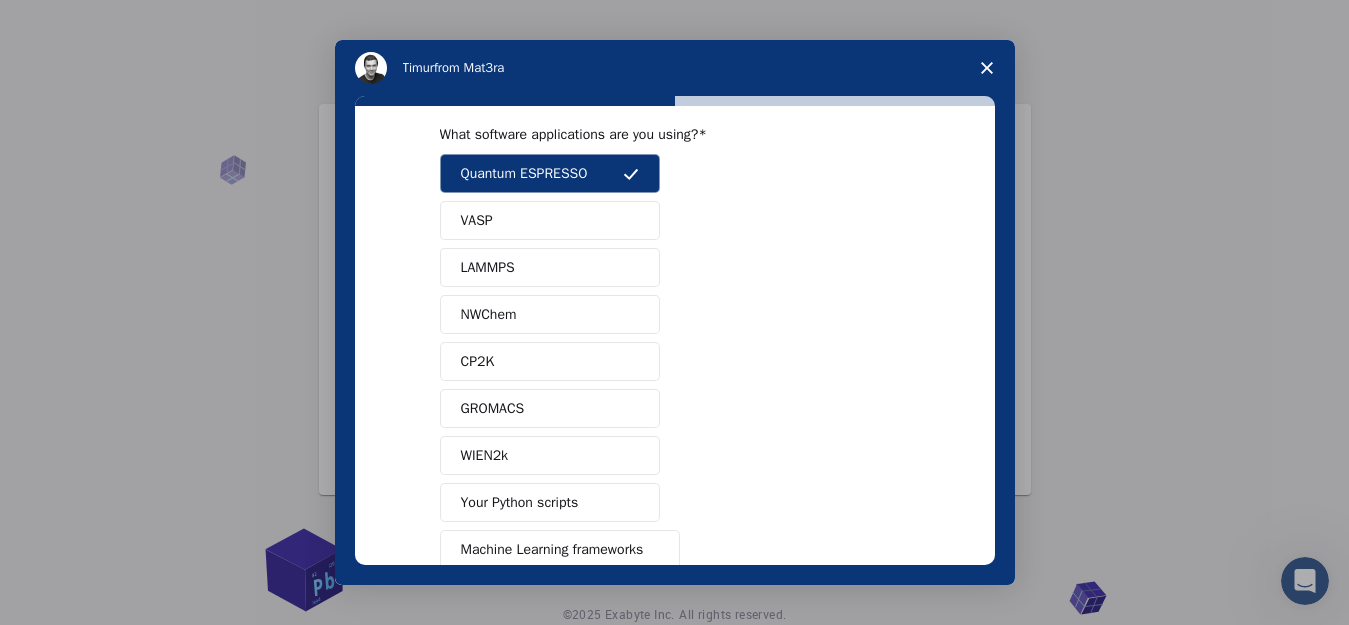 click on "VASP" at bounding box center (550, 220) 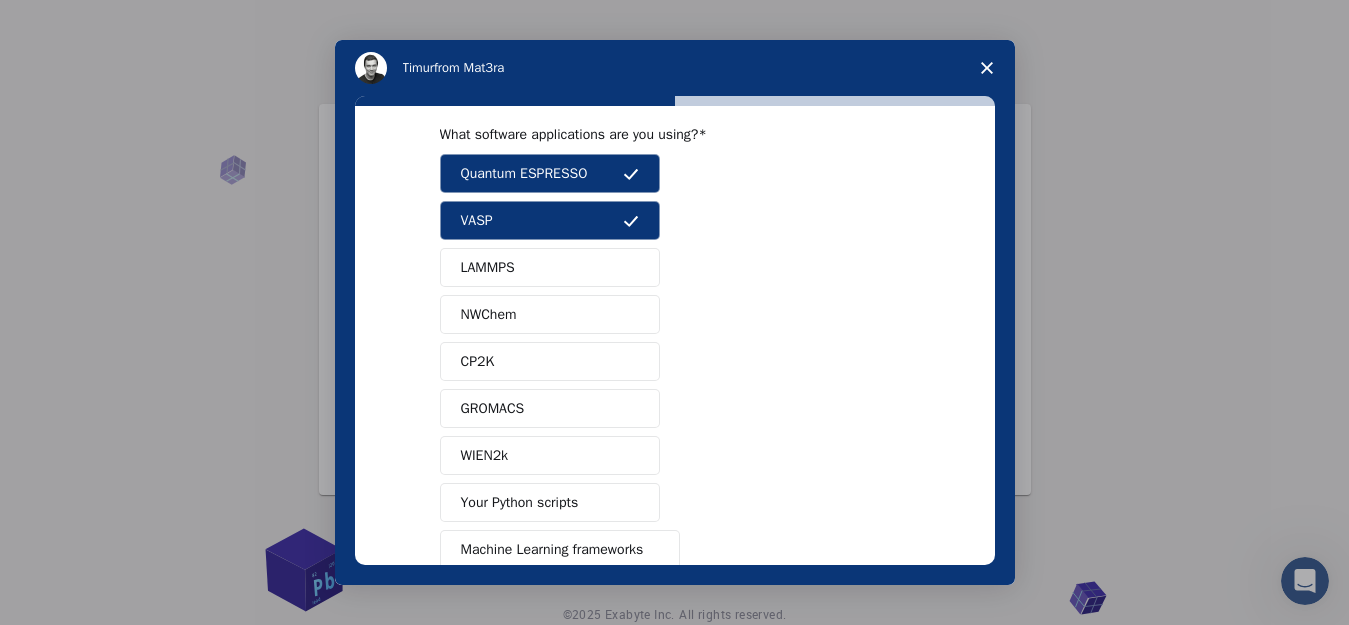 click on "LAMMPS" at bounding box center [488, 267] 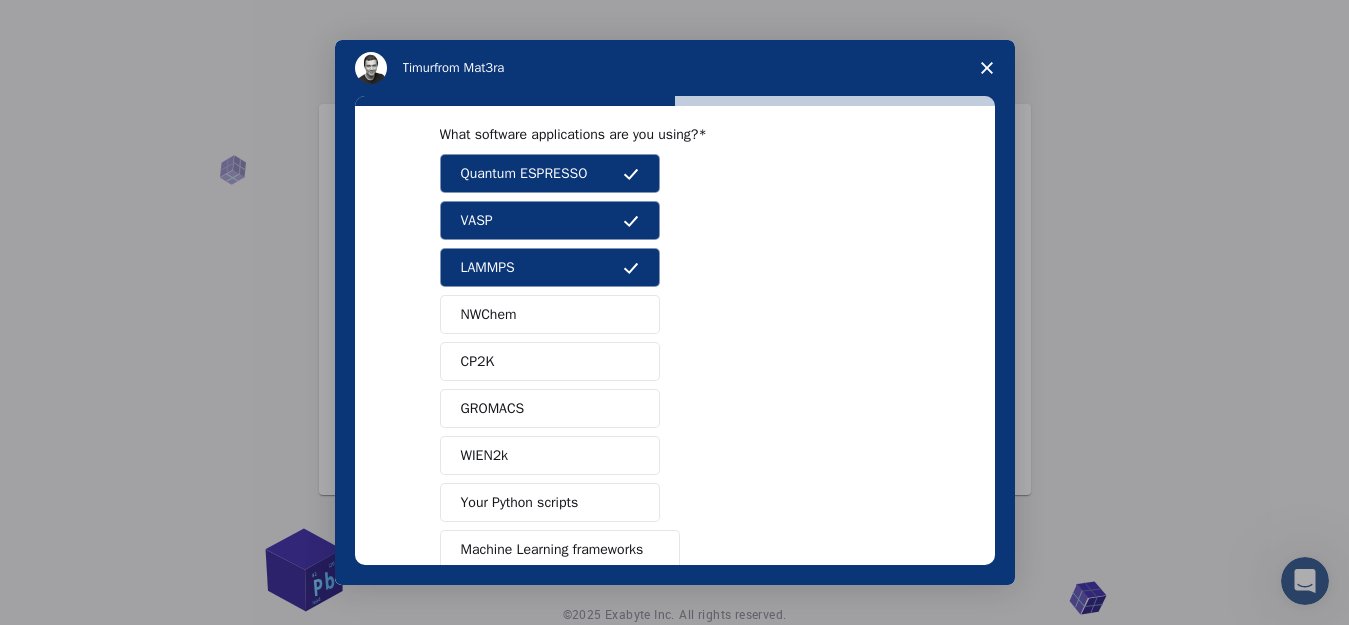 click on "NWChem" at bounding box center (489, 314) 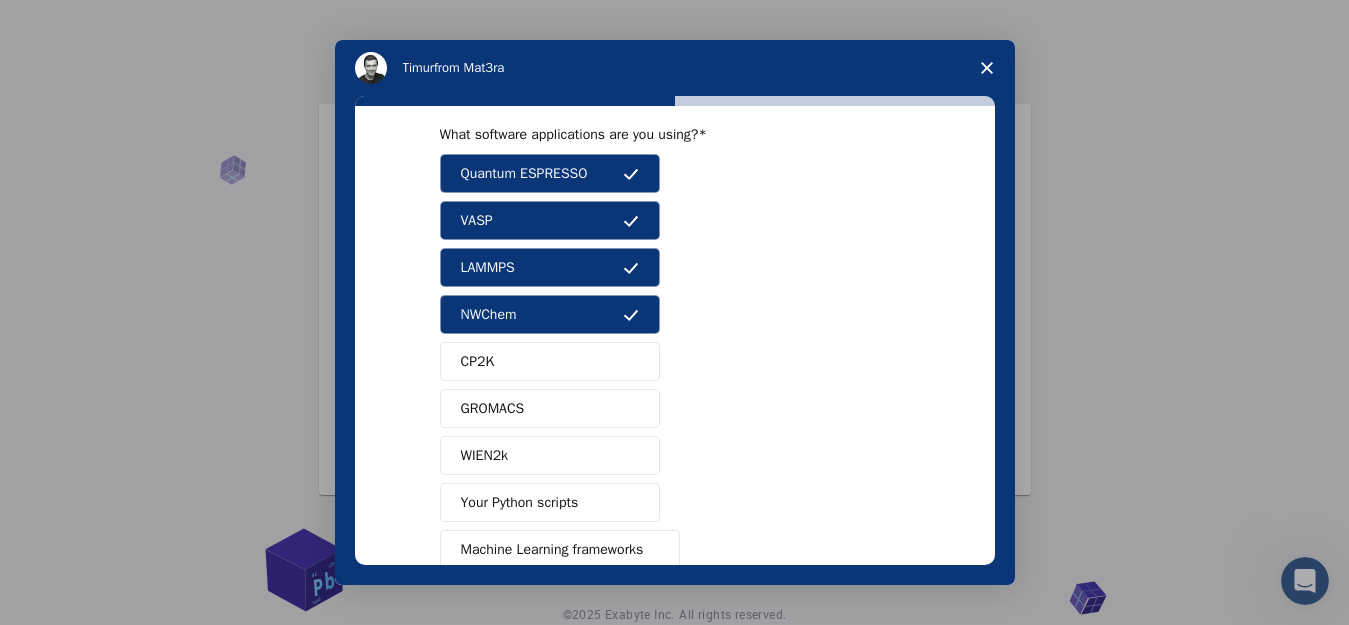 click on "CP2K" at bounding box center (550, 361) 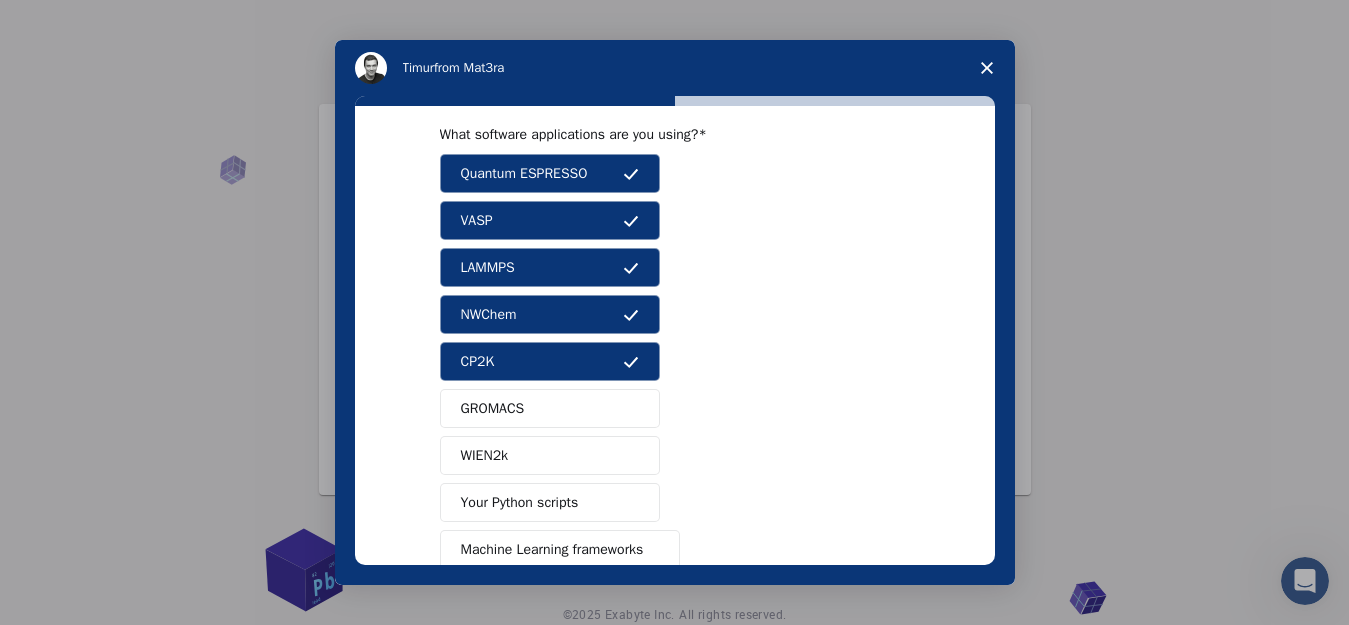 click on "GROMACS" at bounding box center [493, 408] 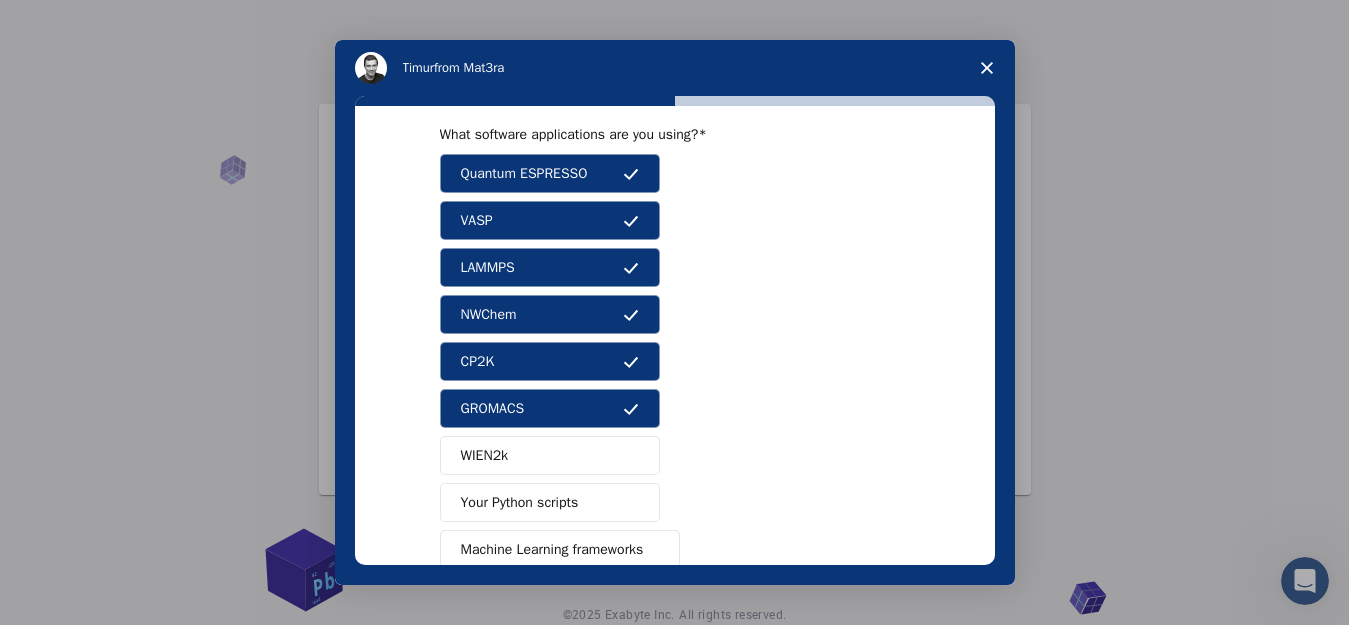 click on "WIEN2k" at bounding box center (485, 455) 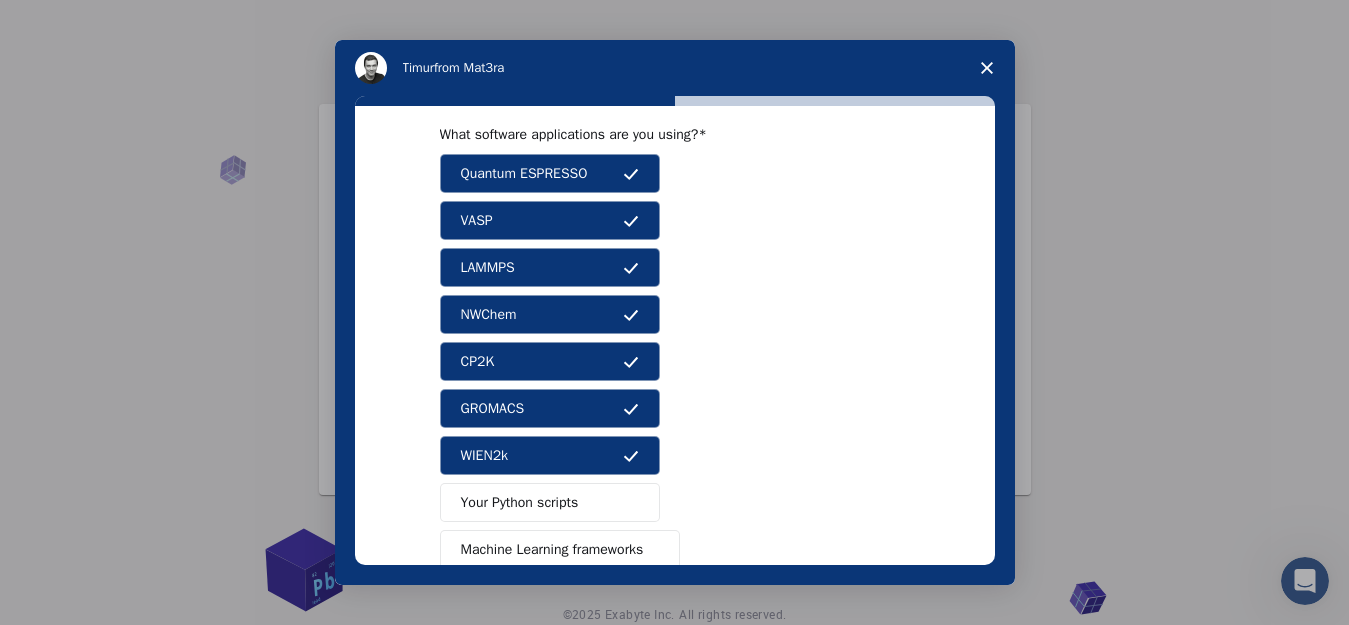 click on "Your Python scripts" at bounding box center [520, 502] 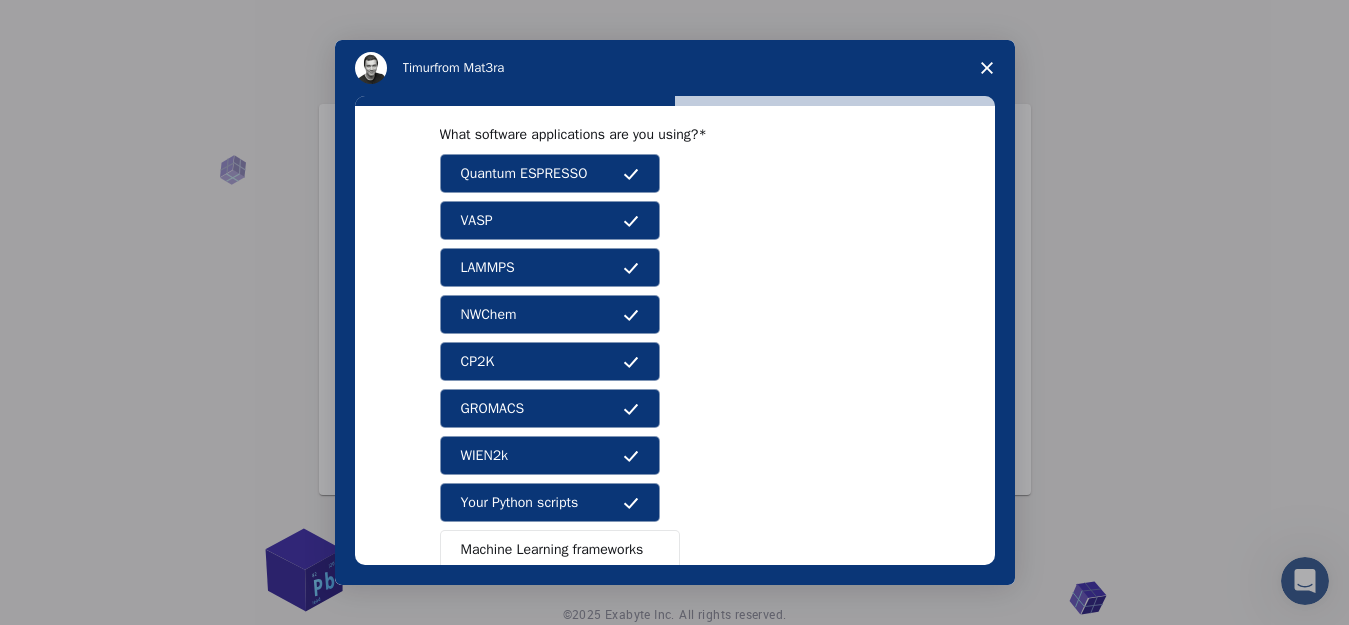 scroll, scrollTop: 153, scrollLeft: 0, axis: vertical 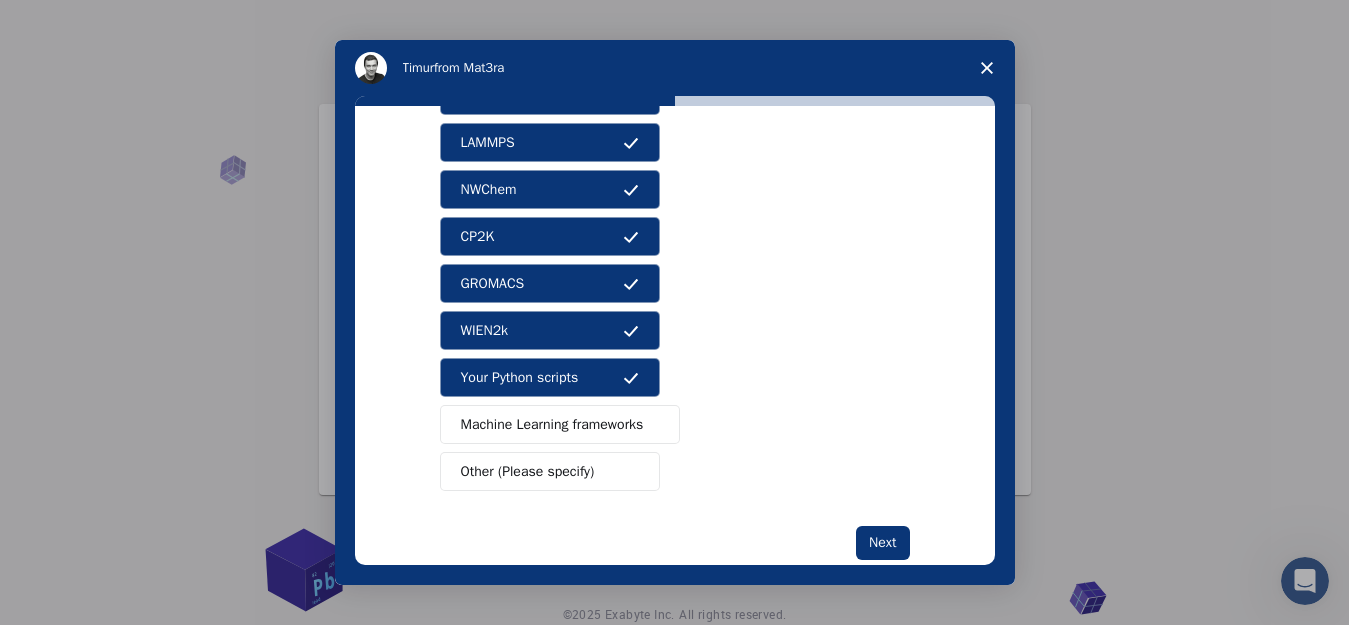click on "Machine Learning frameworks" at bounding box center (552, 424) 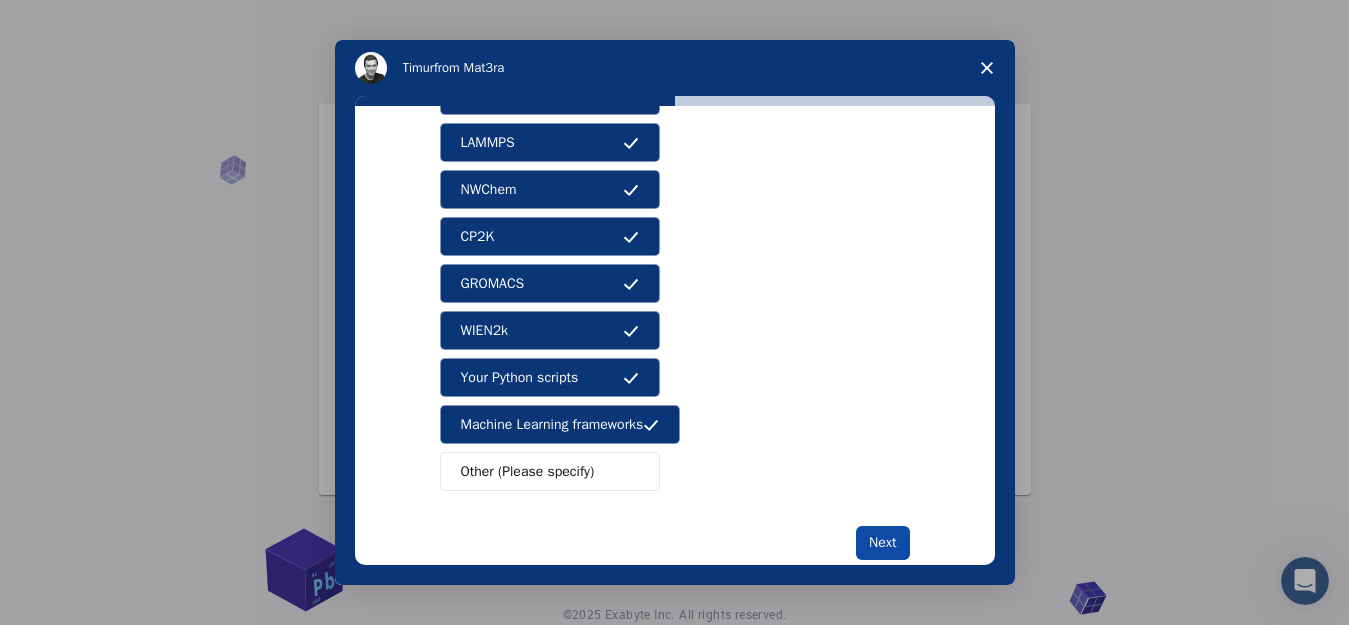 click on "Next" at bounding box center (882, 543) 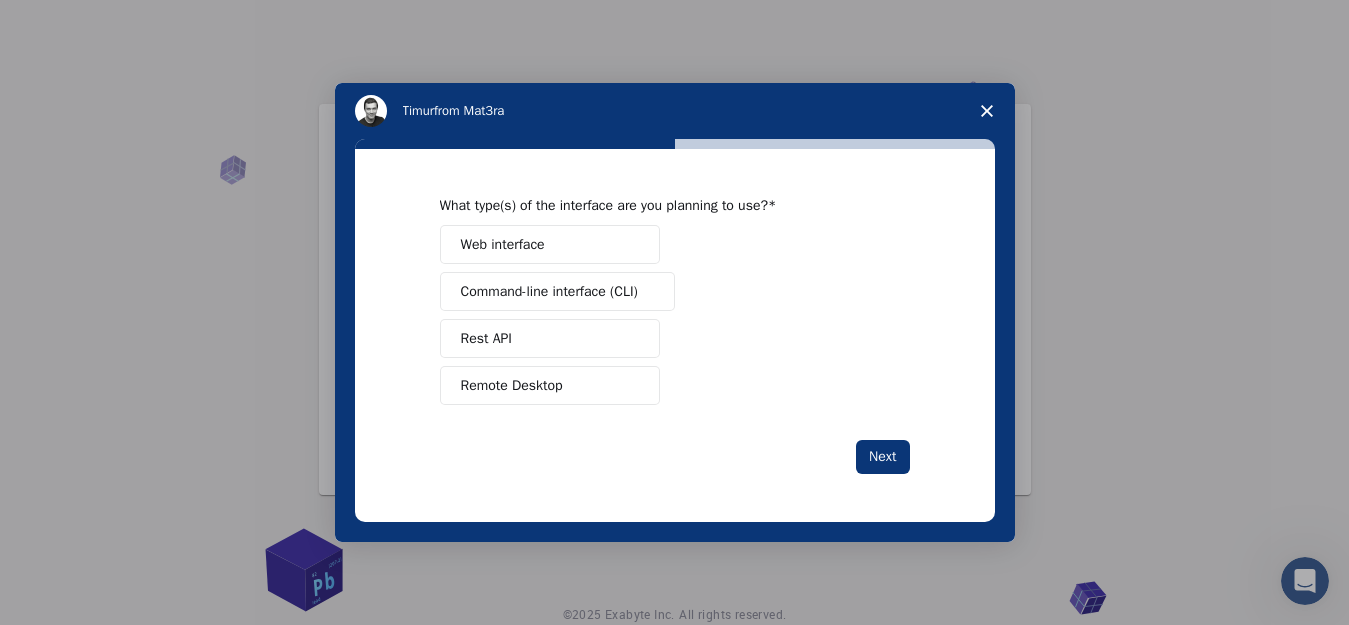 click on "Web interface" at bounding box center (503, 244) 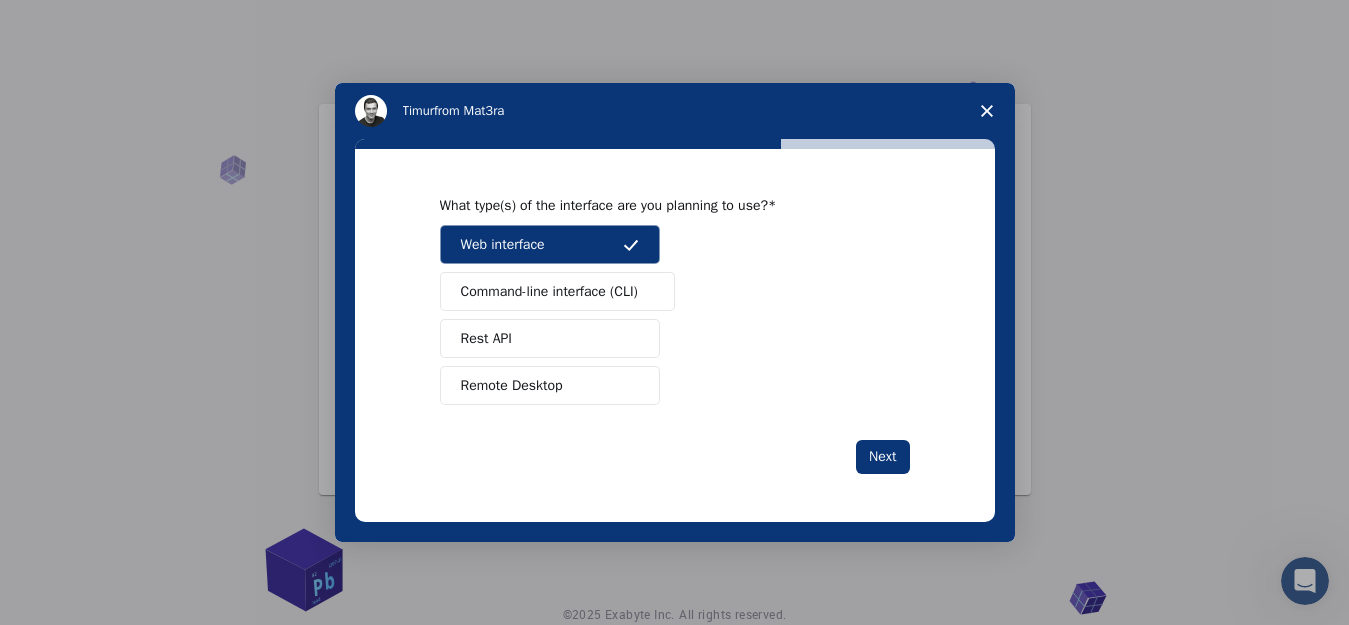 click on "Command-line interface (CLI)" at bounding box center (557, 291) 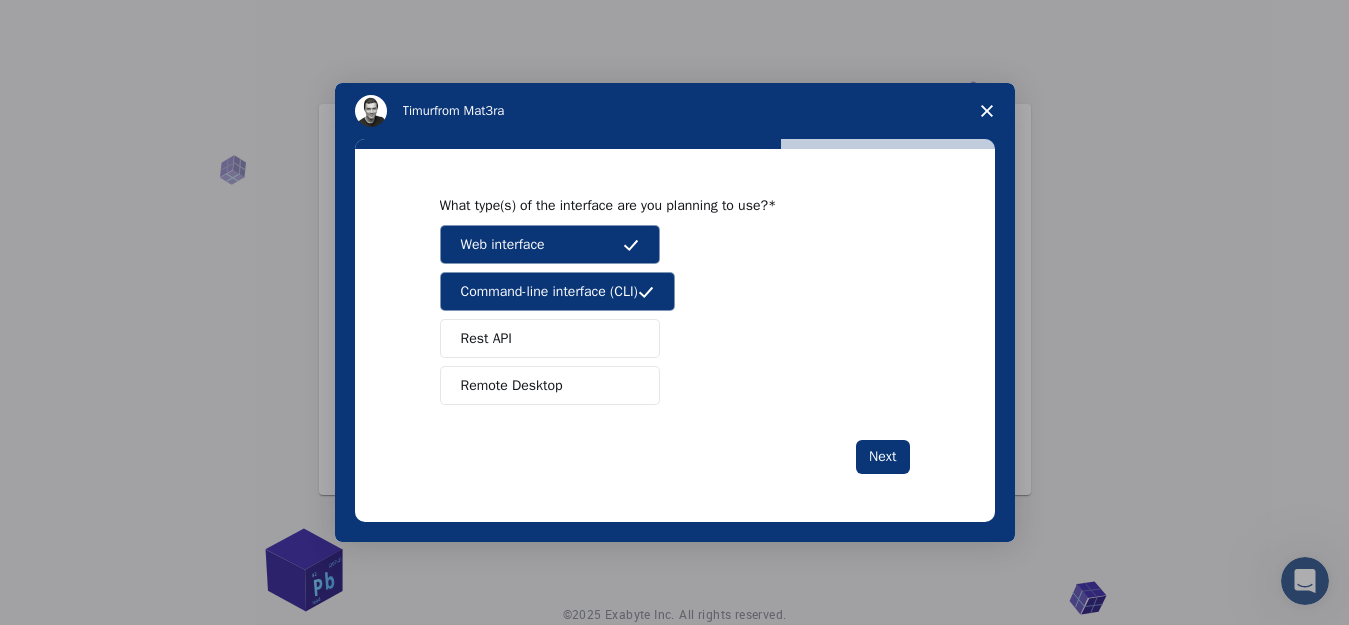 click on "Rest API" at bounding box center (550, 338) 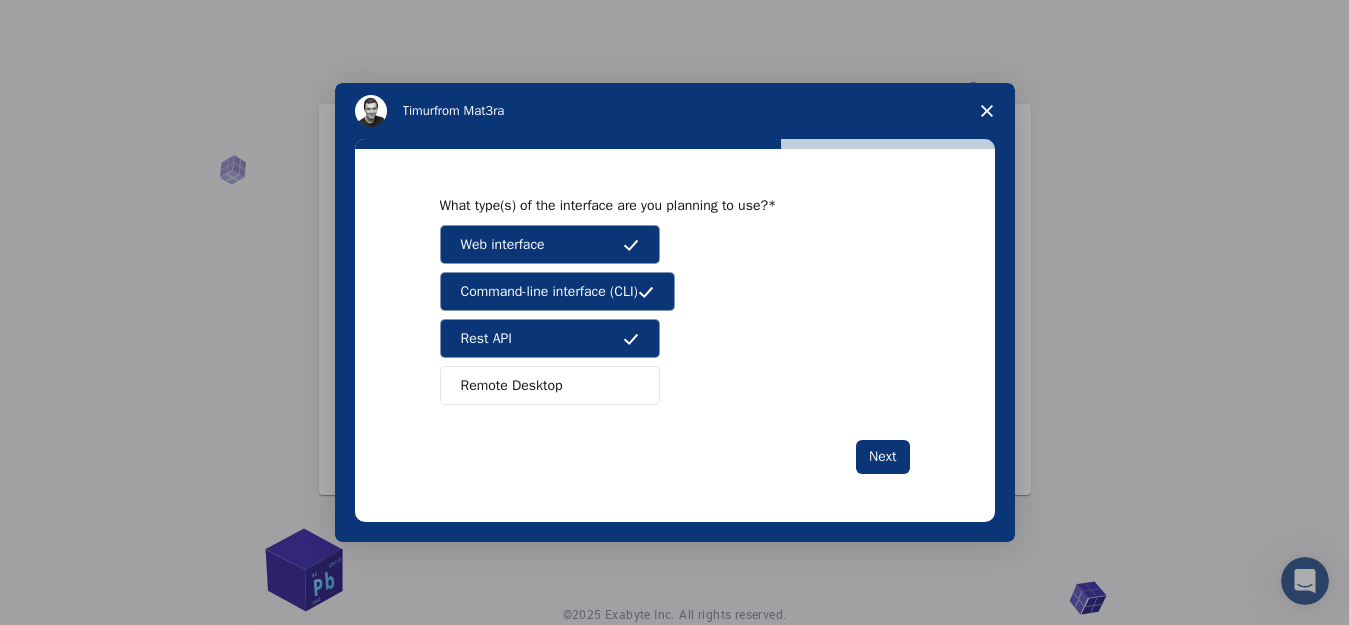 click on "Remote Desktop" at bounding box center [512, 385] 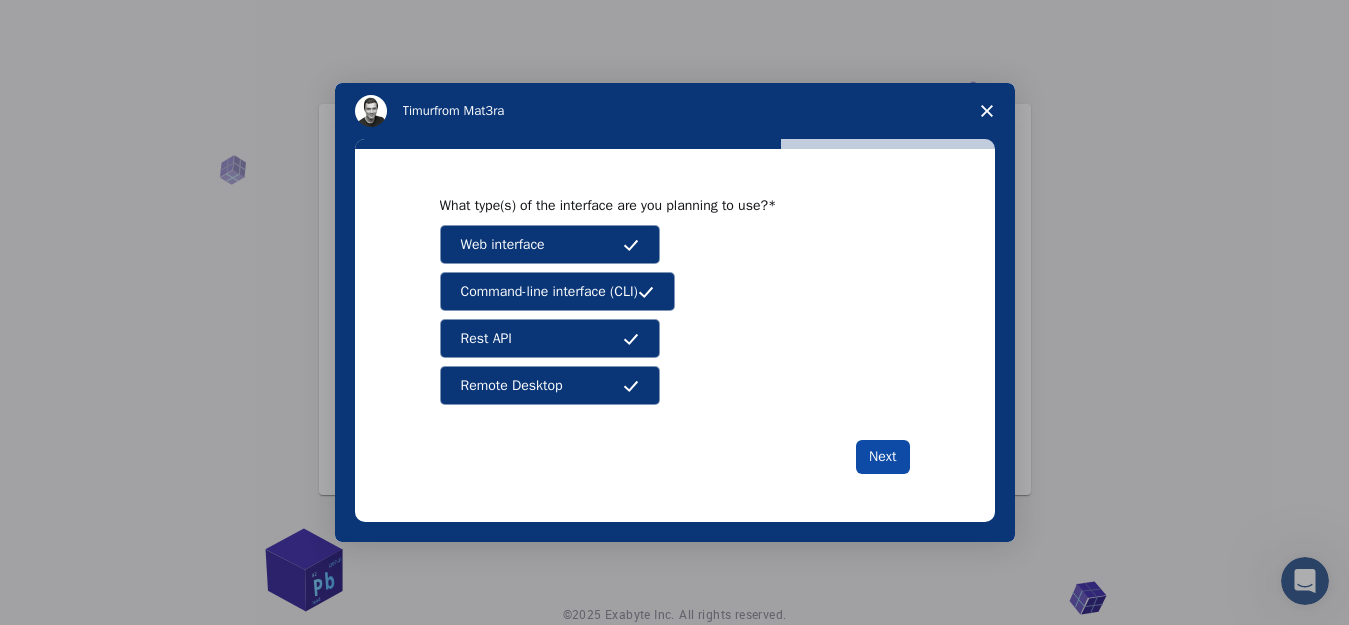 click on "Next" at bounding box center (882, 457) 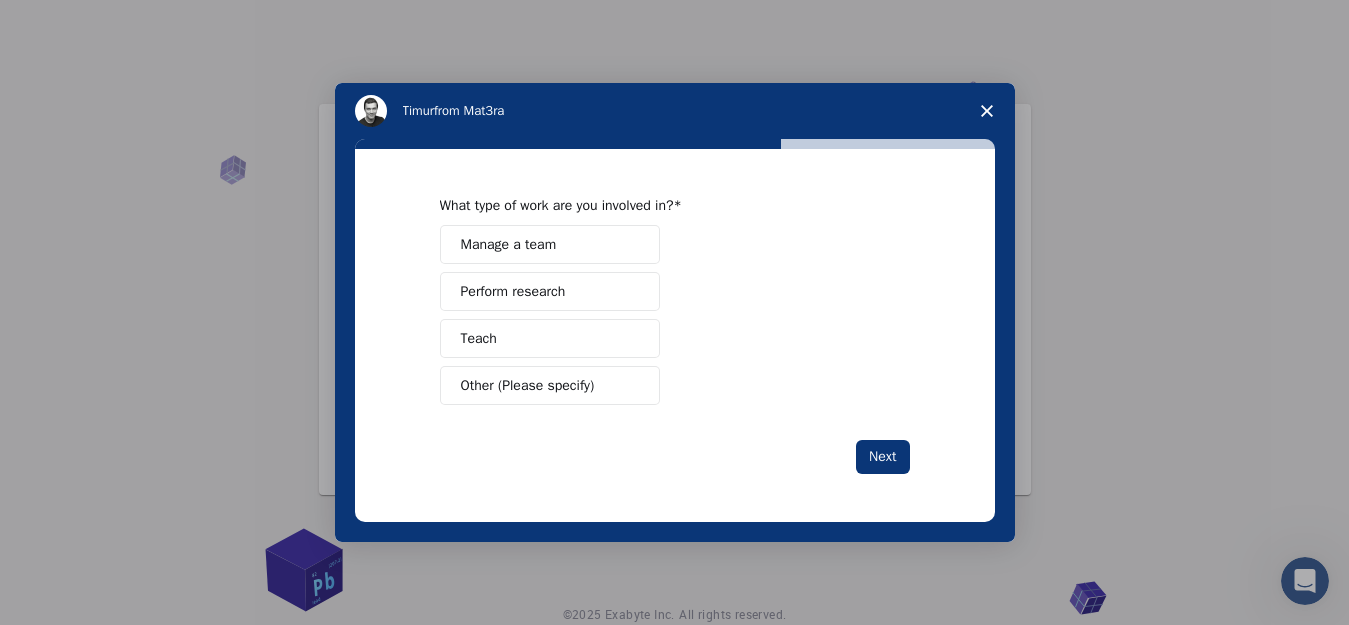 click on "Perform research" at bounding box center [513, 291] 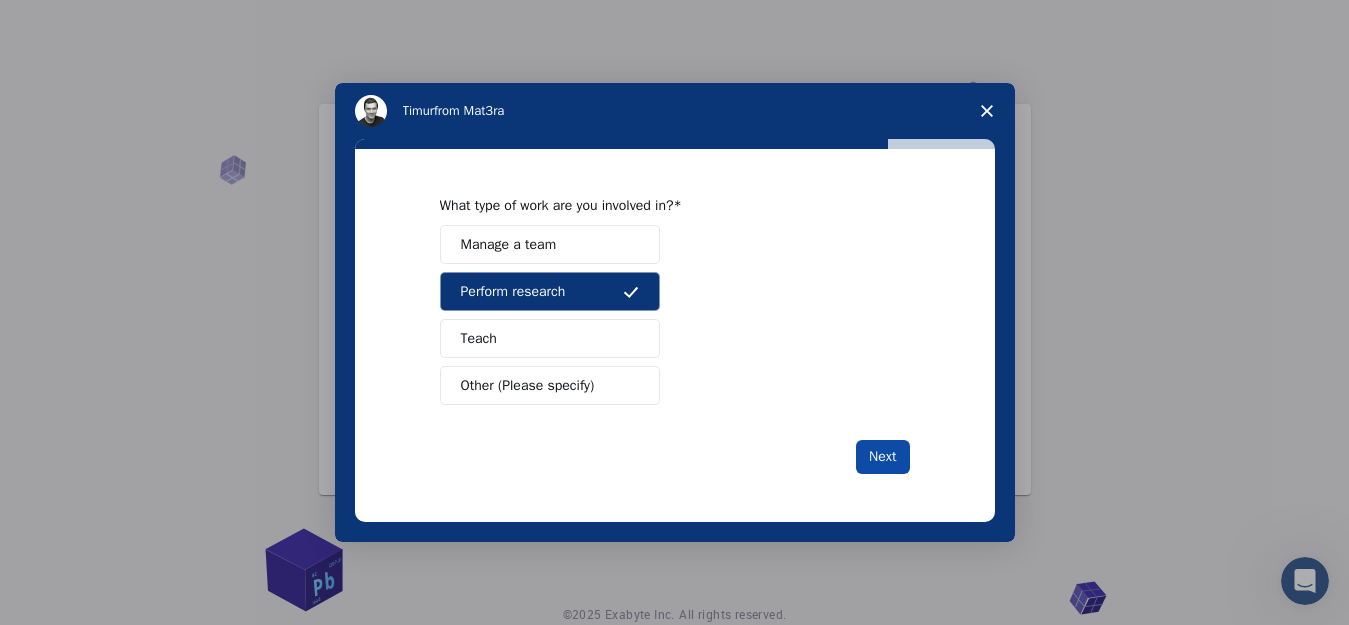 click on "Next" at bounding box center (882, 457) 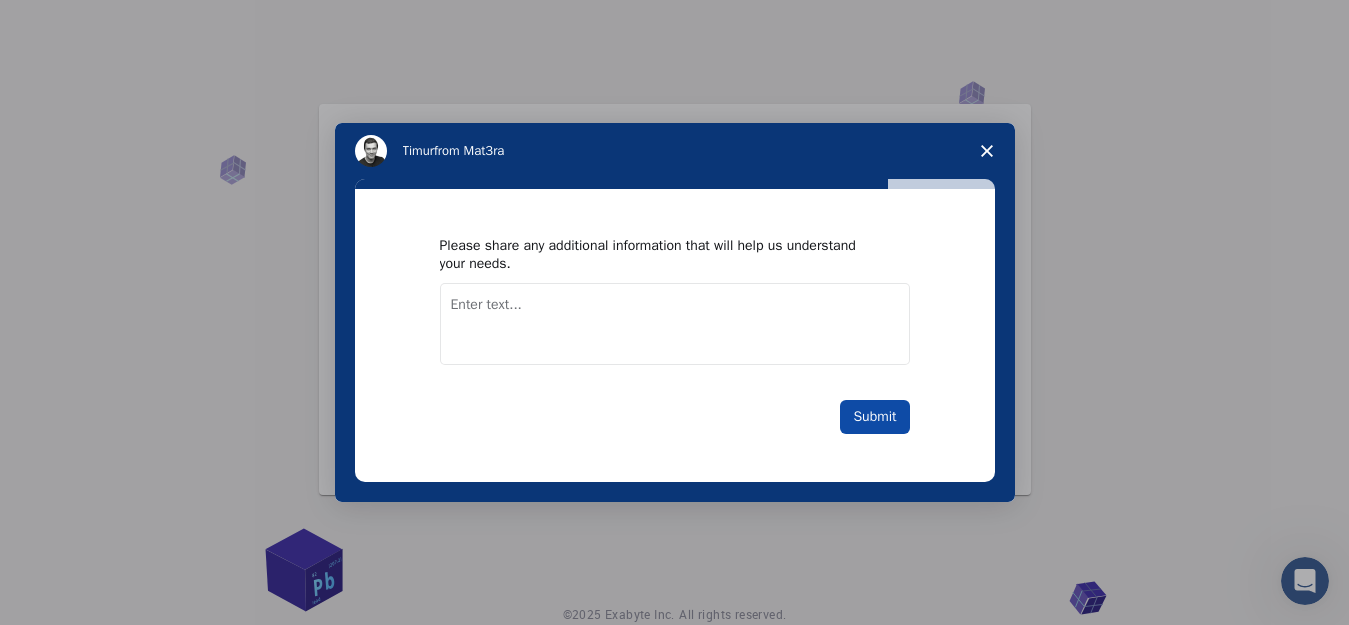 click on "Submit" at bounding box center [874, 417] 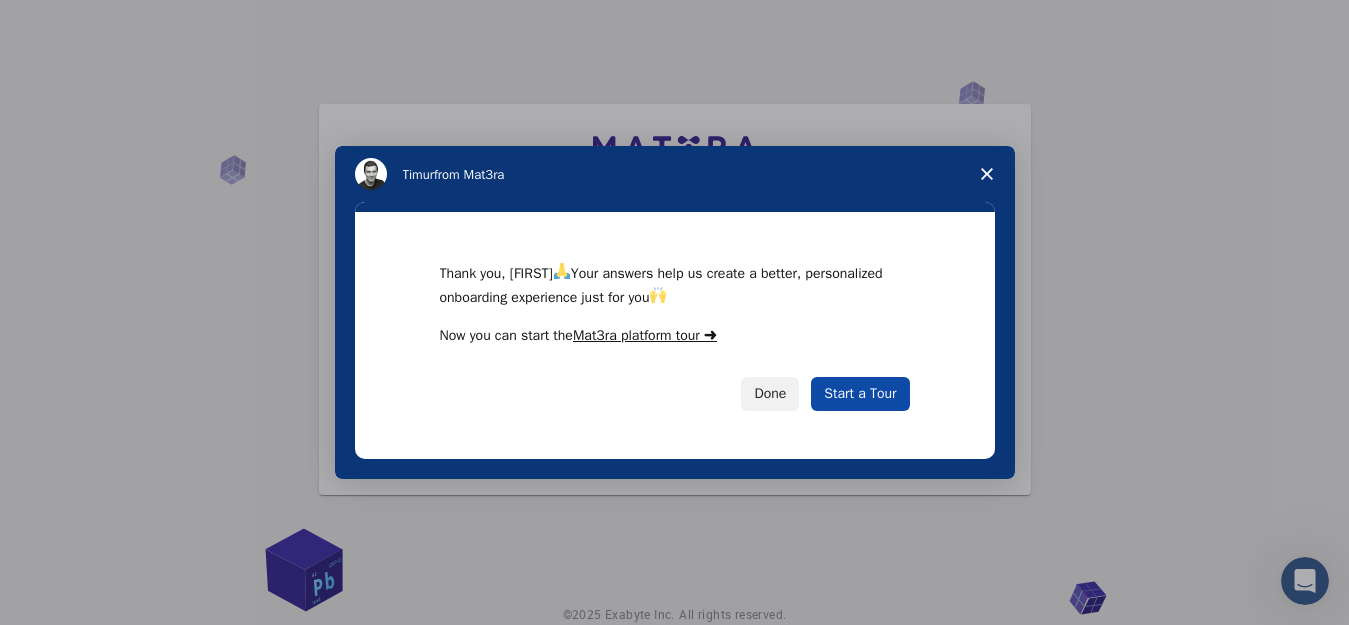 click on "Start a Tour" at bounding box center [860, 394] 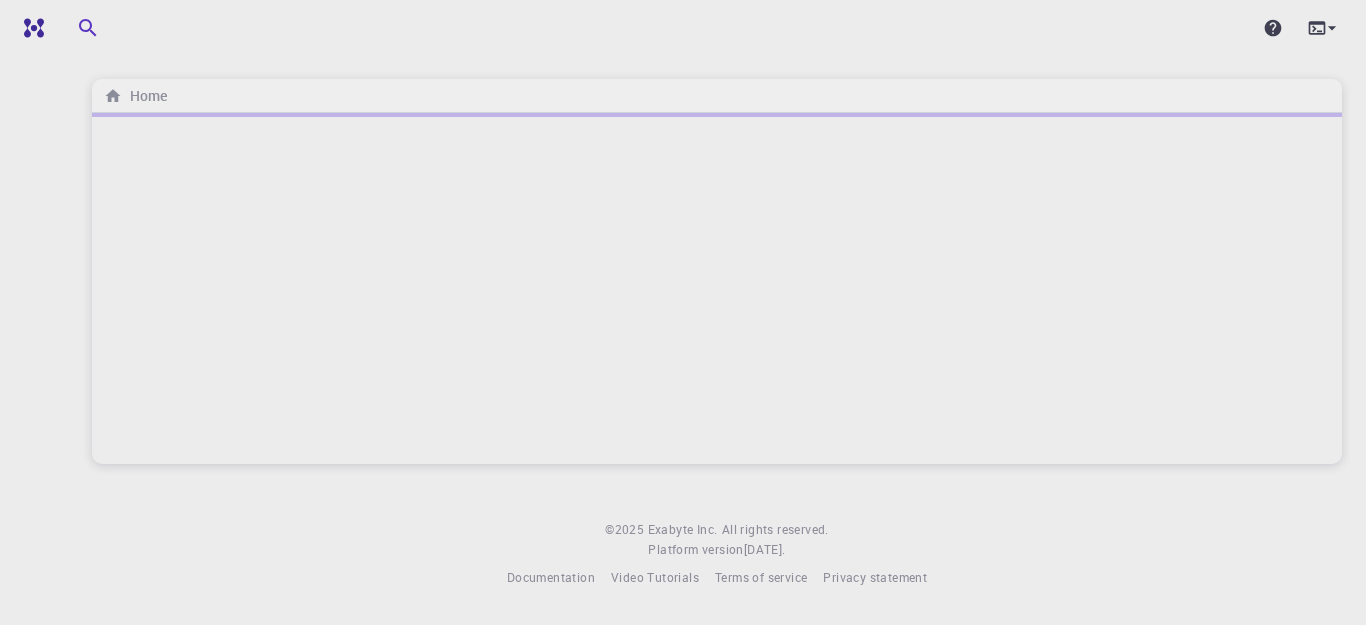 scroll, scrollTop: 0, scrollLeft: 0, axis: both 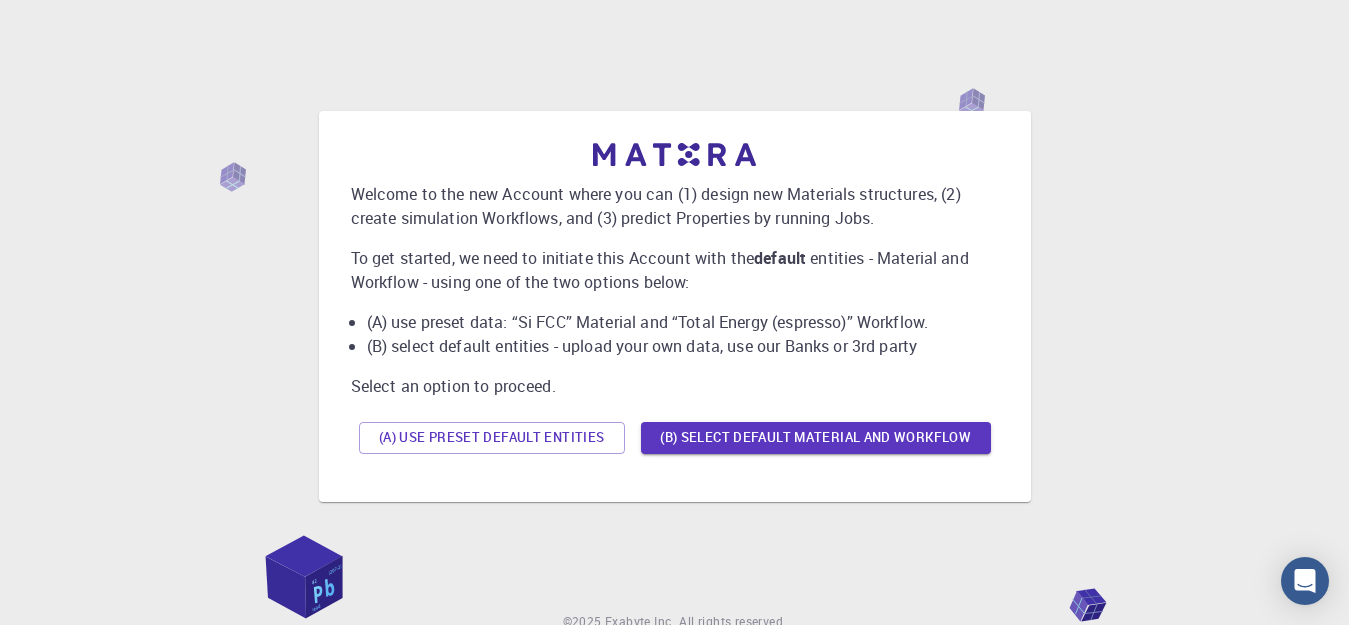 click on "(A) use preset data: “Si FCC” Material and “Total Energy (espresso)” Workflow." at bounding box center [683, 322] 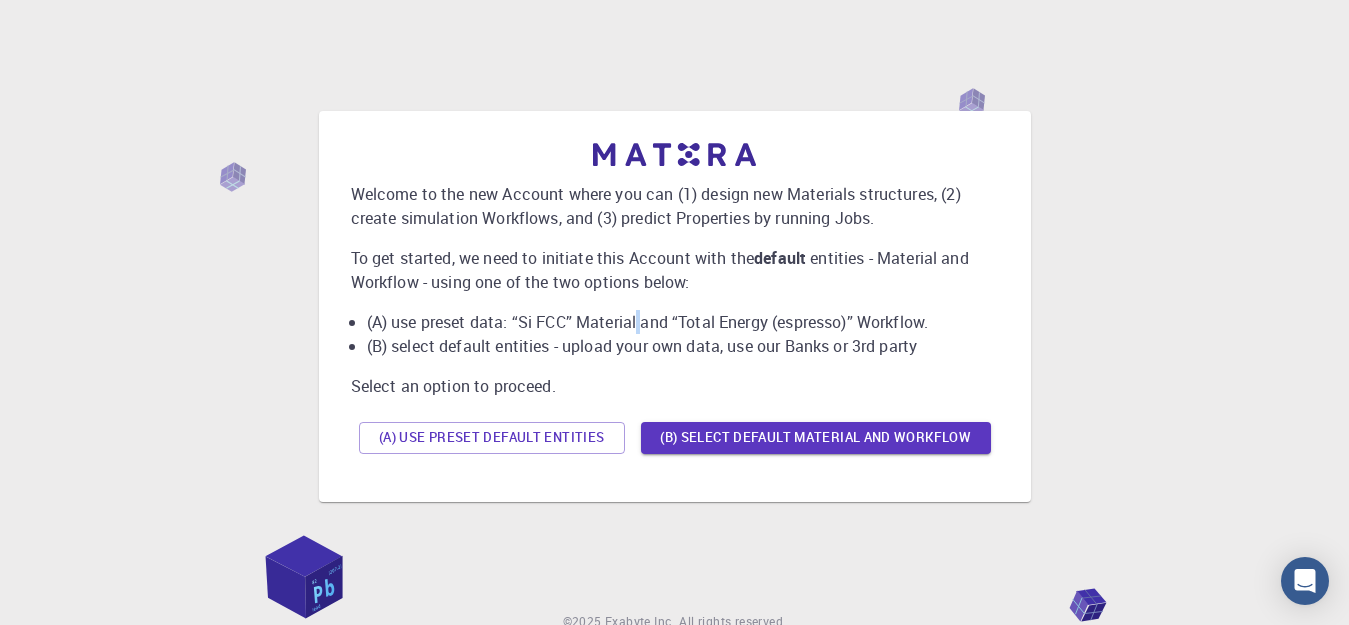 click on "(A) use preset data: “Si FCC” Material and “Total Energy (espresso)” Workflow." at bounding box center (683, 322) 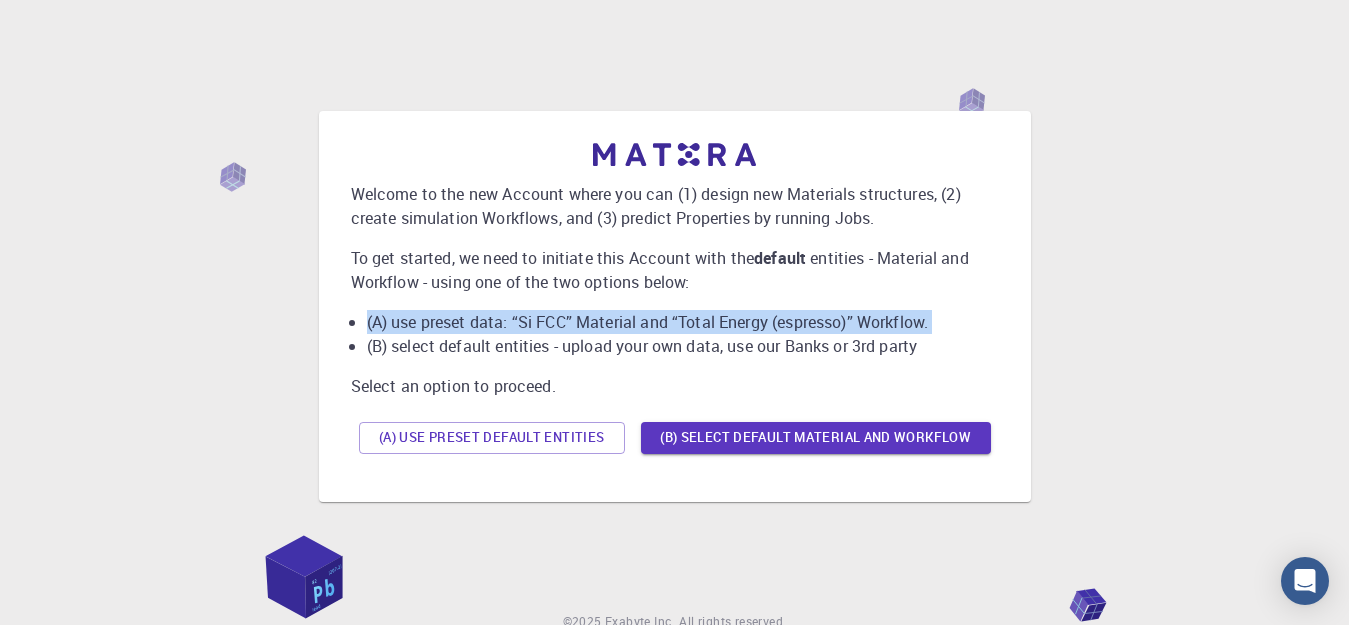 click on "(A) use preset data: “Si FCC” Material and “Total Energy (espresso)” Workflow." at bounding box center (683, 322) 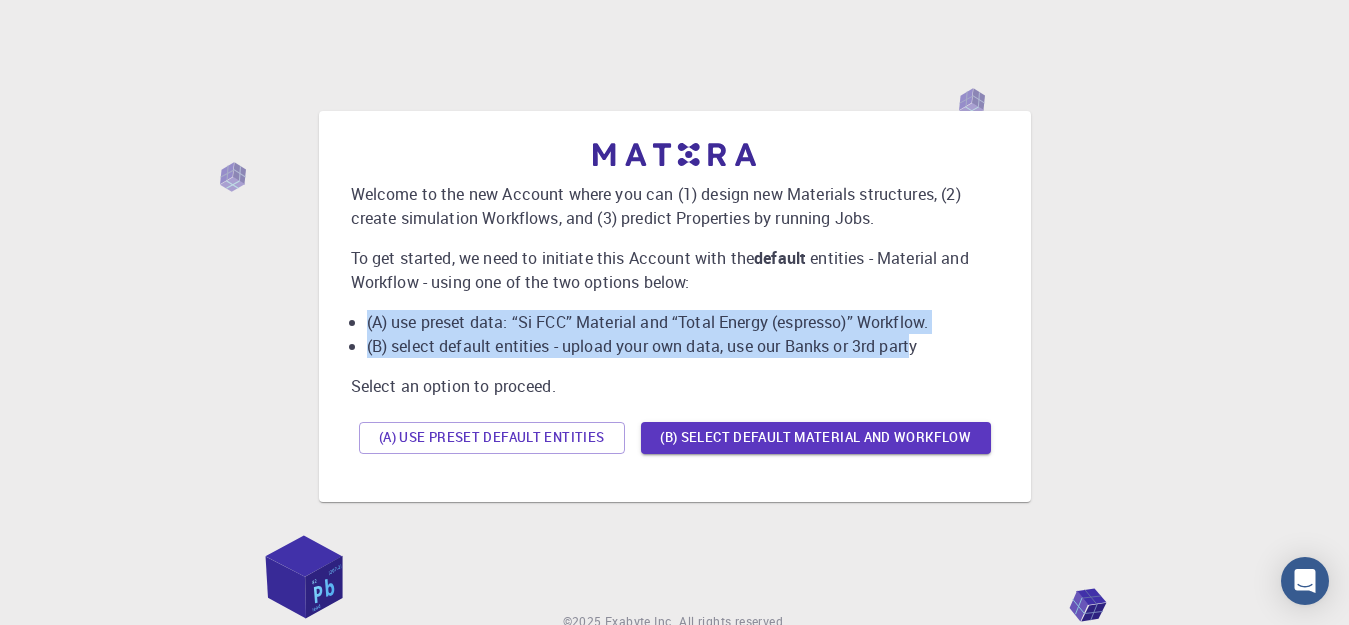 drag, startPoint x: 915, startPoint y: 347, endPoint x: 350, endPoint y: 319, distance: 565.69336 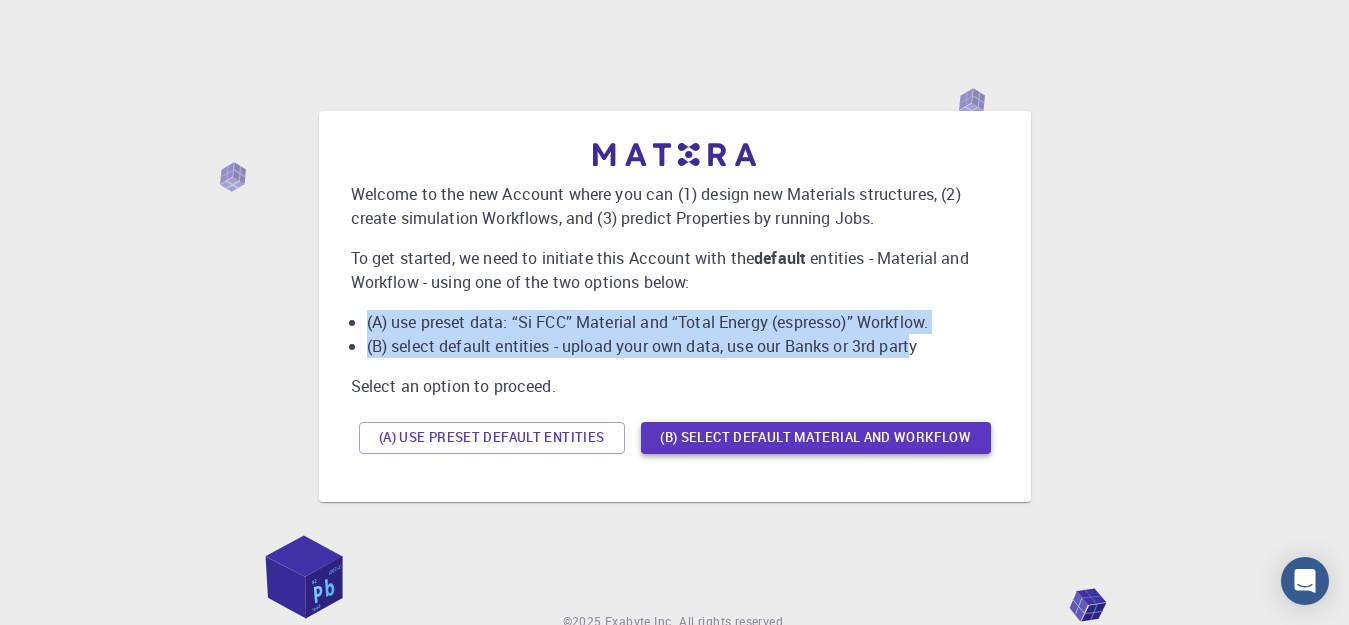 click on "(B) Select default material and workflow" at bounding box center (816, 438) 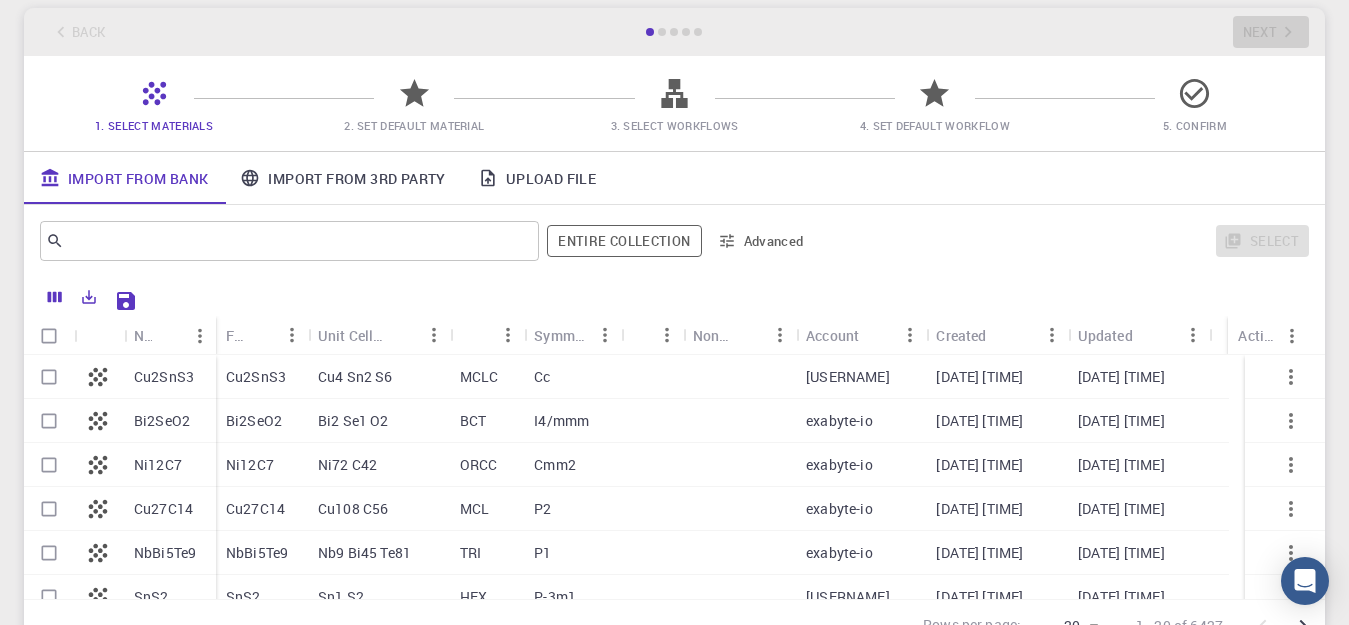 scroll, scrollTop: 103, scrollLeft: 0, axis: vertical 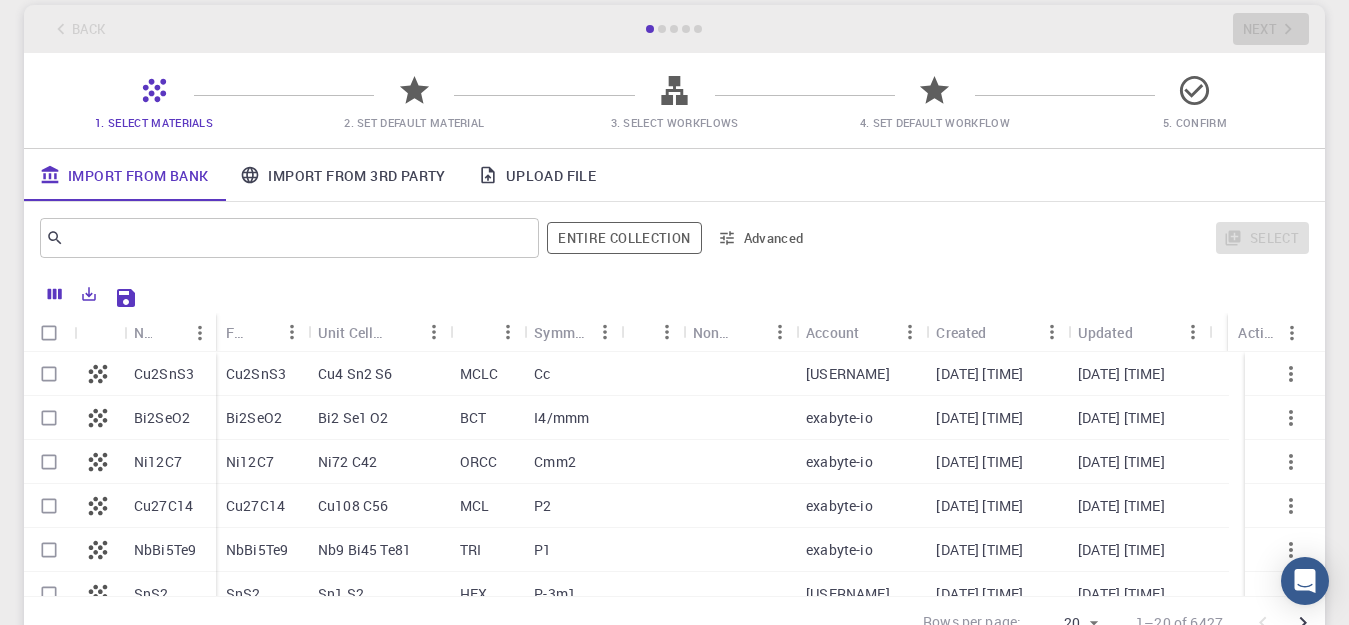 click on "Cu2SnS3" at bounding box center [164, 374] 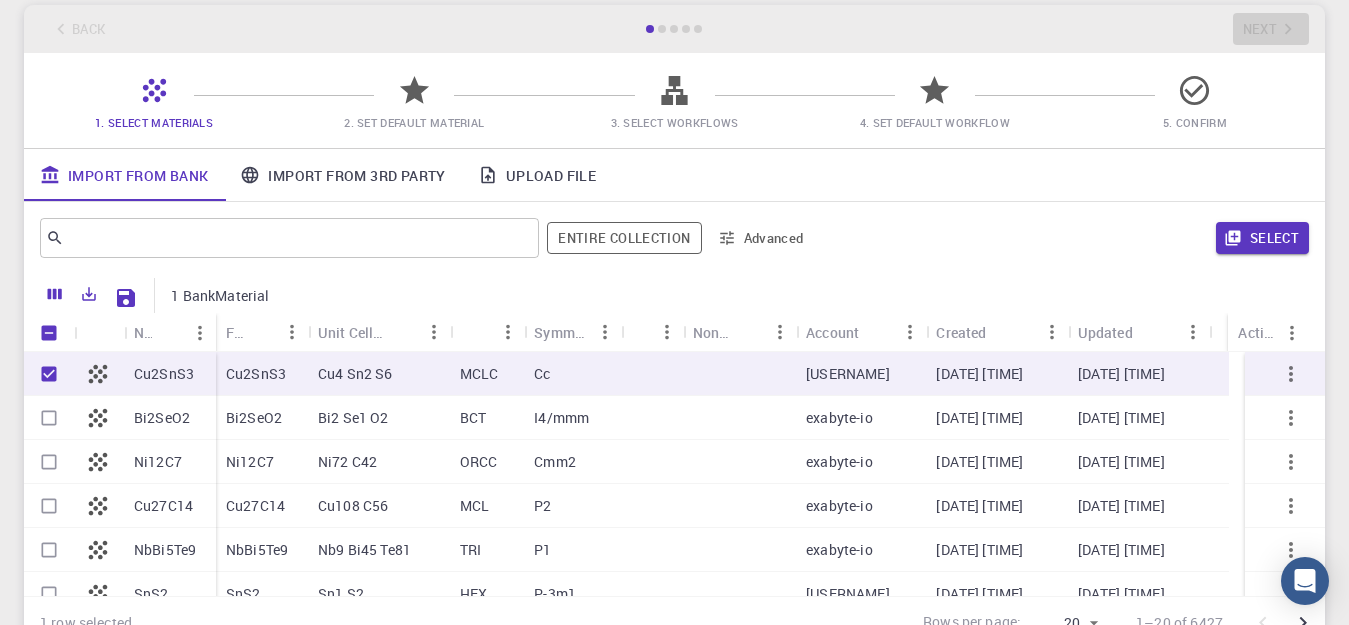 click at bounding box center [49, 374] 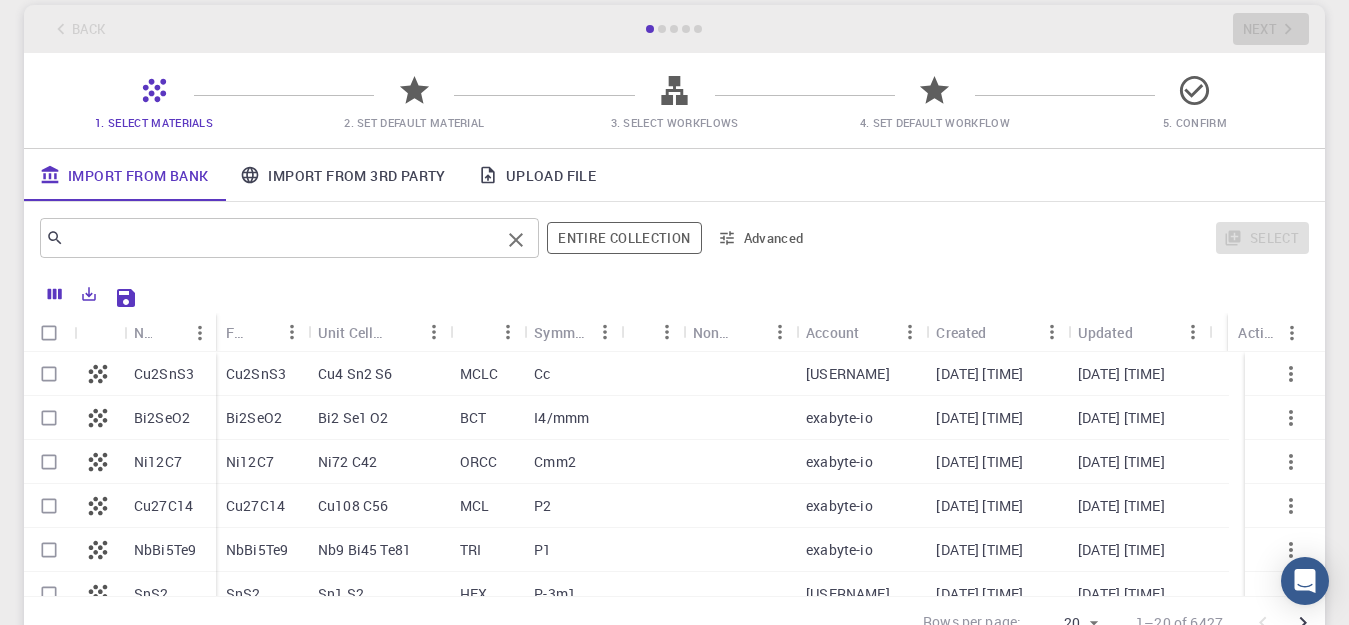 click at bounding box center (282, 238) 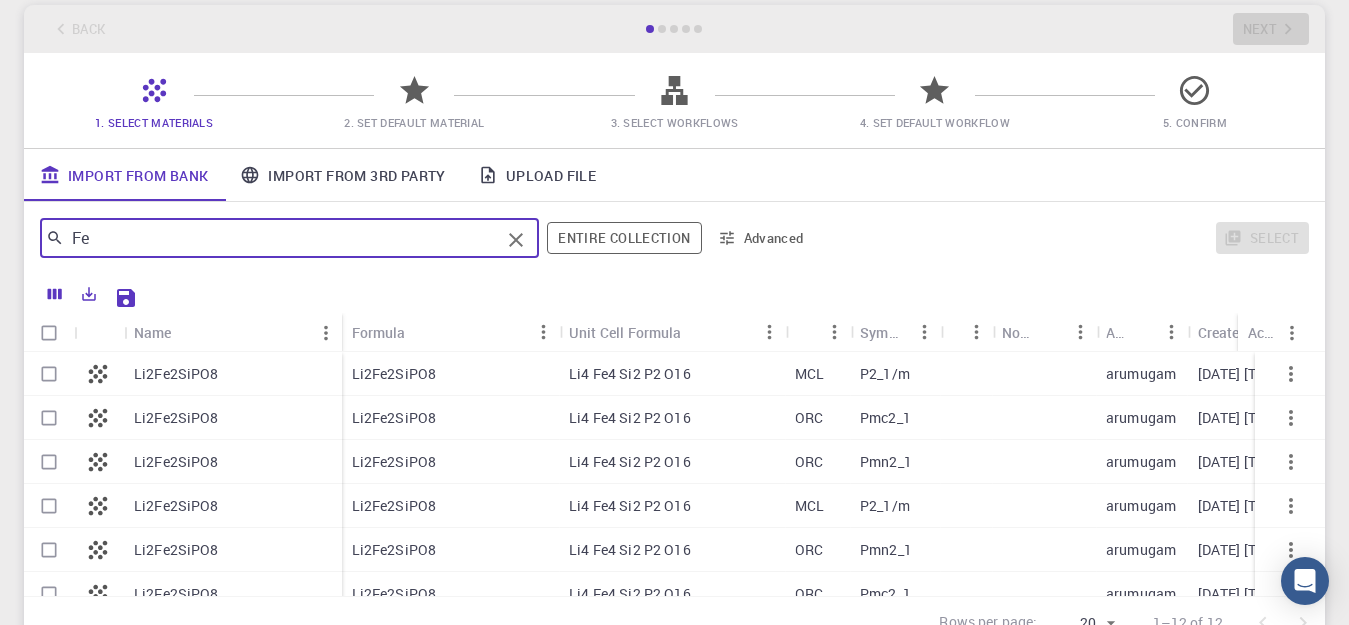 type on "F" 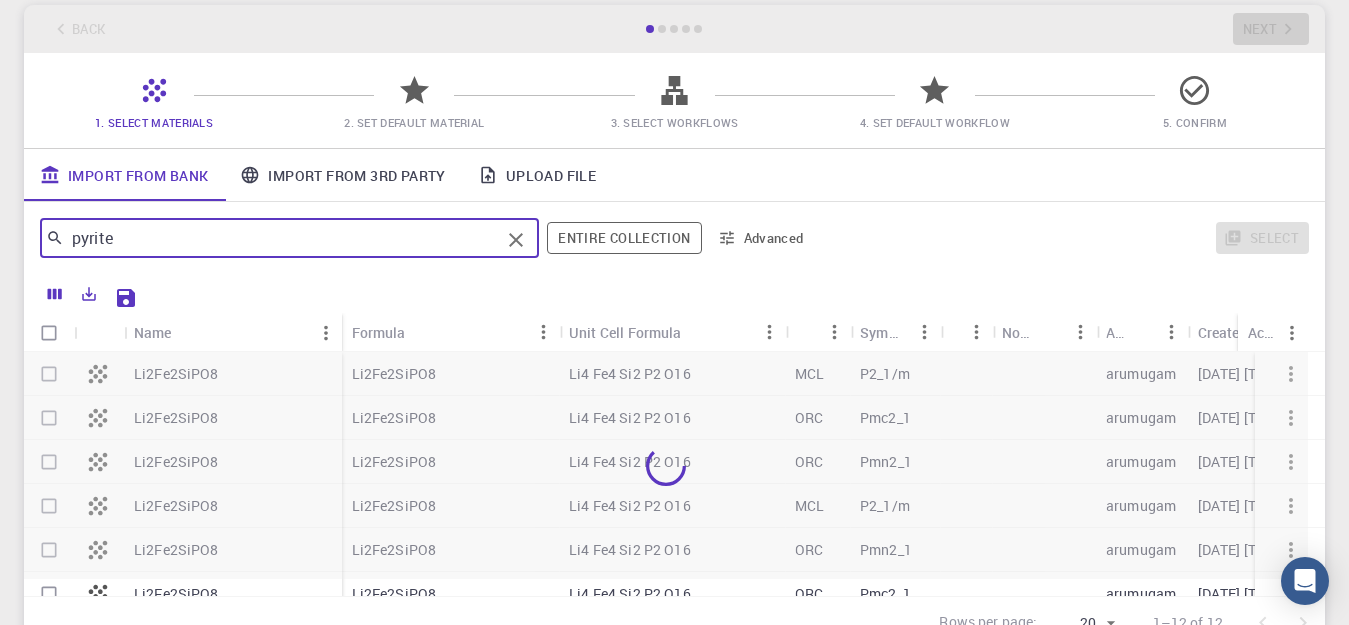 click on "pyrite" at bounding box center (282, 238) 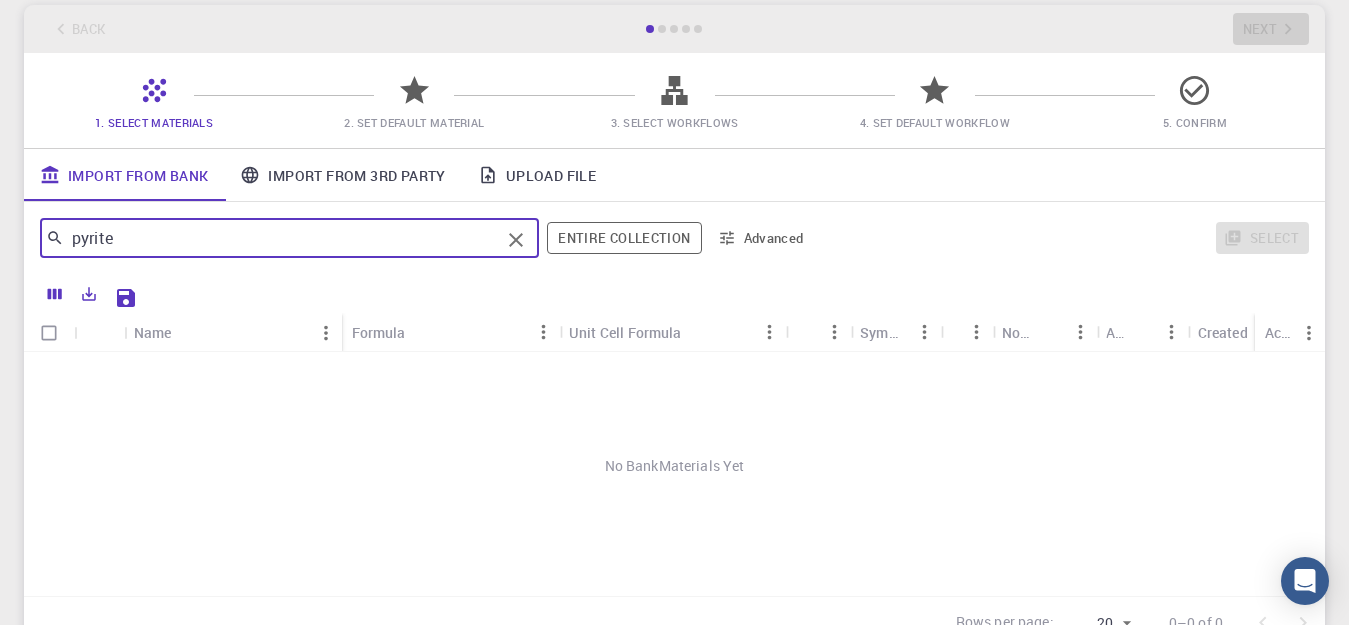 click on "pyrite" at bounding box center [282, 238] 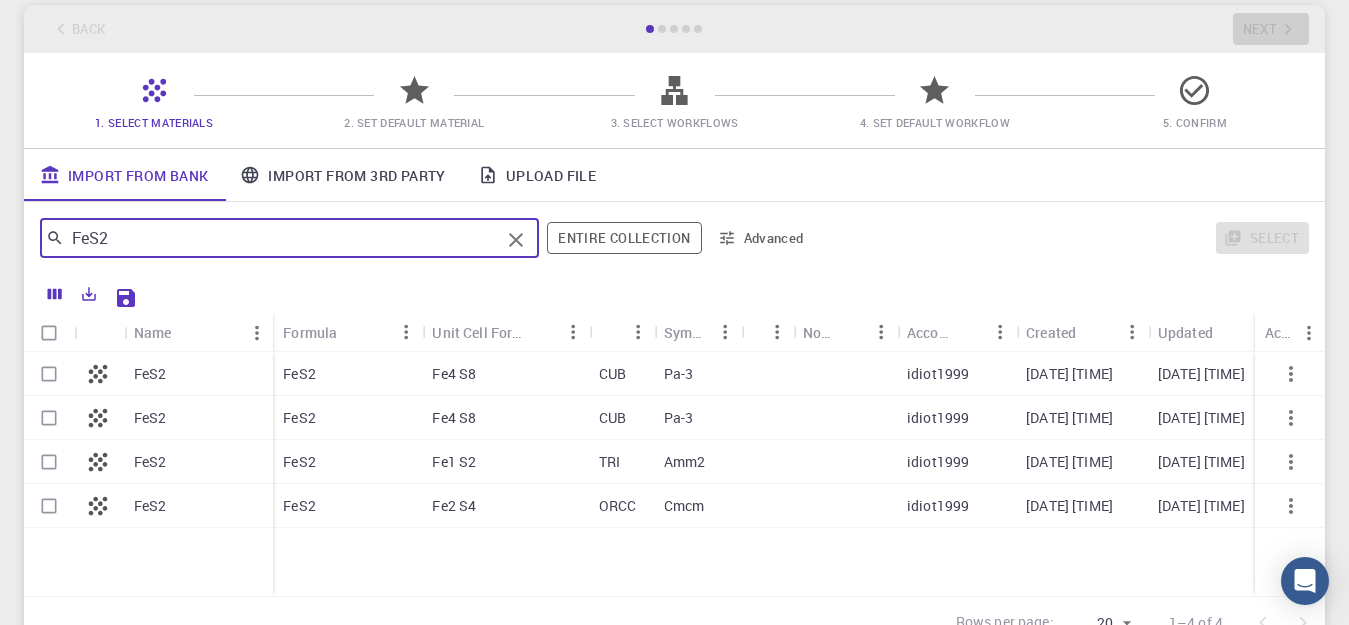 type on "FeS2" 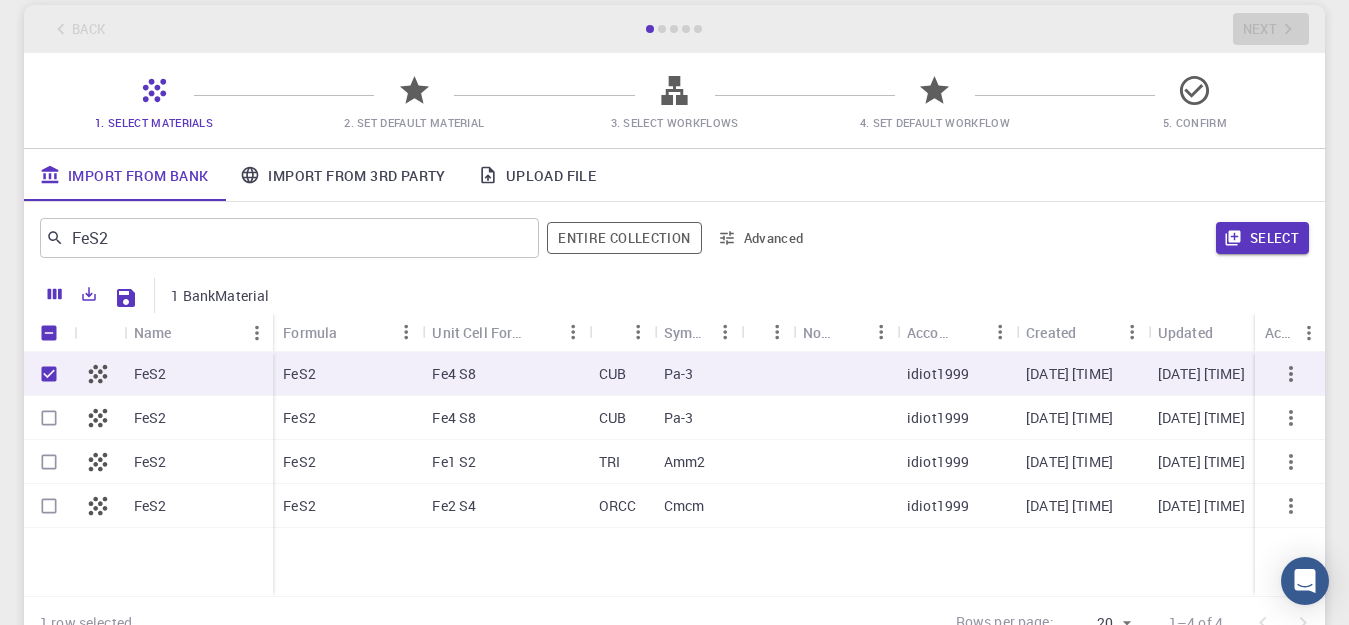 checkbox on "true" 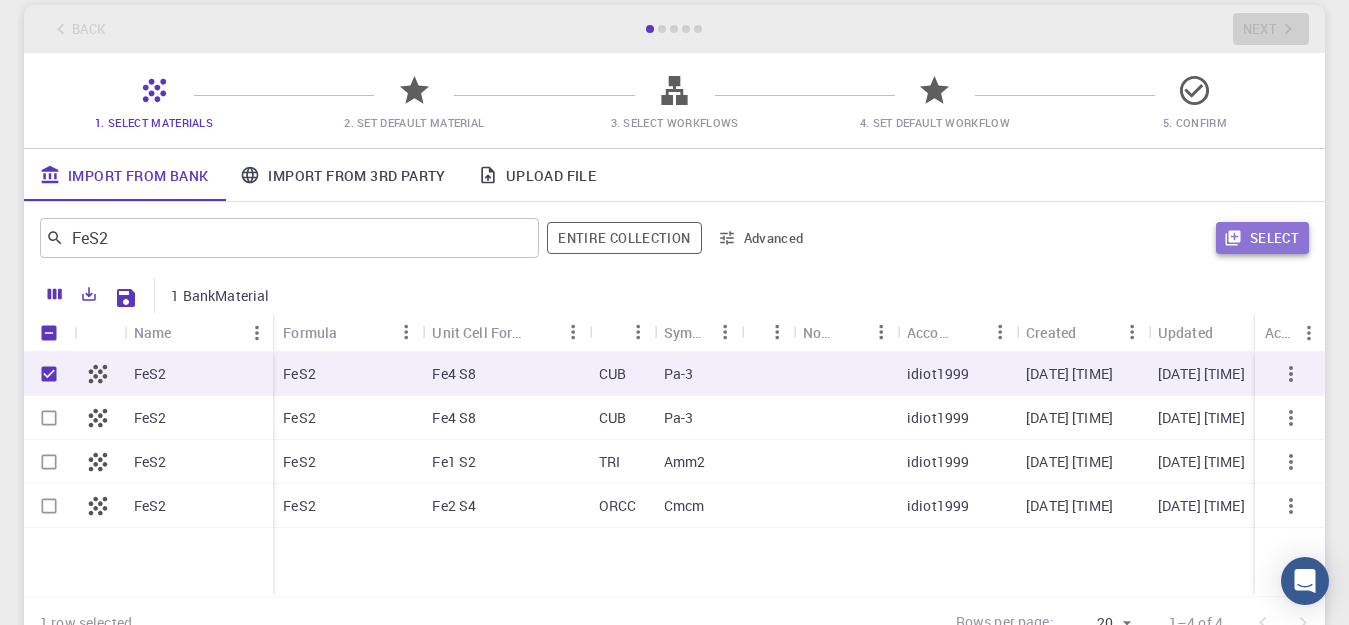 click on "Select" at bounding box center [1262, 238] 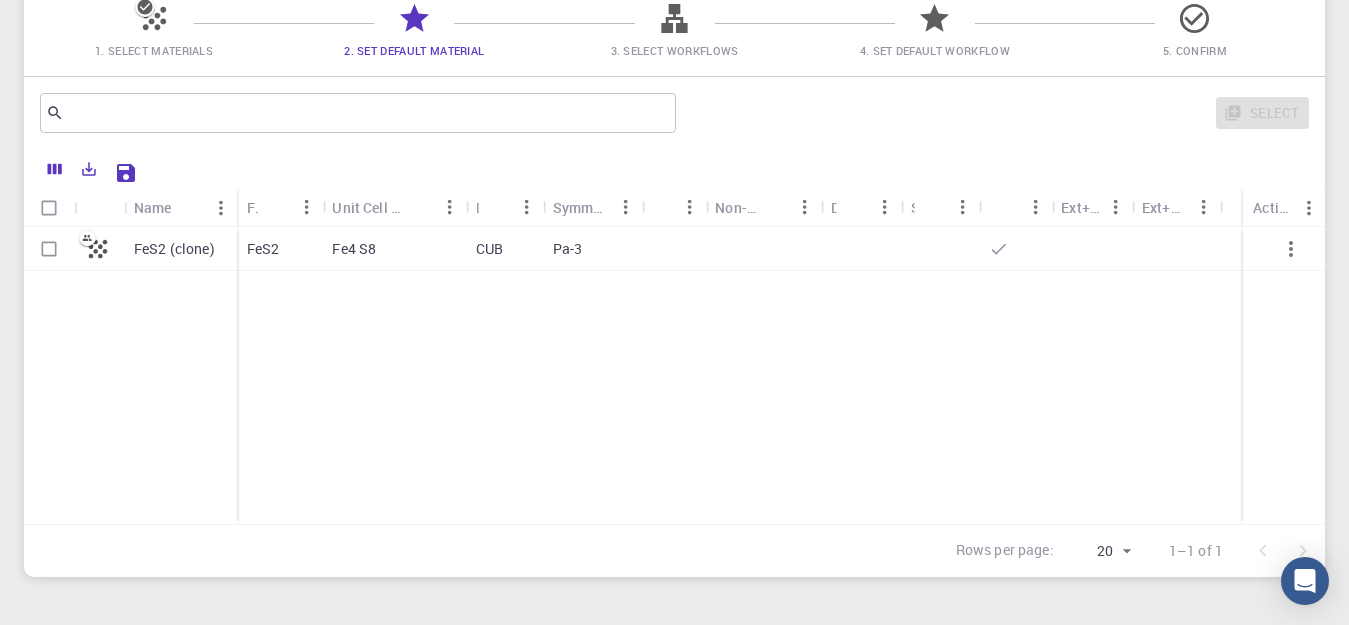 scroll, scrollTop: 283, scrollLeft: 0, axis: vertical 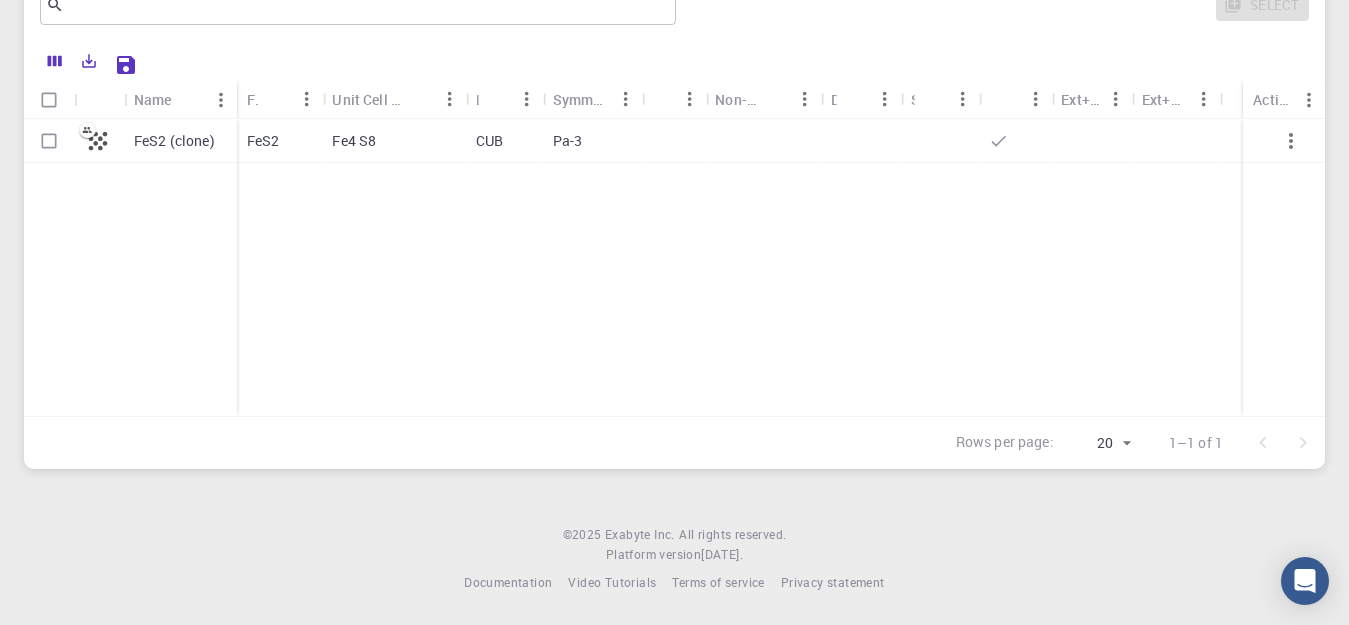 click on "FeS2 (clone)" at bounding box center (174, 141) 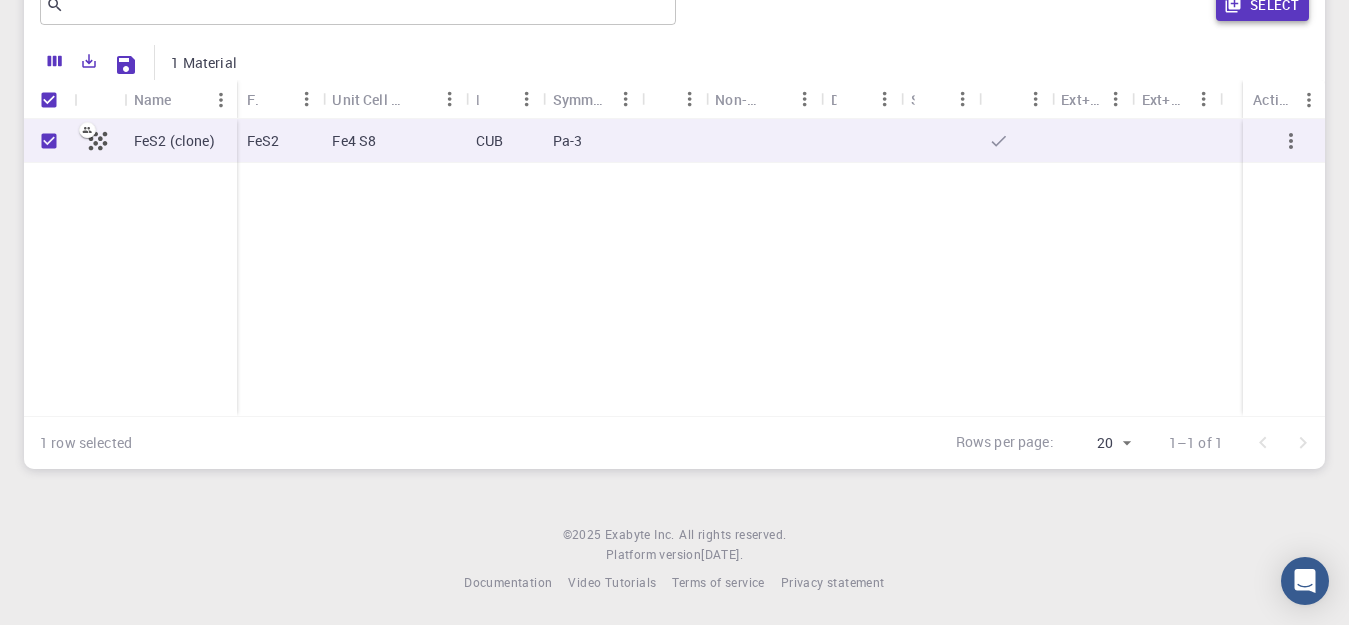 click on "Select" at bounding box center [1262, 5] 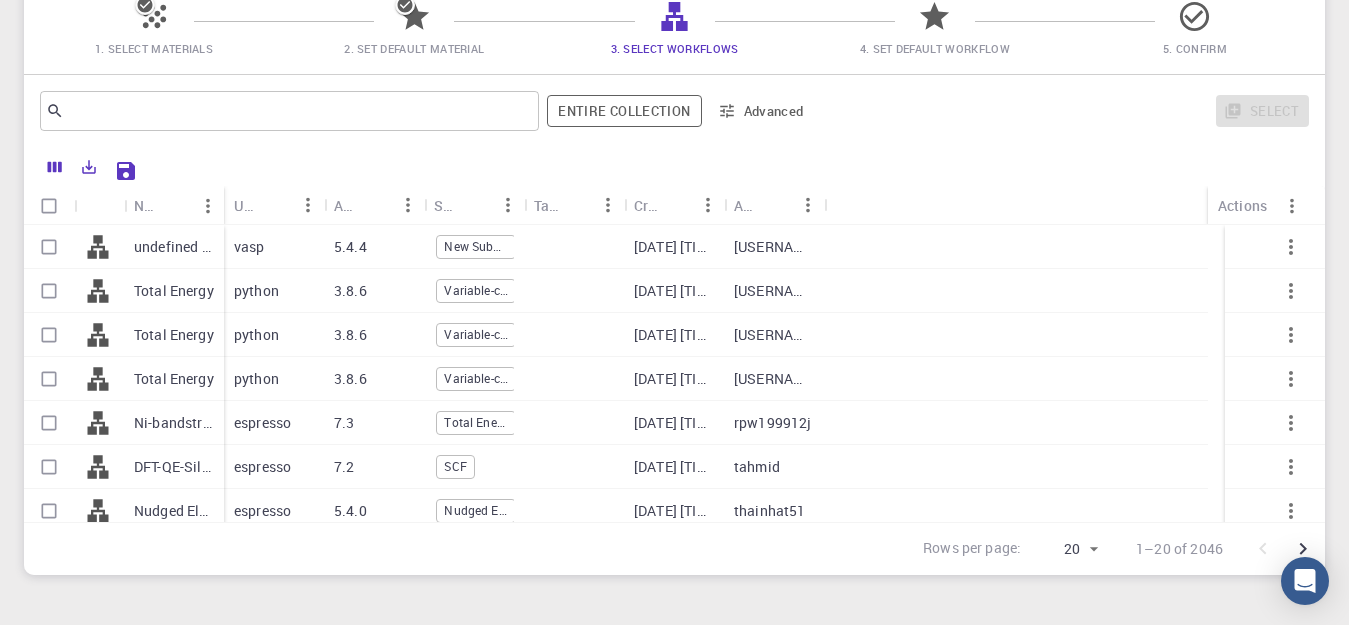 scroll, scrollTop: 181, scrollLeft: 0, axis: vertical 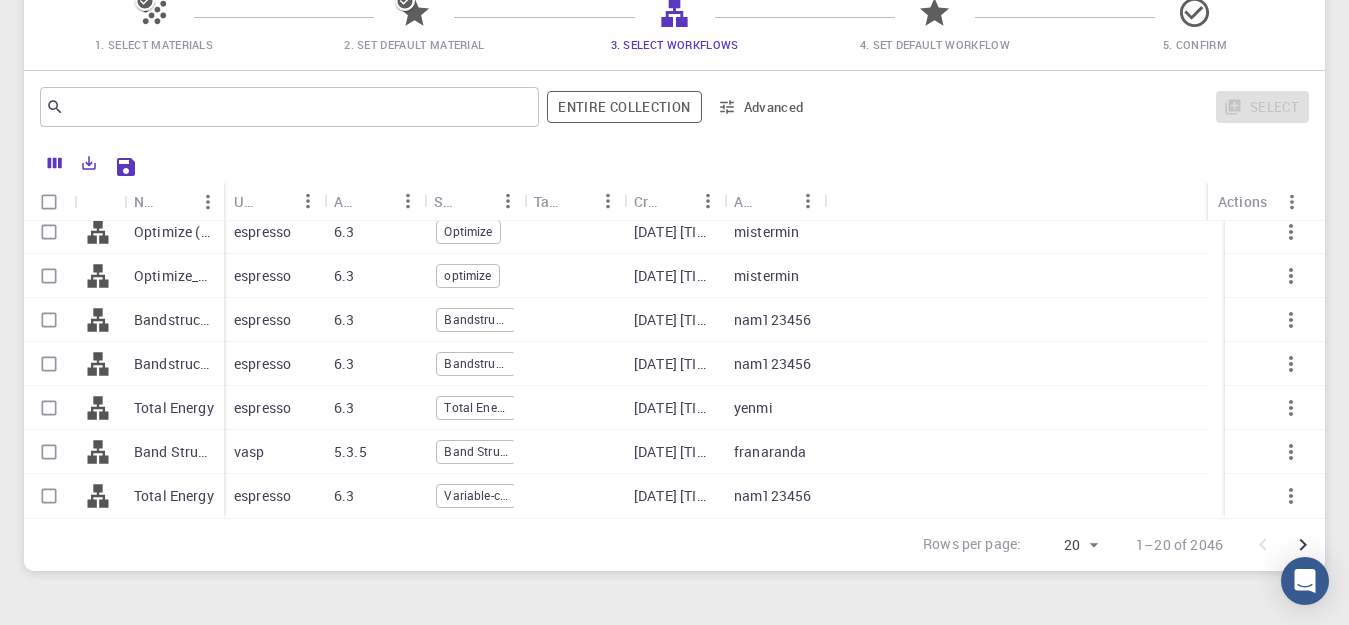 click 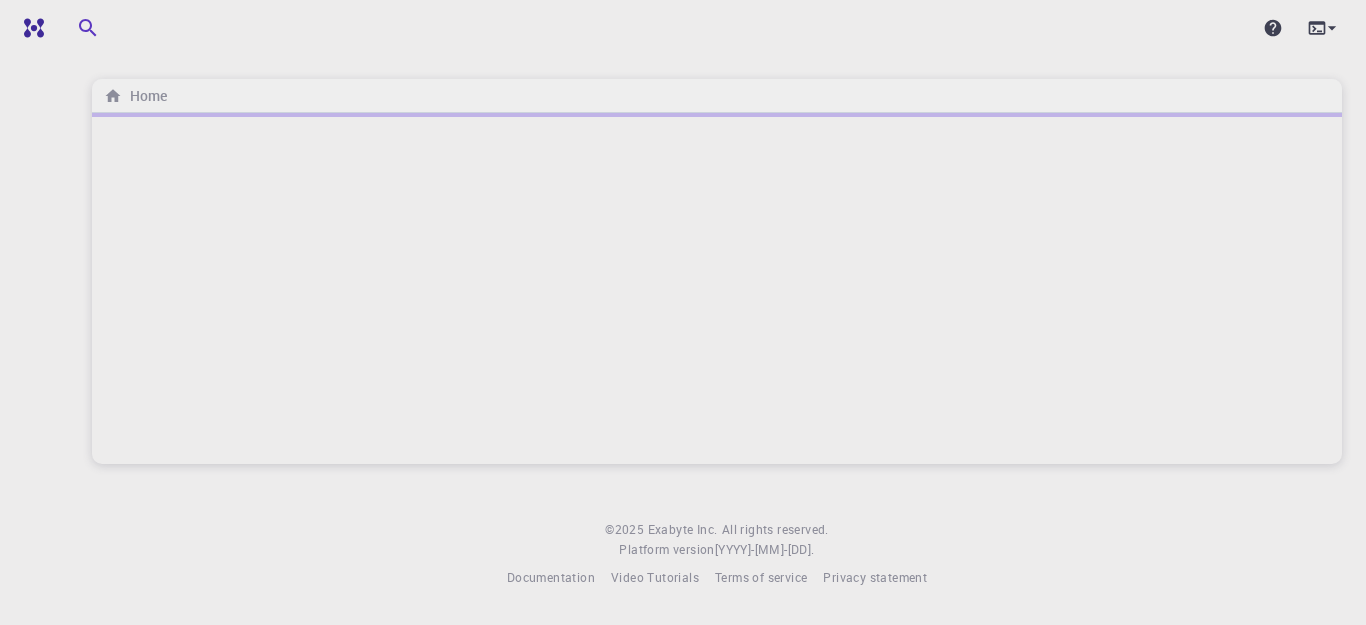 scroll, scrollTop: 0, scrollLeft: 0, axis: both 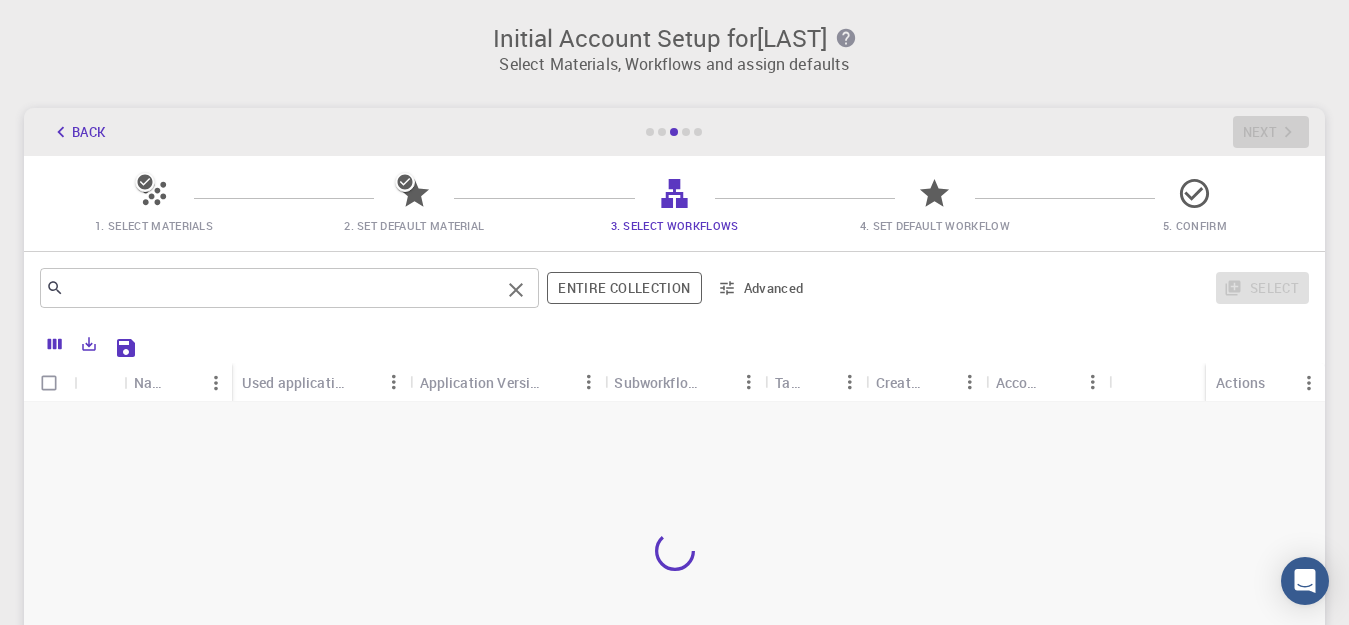 click at bounding box center [282, 288] 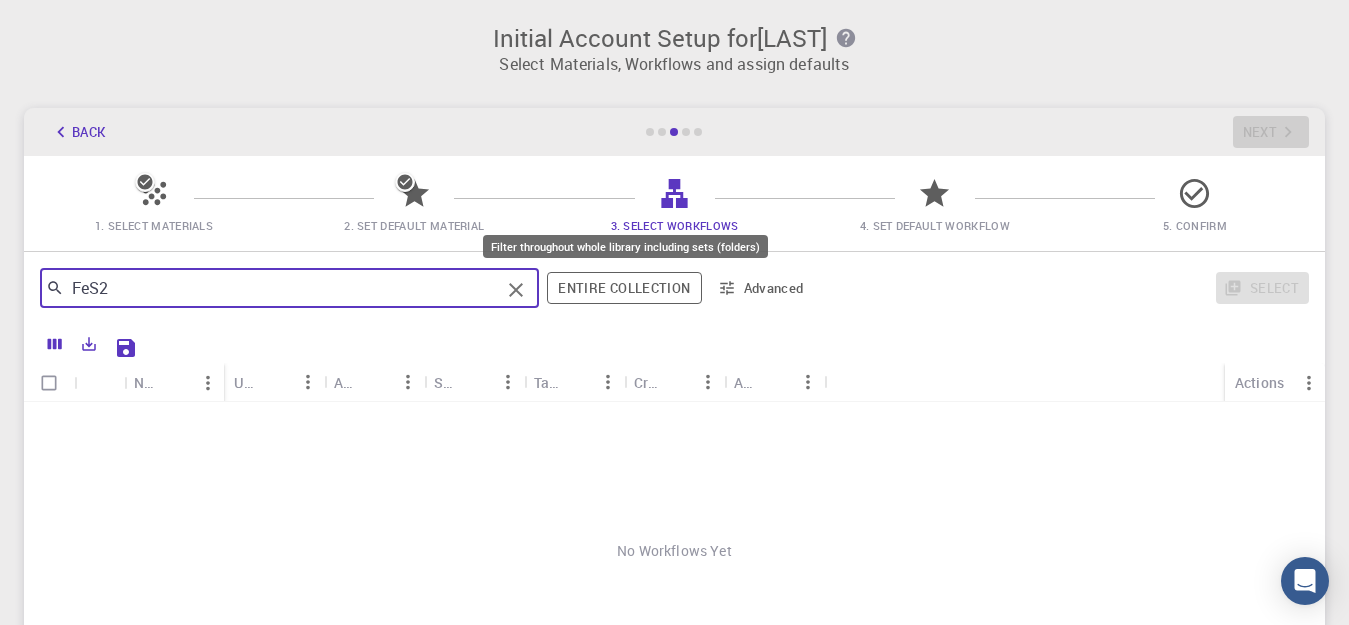 click on "Entire collection" at bounding box center (624, 288) 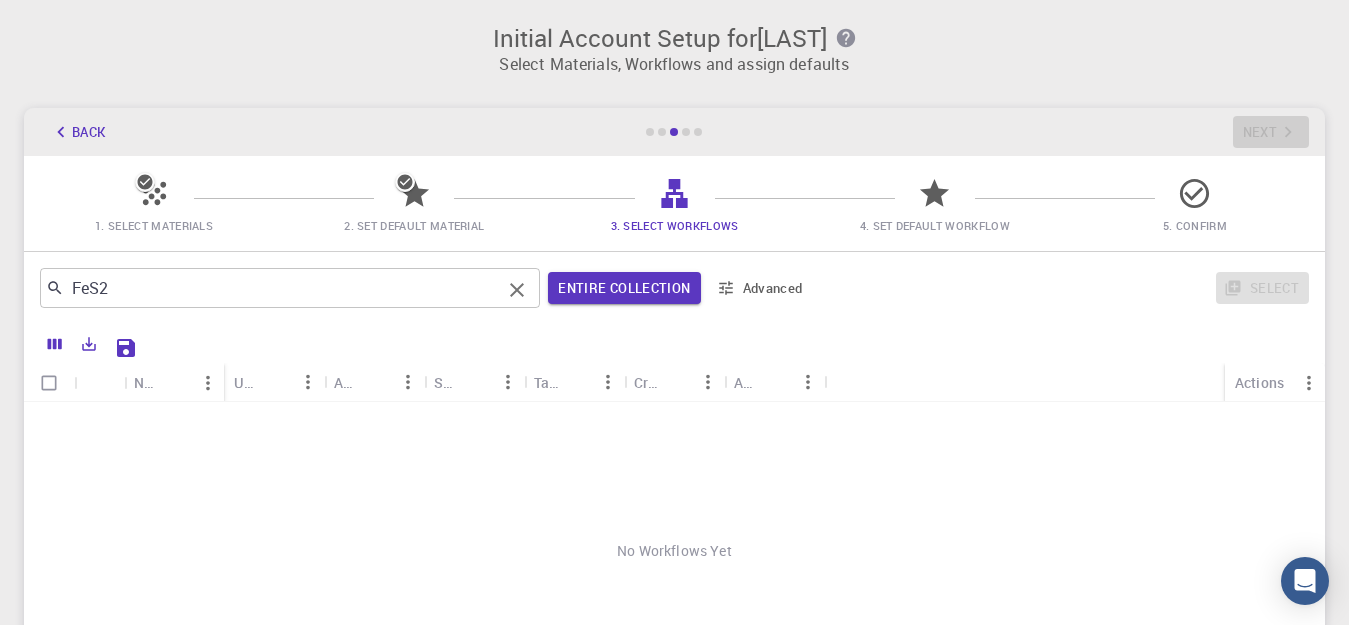 click on "FeS2" at bounding box center (282, 288) 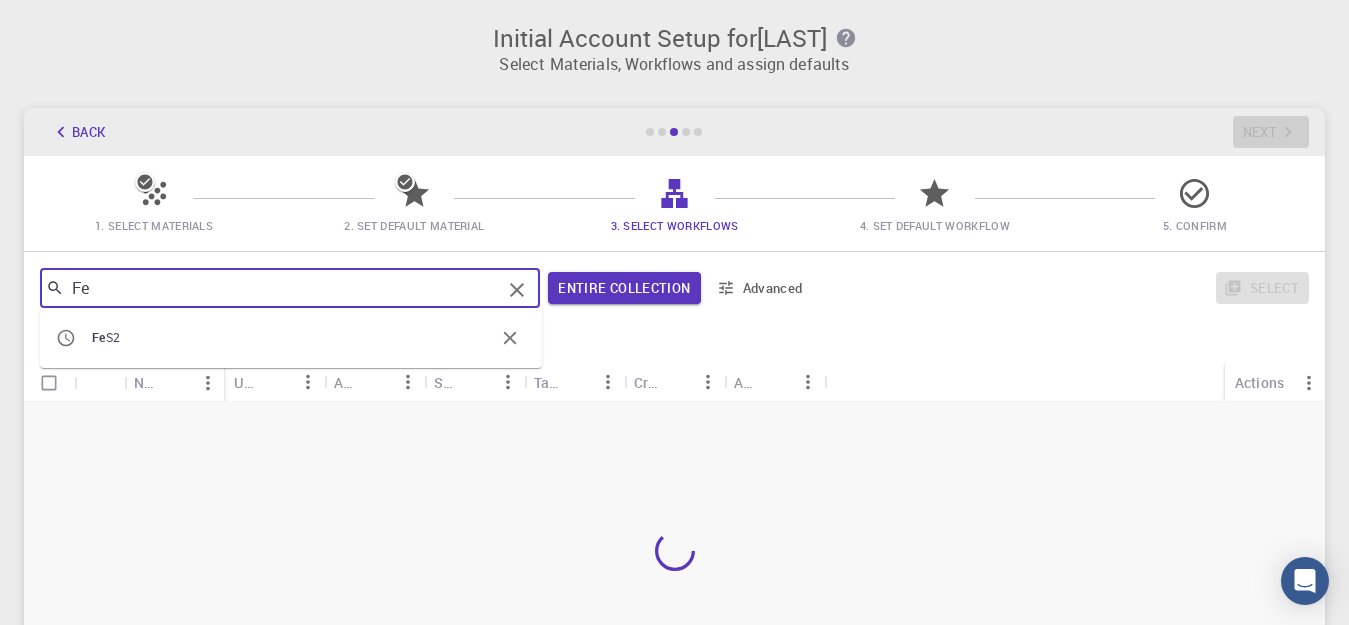 click on "S2" at bounding box center (113, 337) 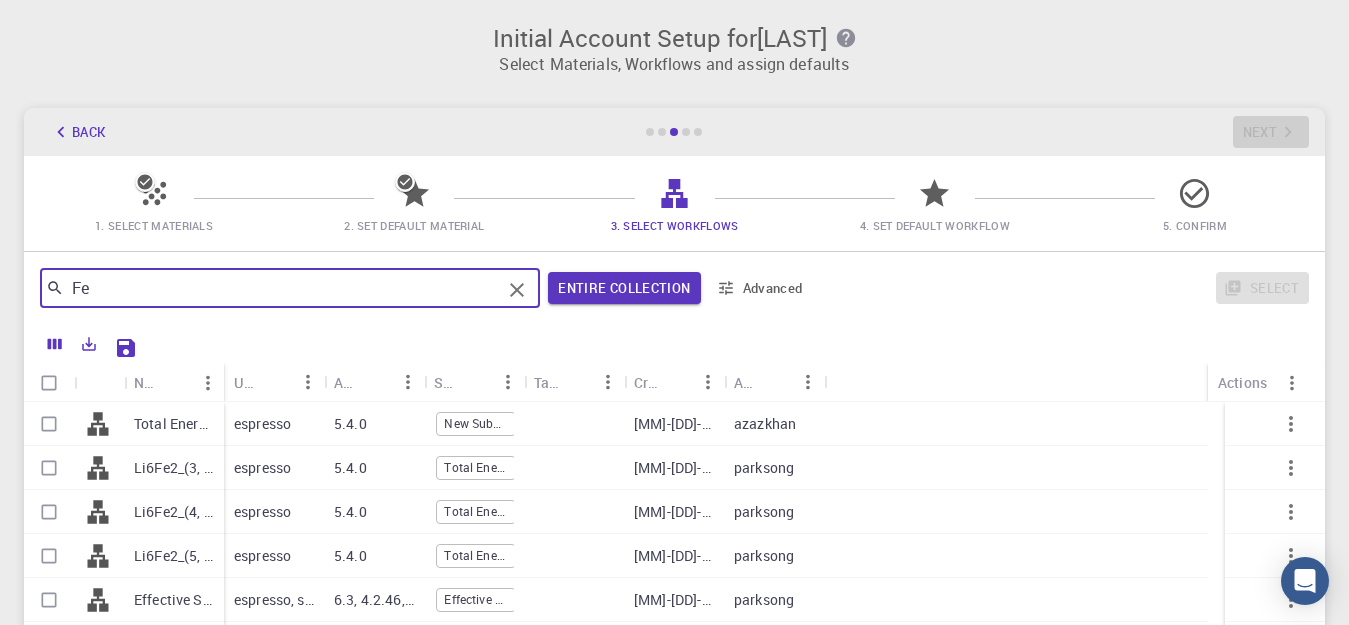 type on "FeS2" 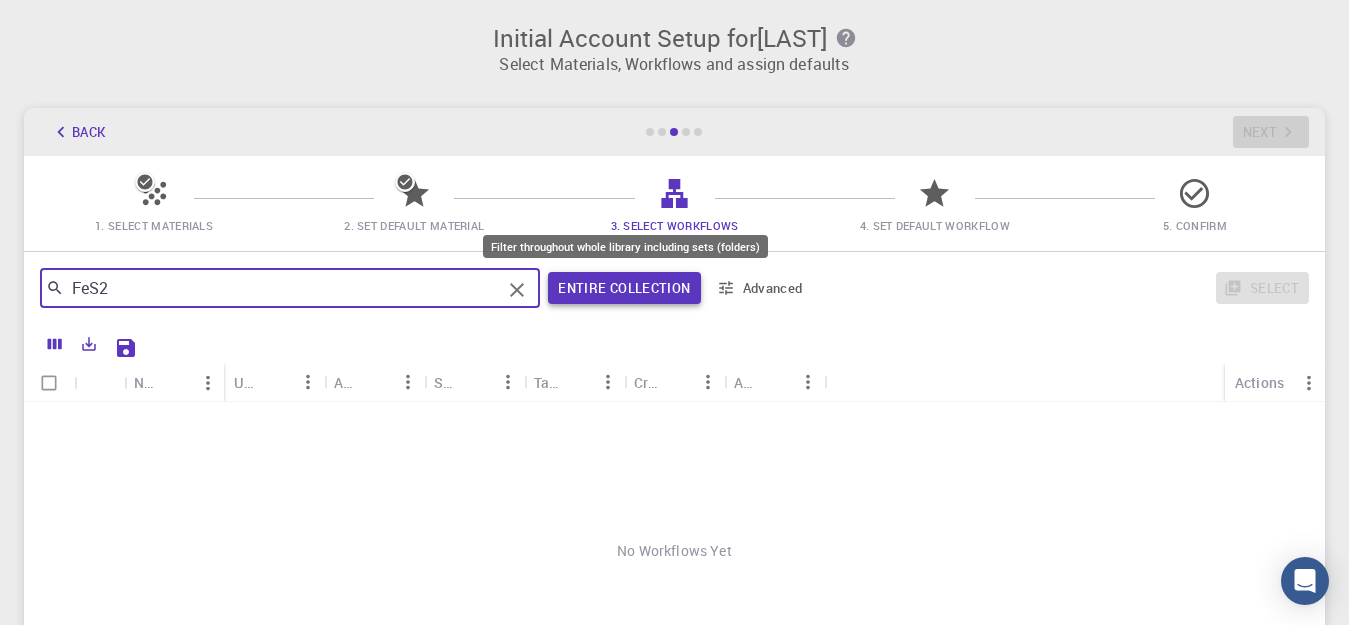 click on "Entire collection" at bounding box center [624, 288] 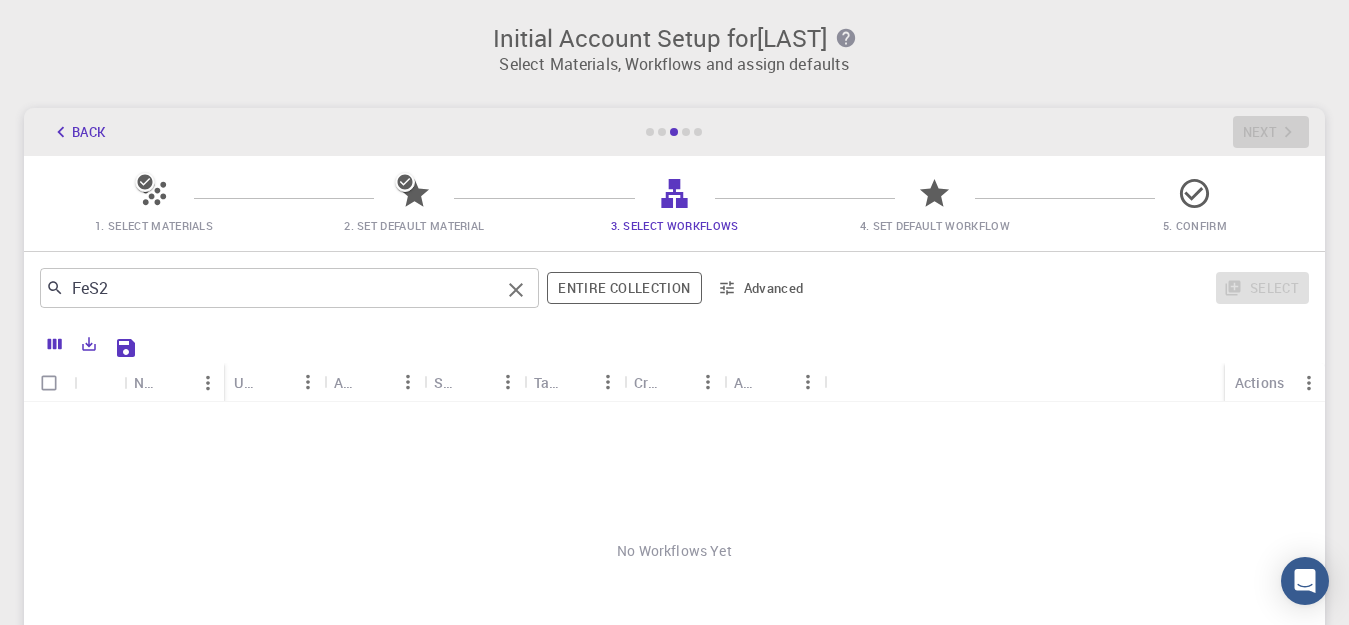click on "FeS2" at bounding box center (282, 288) 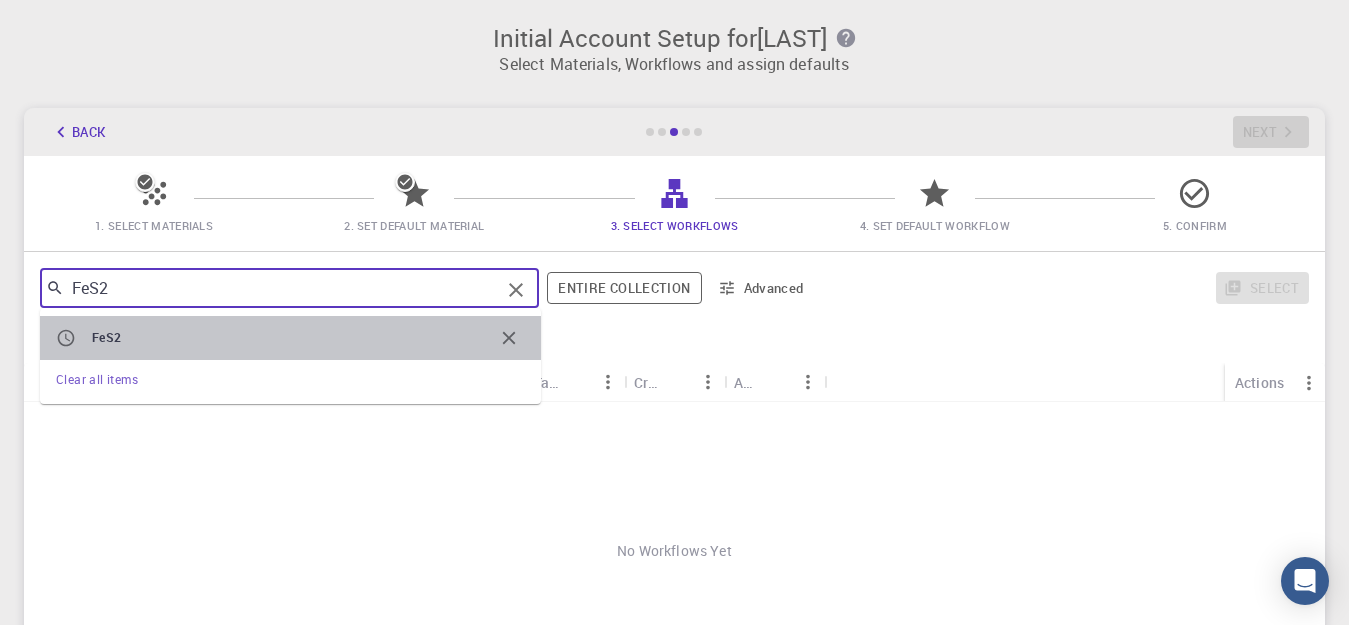 click on "FeS2" at bounding box center (107, 337) 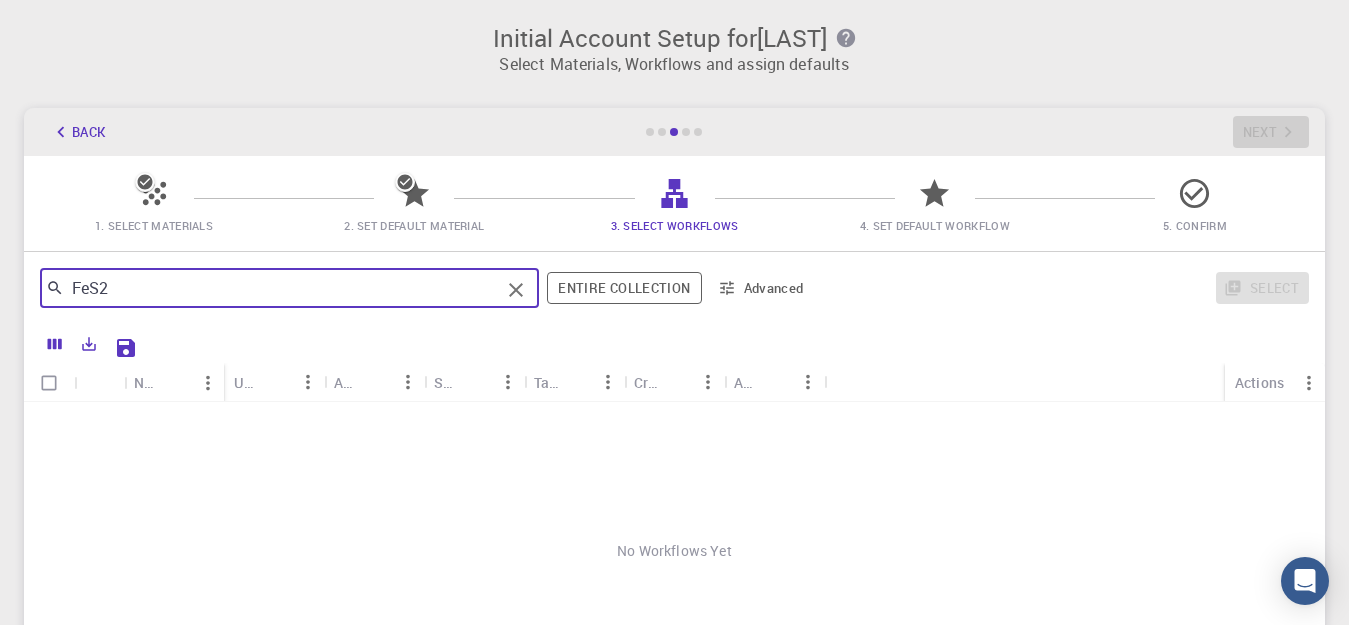 click 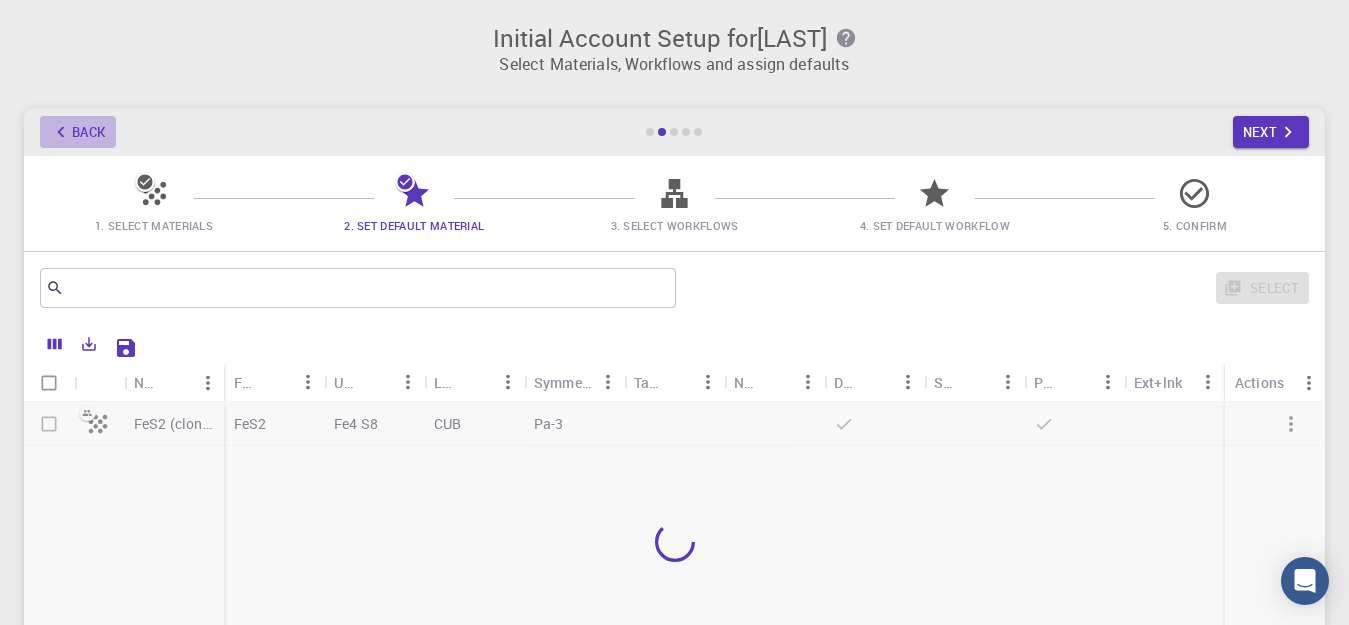click 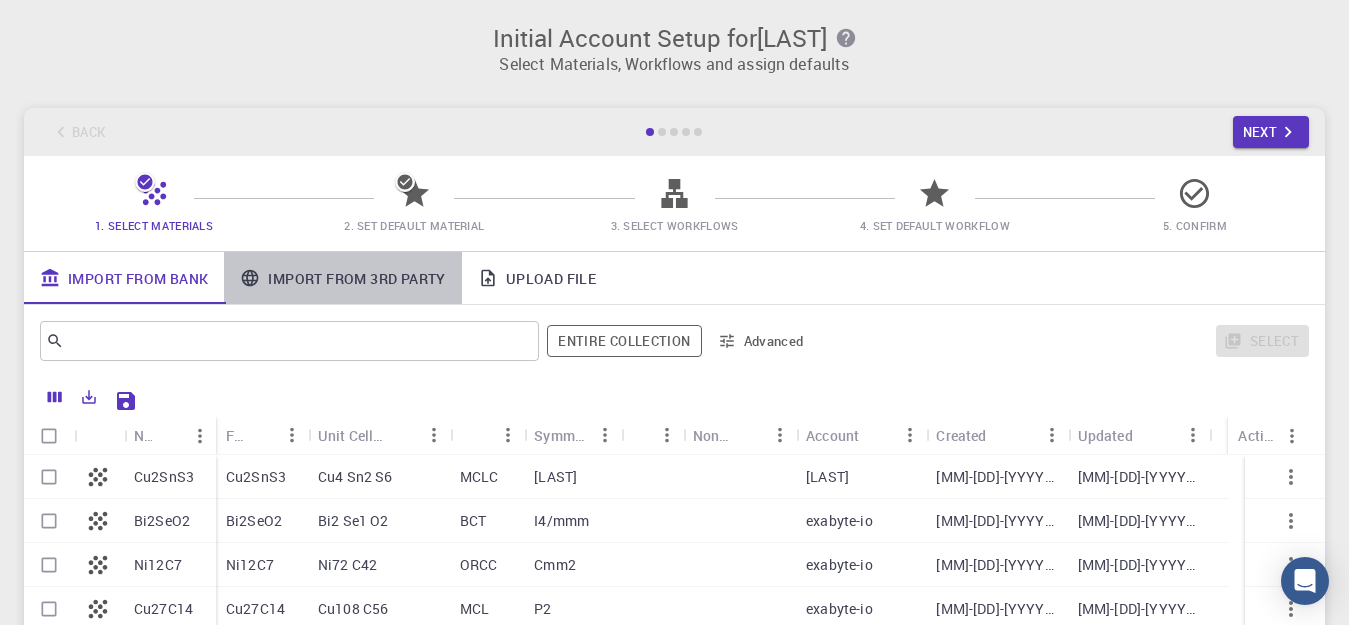 click on "Import From 3rd Party" at bounding box center [342, 278] 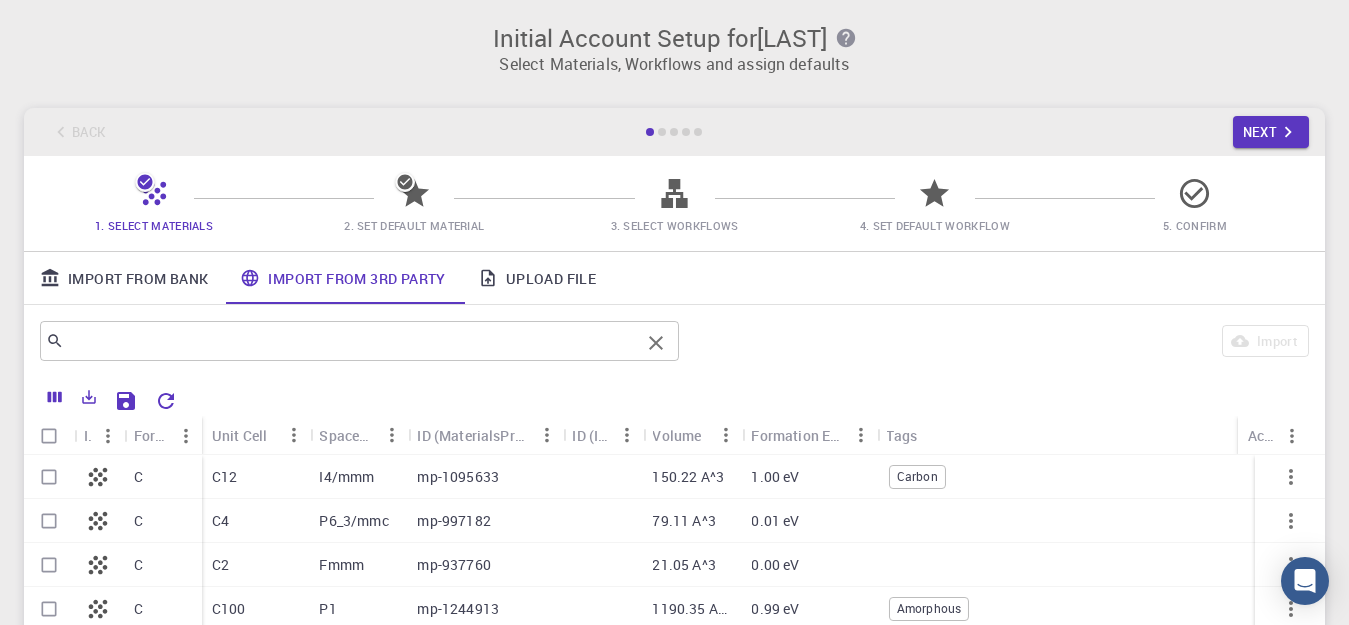 click at bounding box center (352, 341) 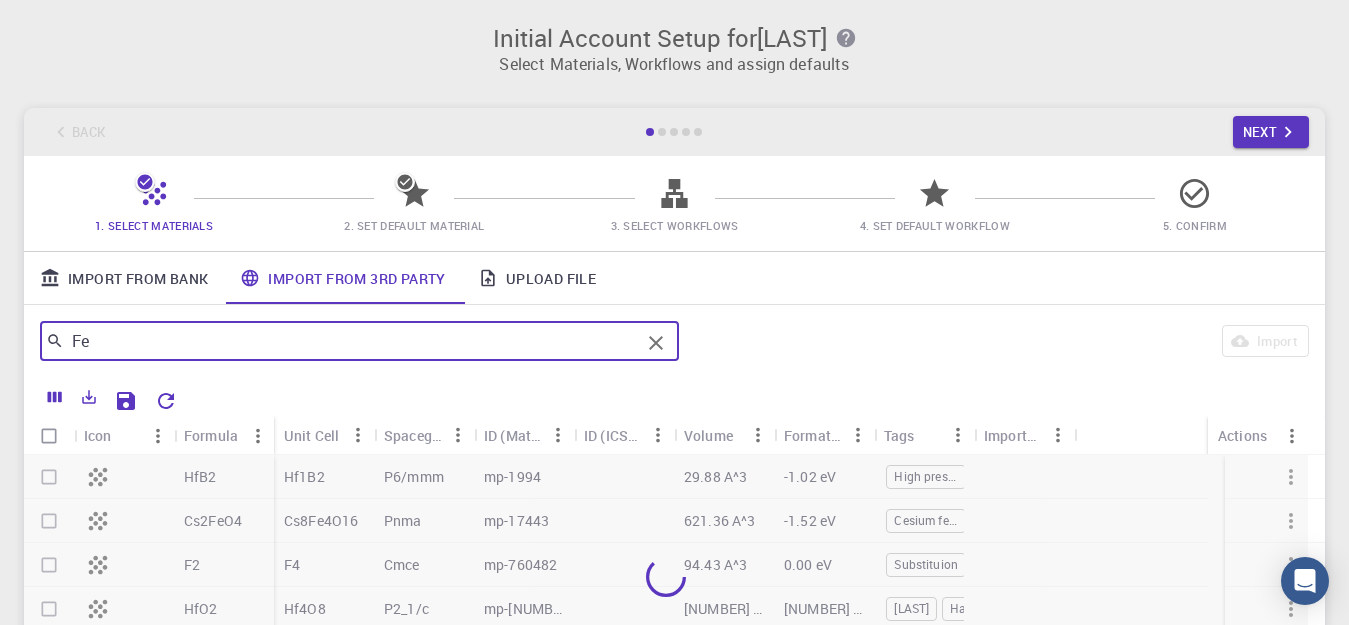 click on "Fe" at bounding box center [352, 341] 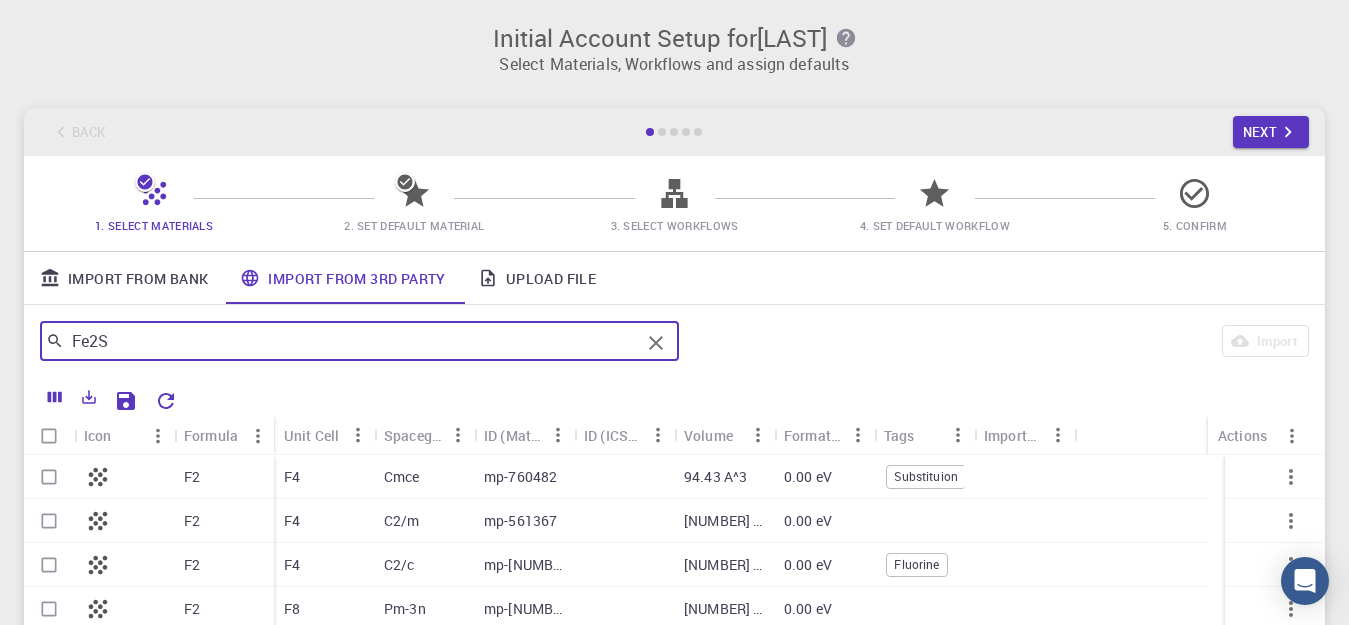 click on "Fe2S" at bounding box center (352, 341) 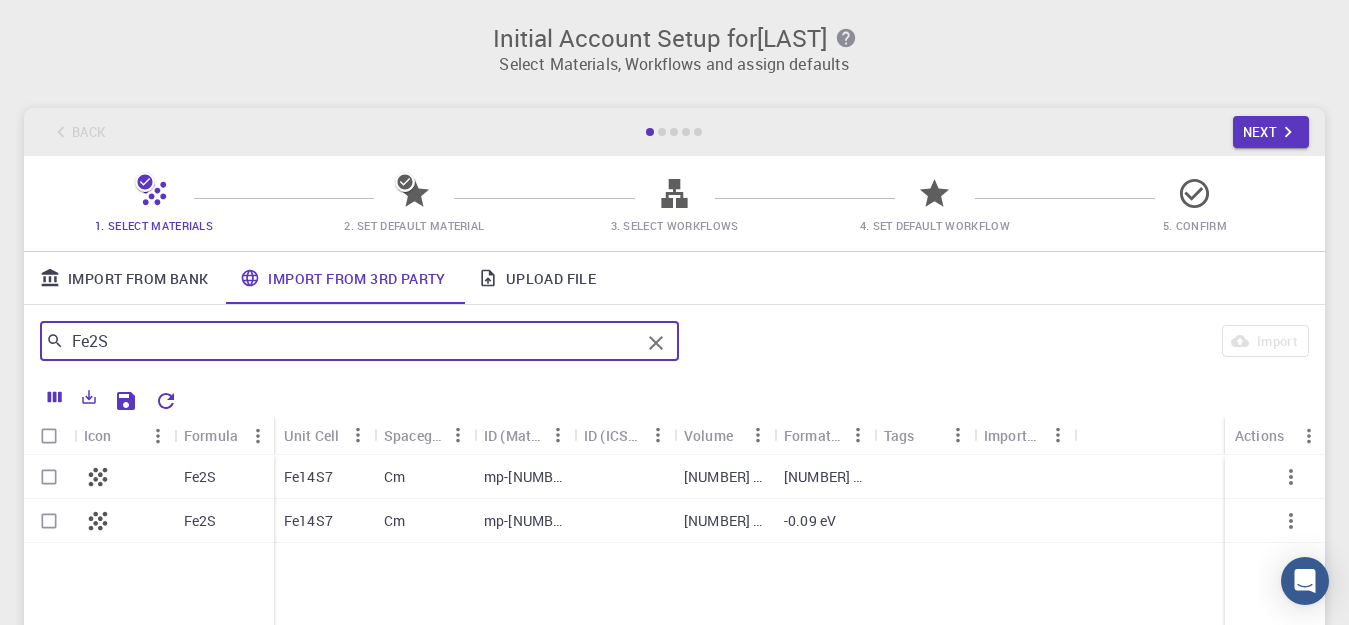 type on "Fe2S" 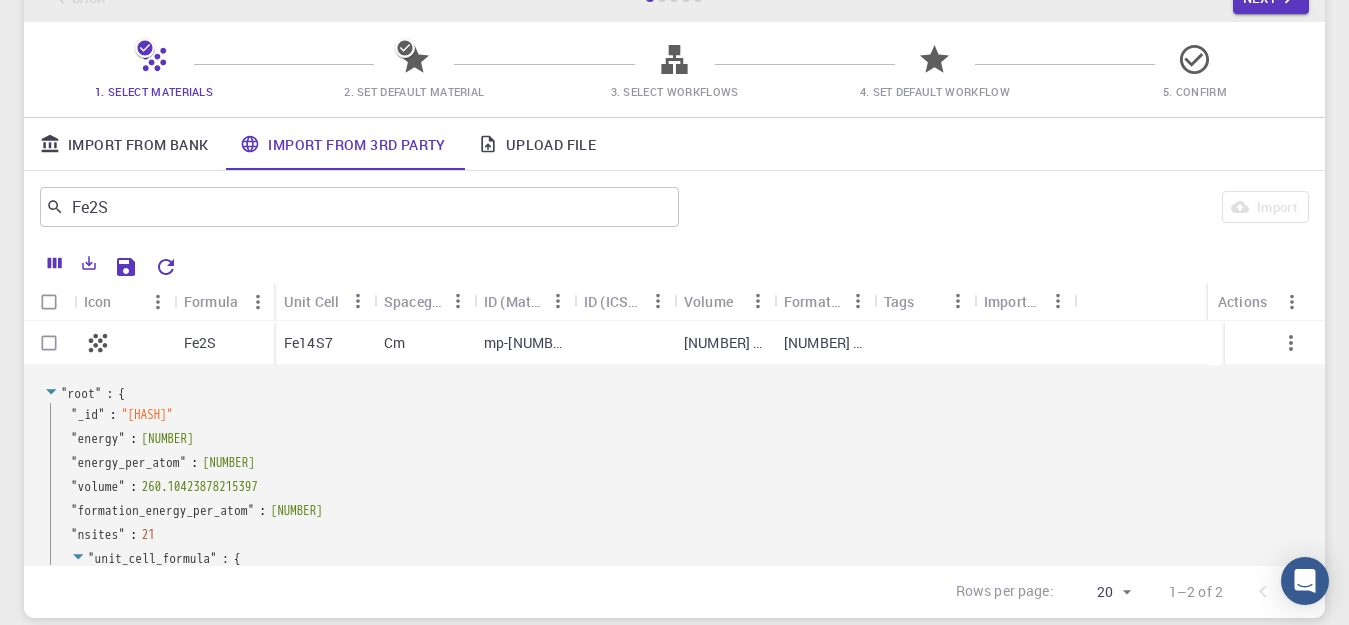scroll, scrollTop: 128, scrollLeft: 0, axis: vertical 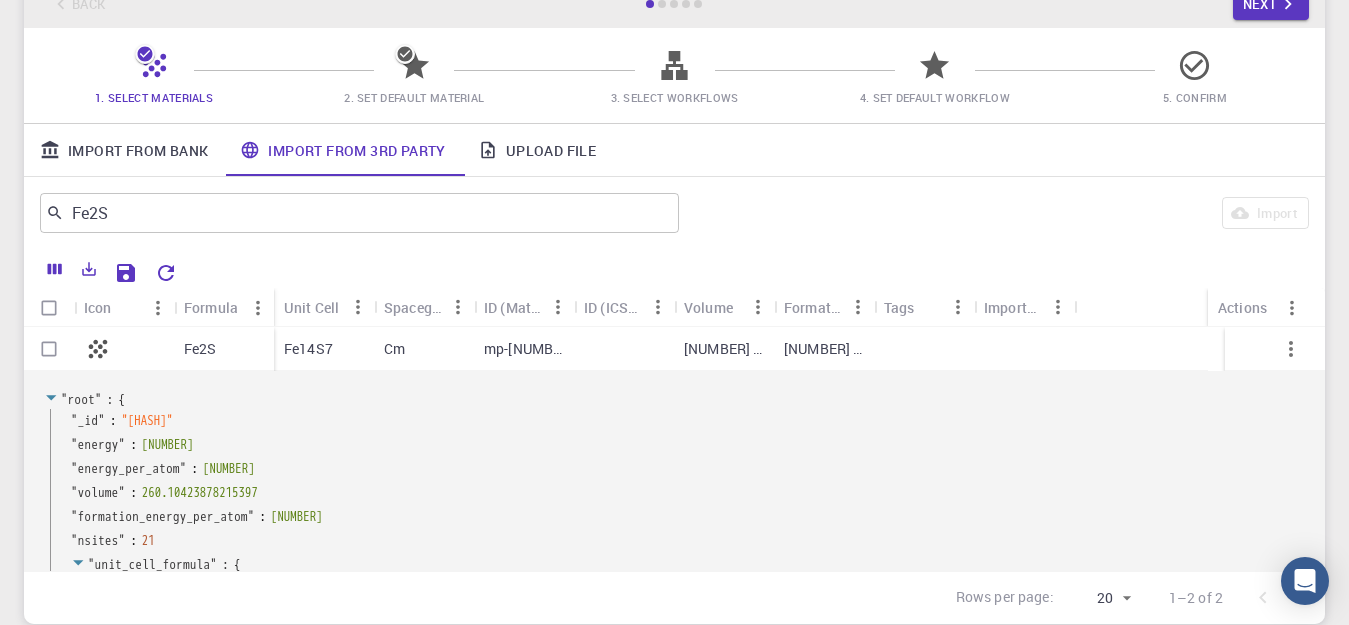 click on "Unit Cell" at bounding box center (311, 307) 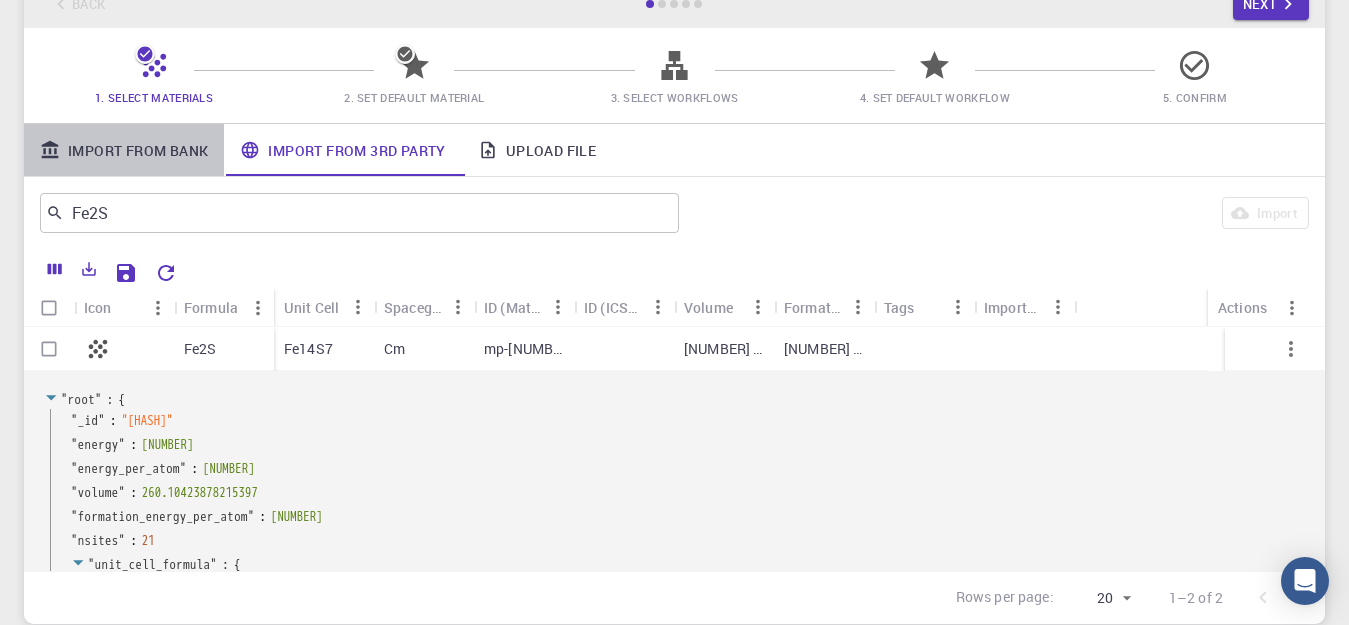 click on "Import From Bank" at bounding box center [124, 150] 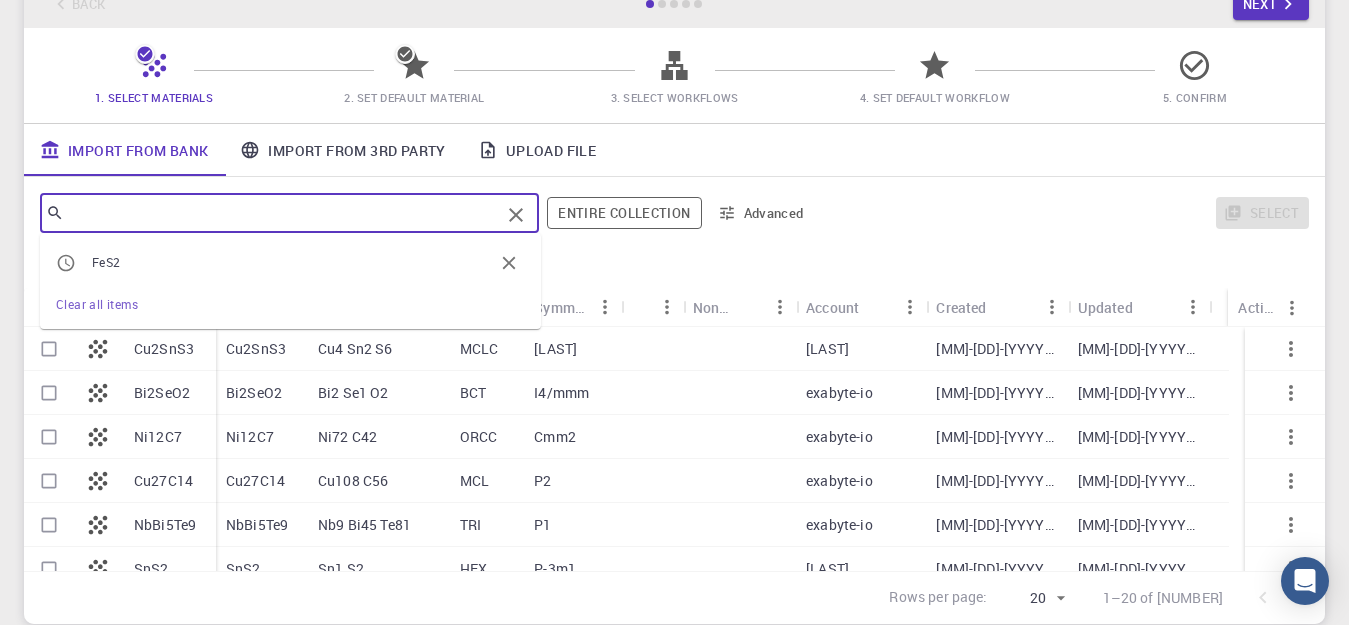 click at bounding box center (282, 213) 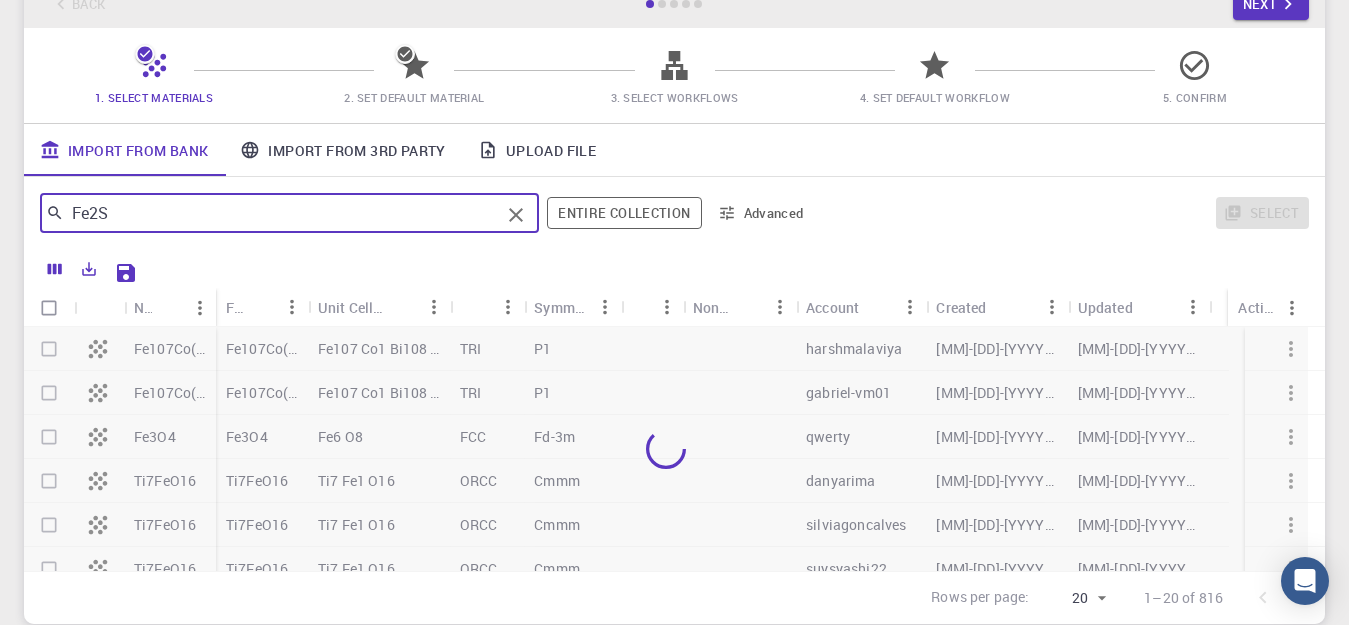 click on "Fe2S Entire collection Advanced Select" at bounding box center (674, 213) 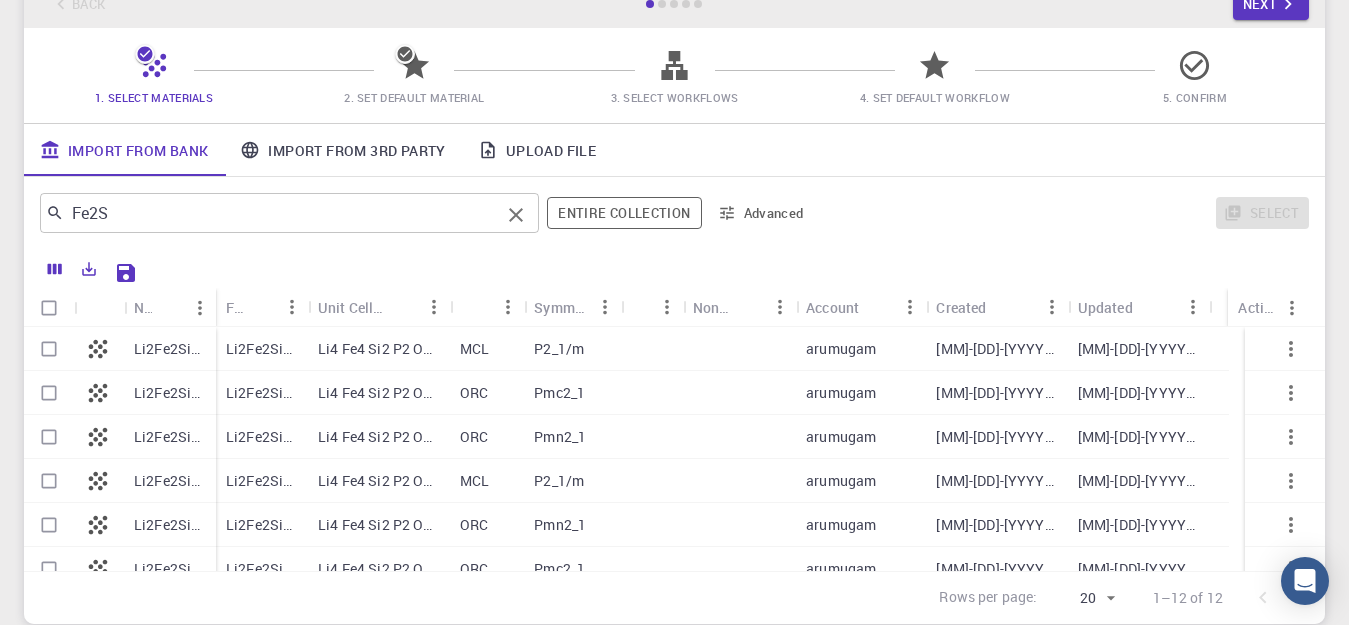 click on "Fe2S" at bounding box center (289, 213) 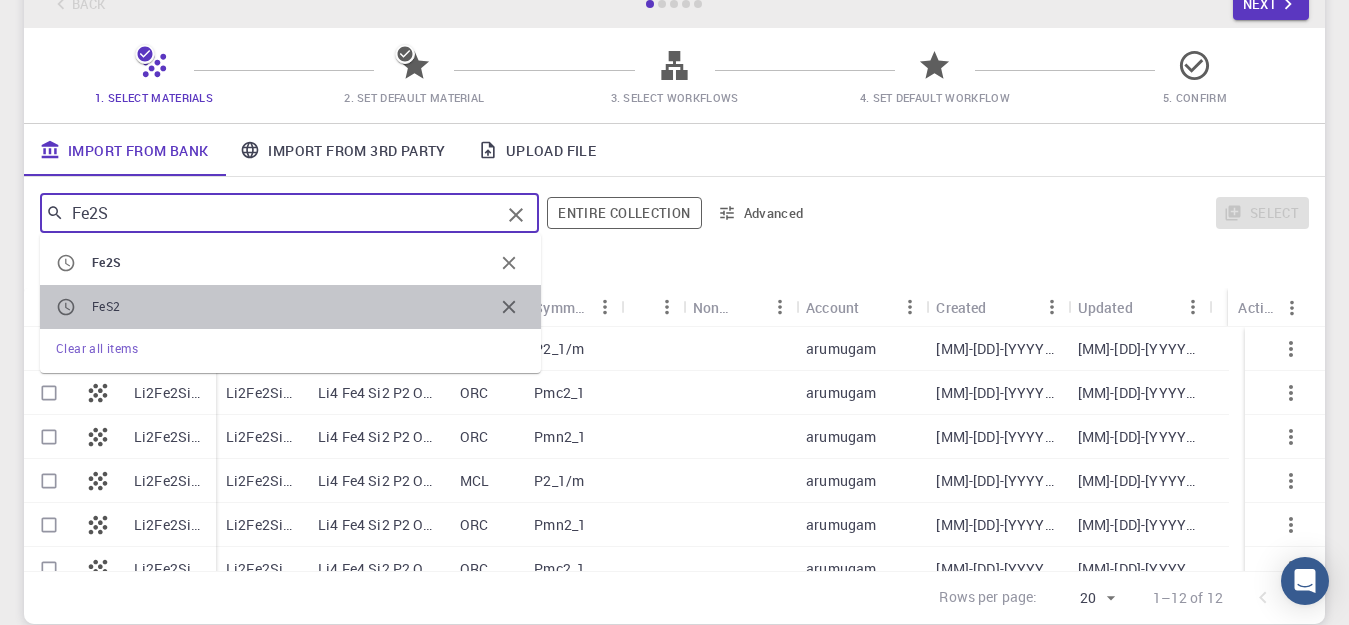 click on "FeS2" at bounding box center [290, 307] 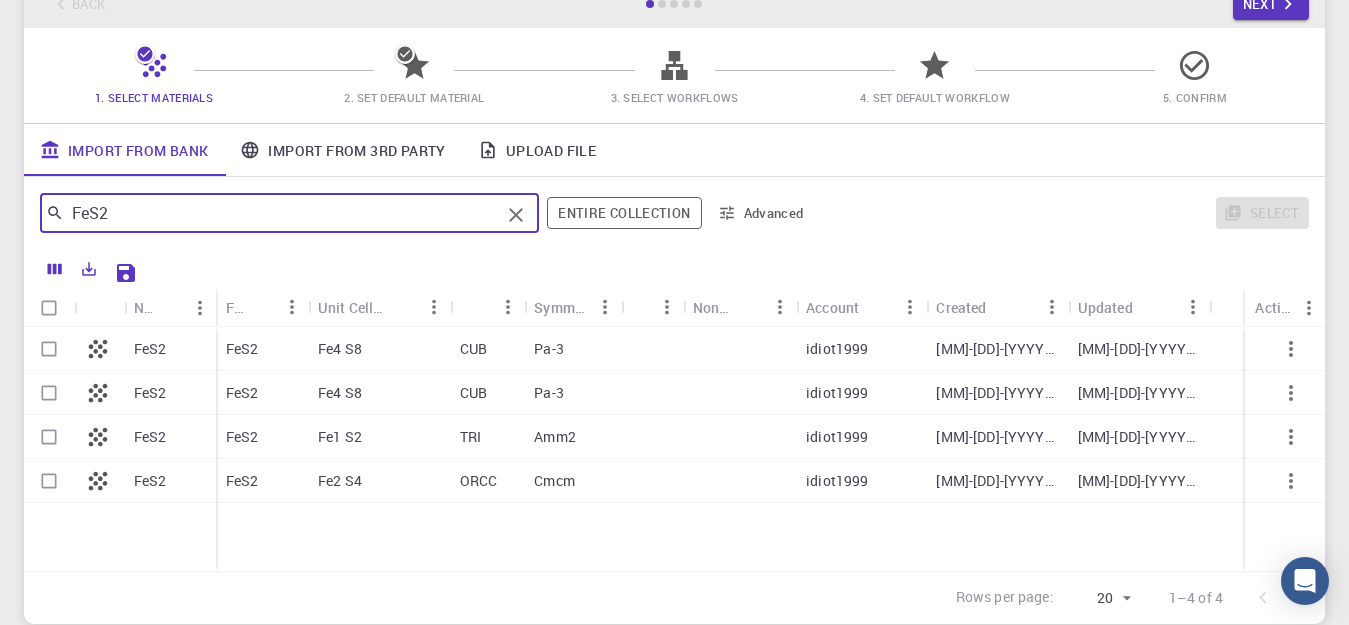 click 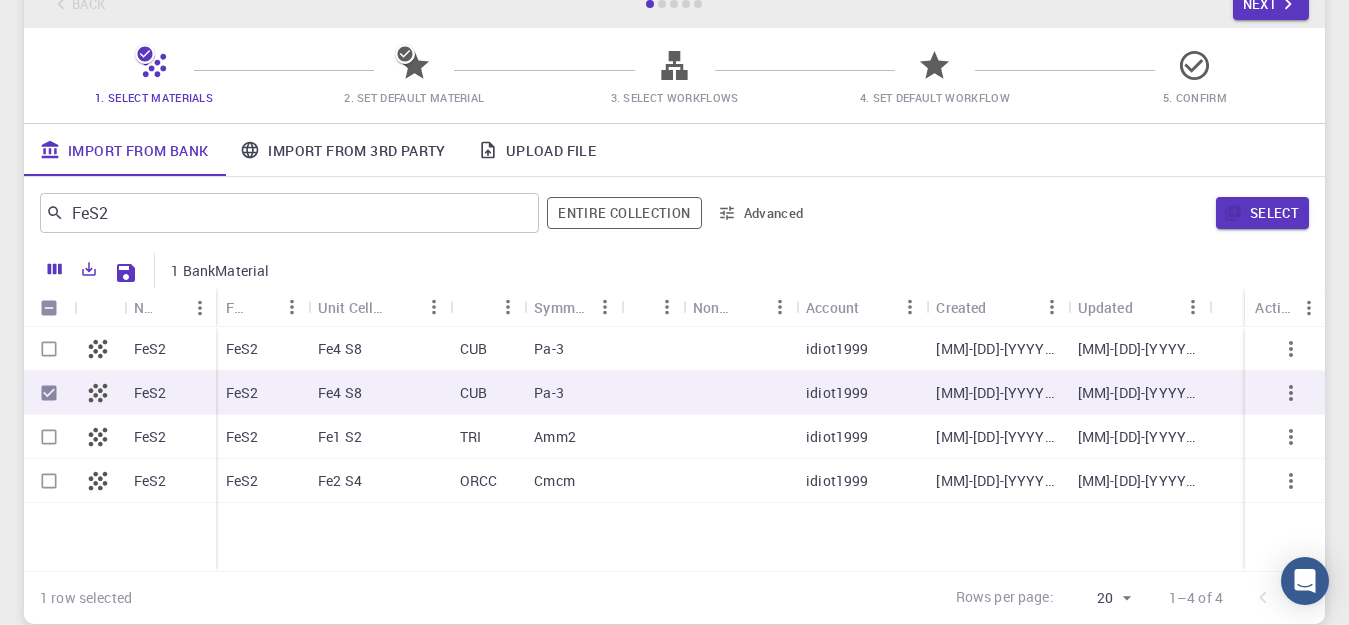 checkbox on "true" 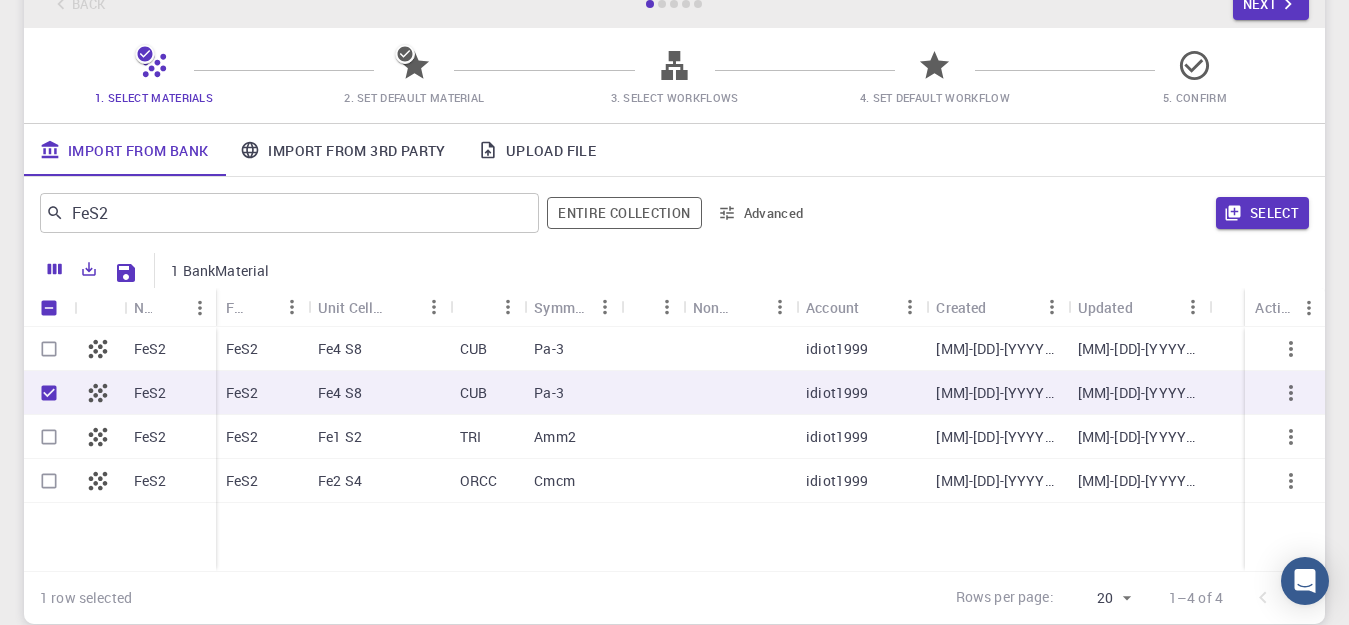 checkbox on "true" 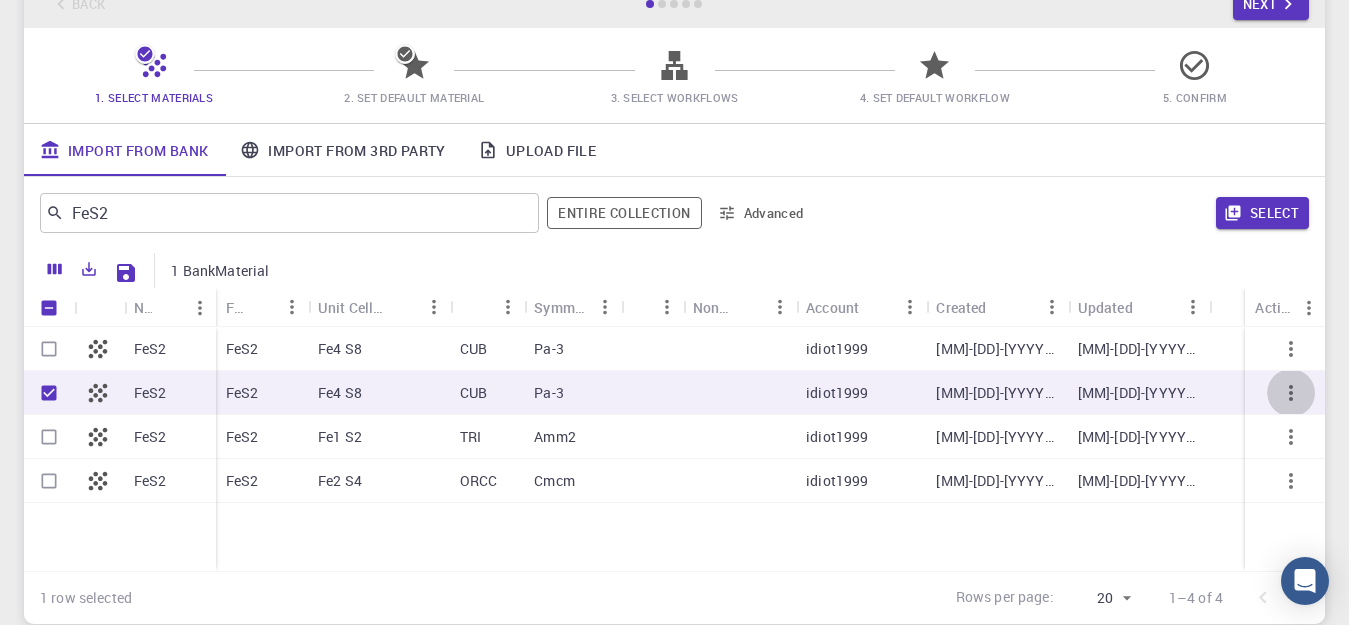 click 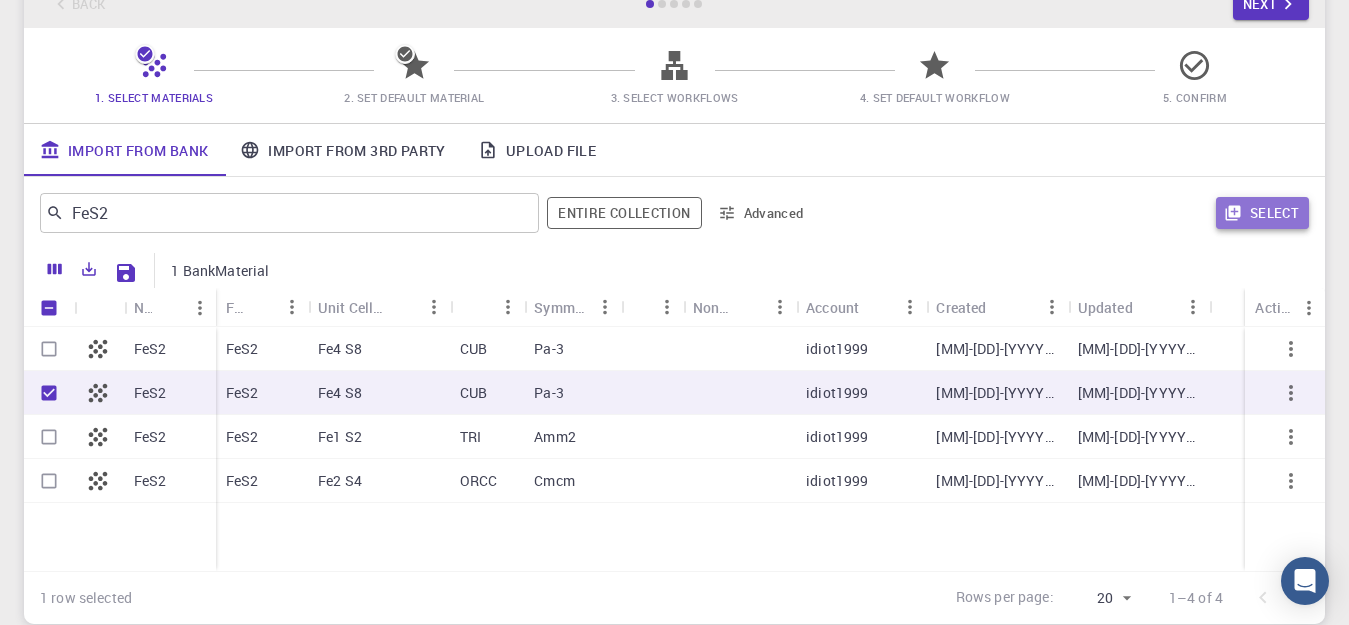 click on "Select" at bounding box center [1262, 213] 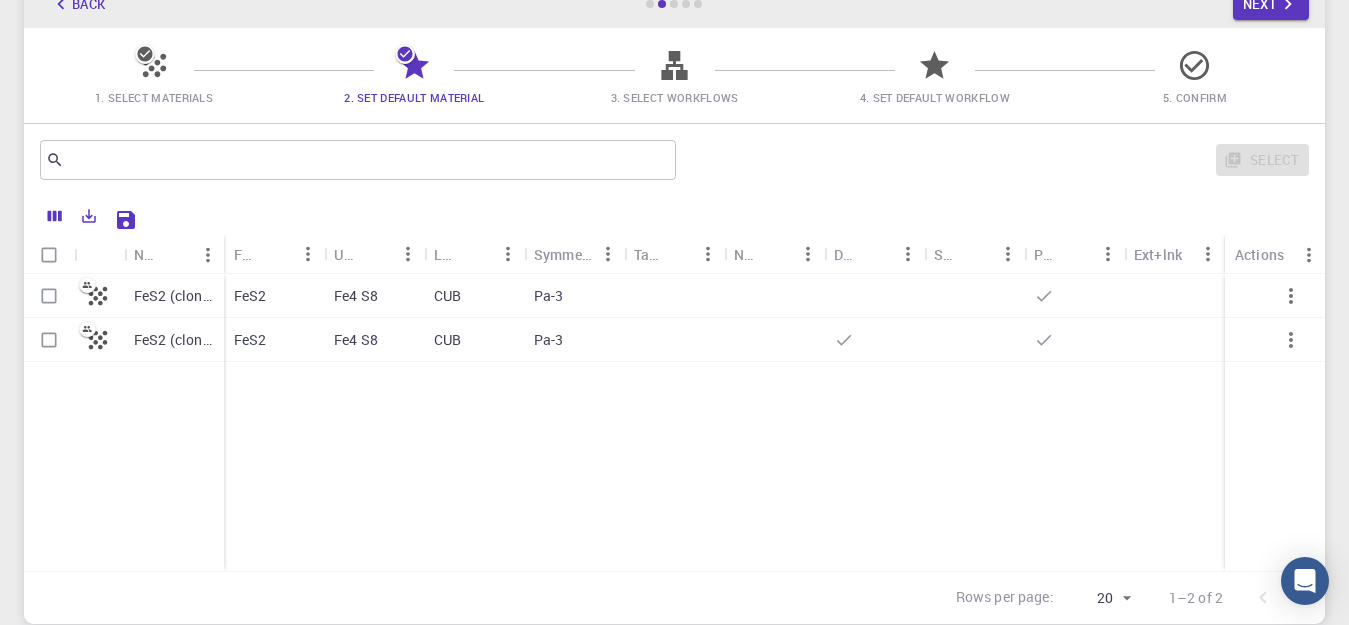 click 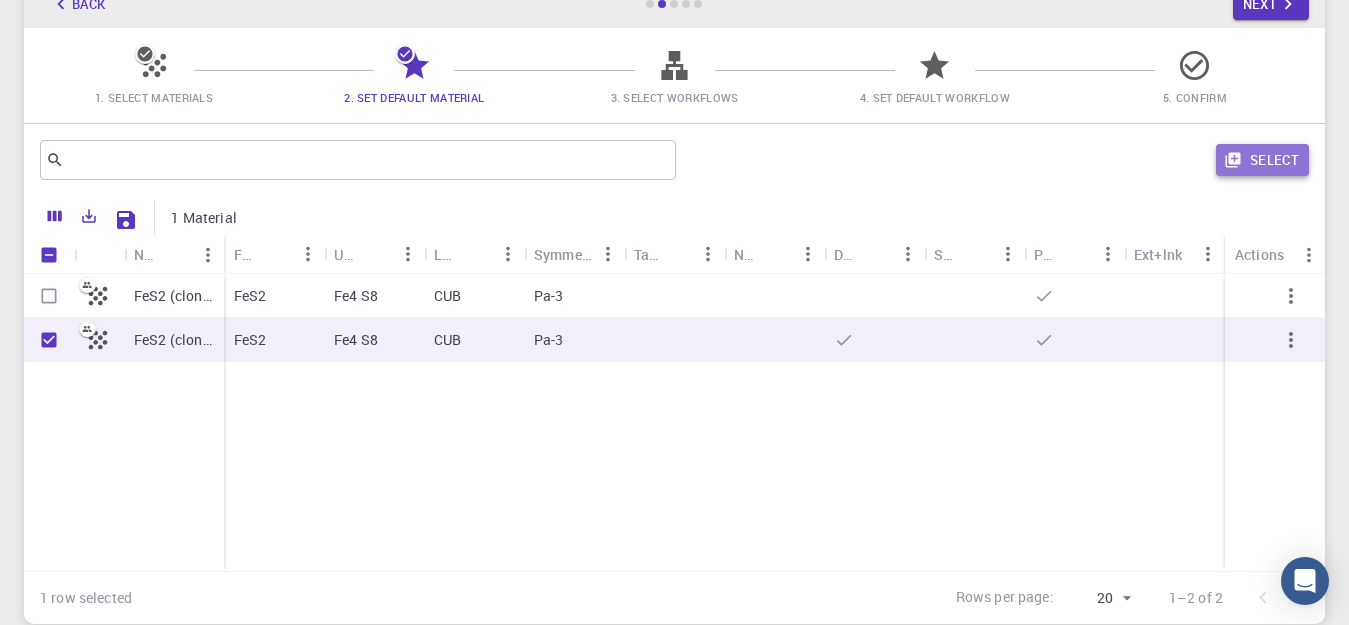 click on "Select" at bounding box center [1262, 160] 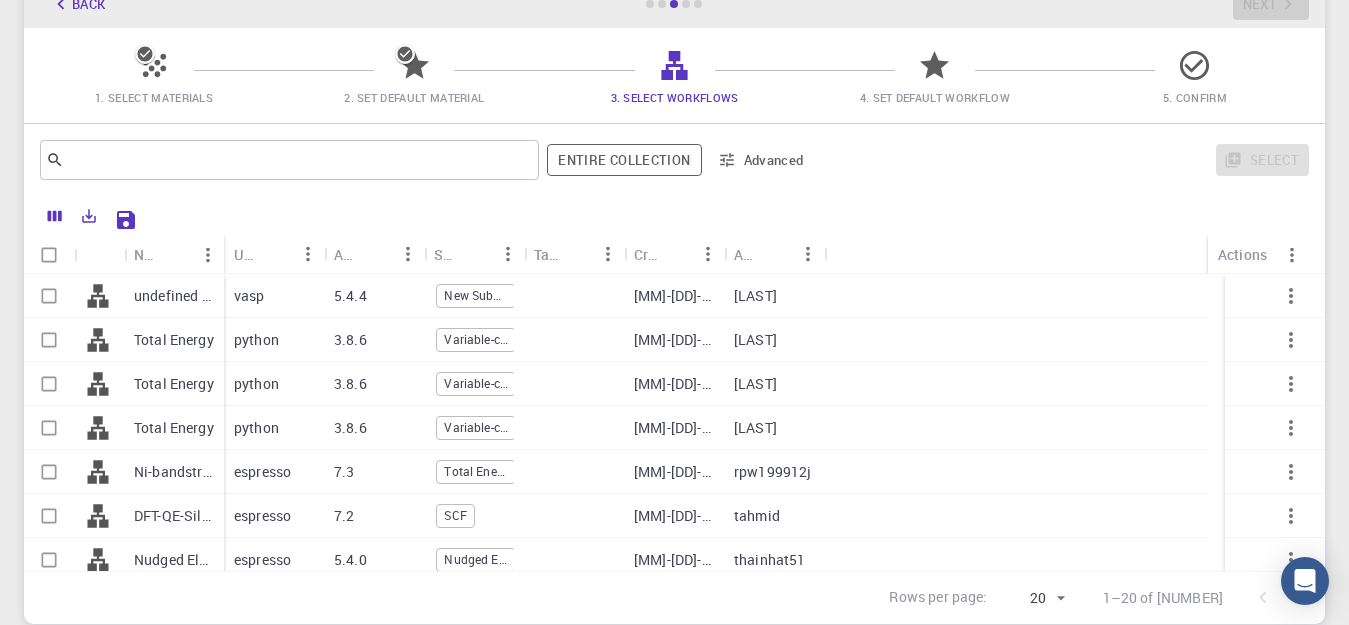 click at bounding box center [49, 296] 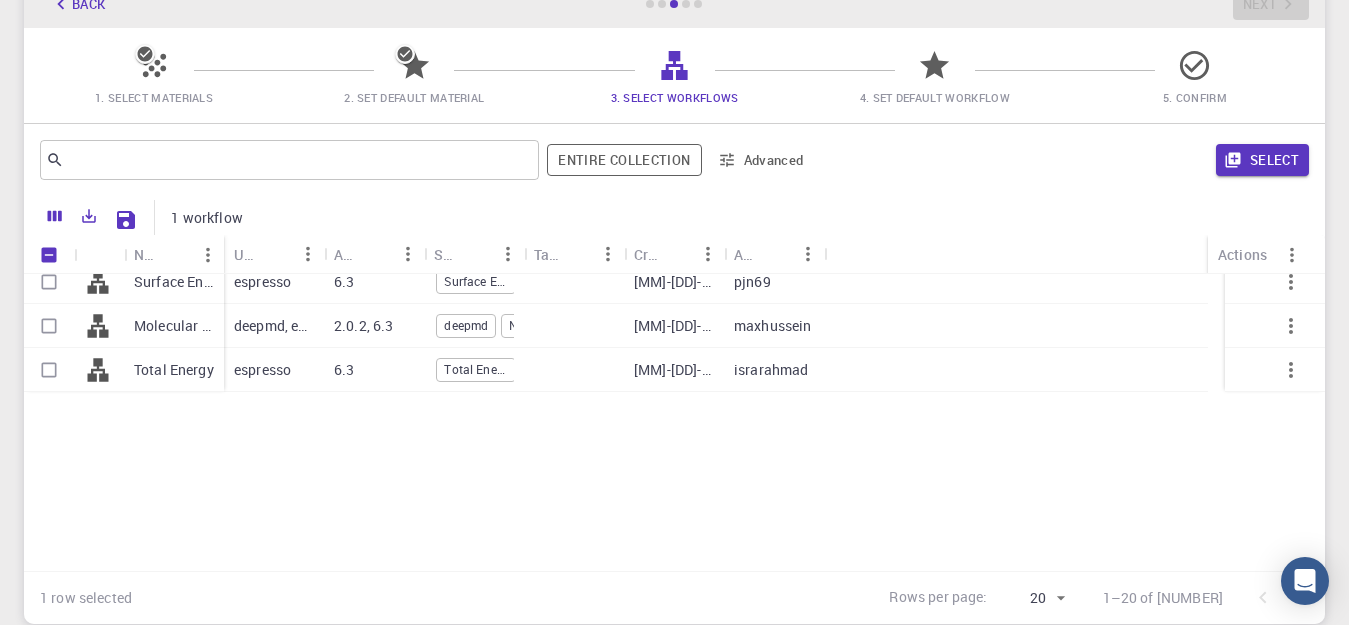 scroll, scrollTop: 0, scrollLeft: 0, axis: both 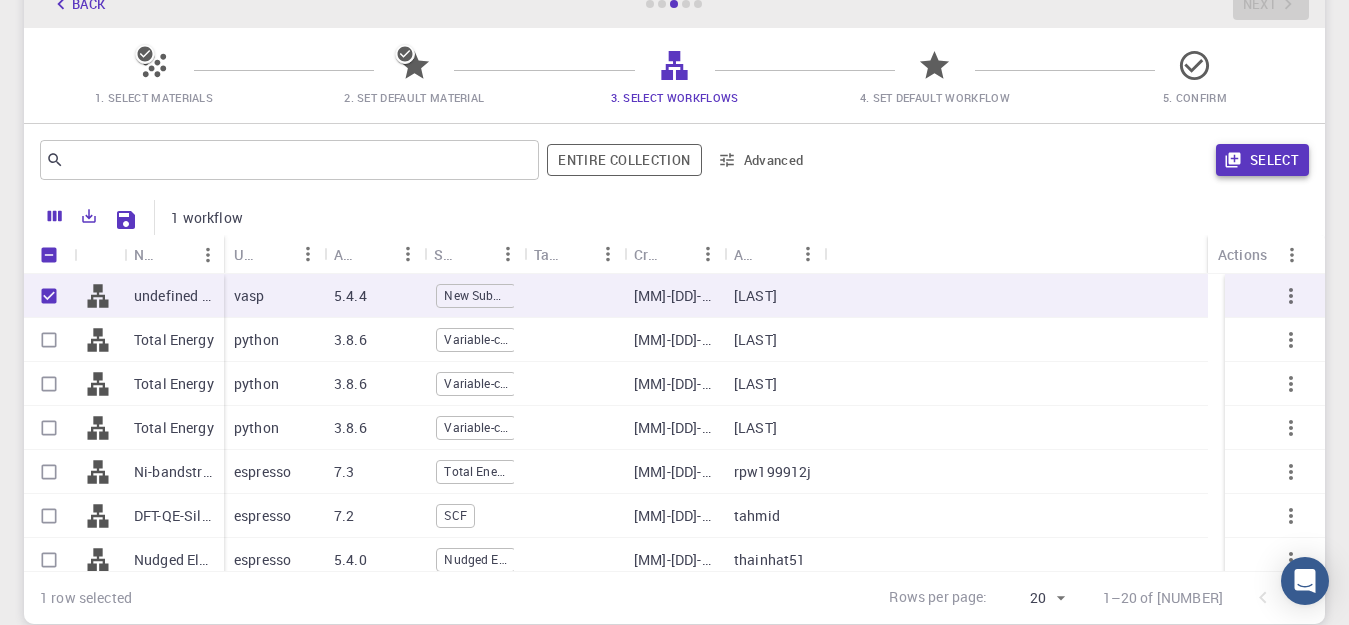 click on "Select" at bounding box center (1262, 160) 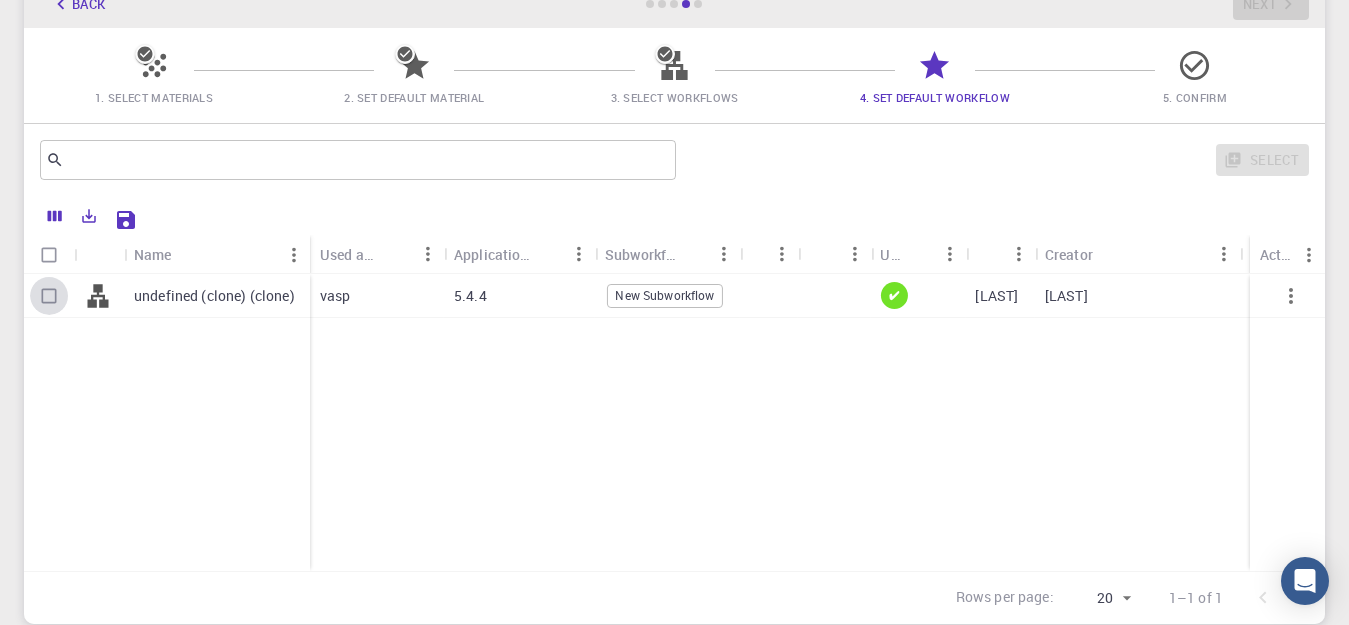 click at bounding box center [49, 296] 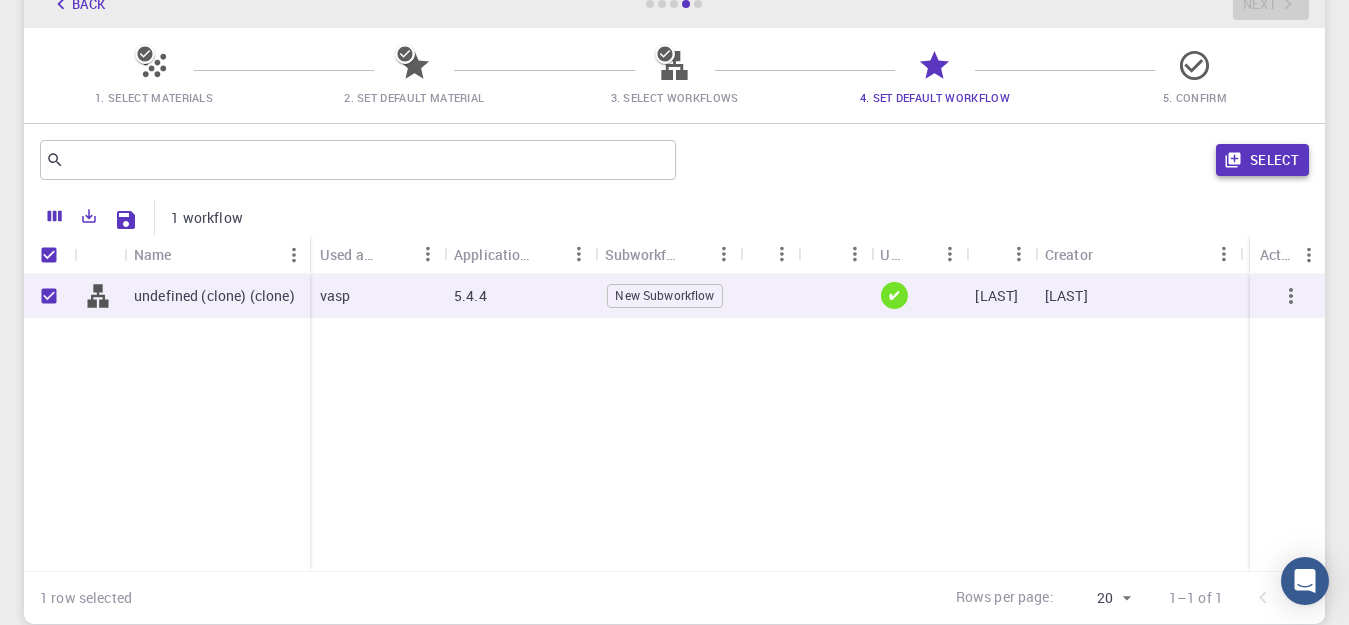 click on "Select" at bounding box center [1262, 160] 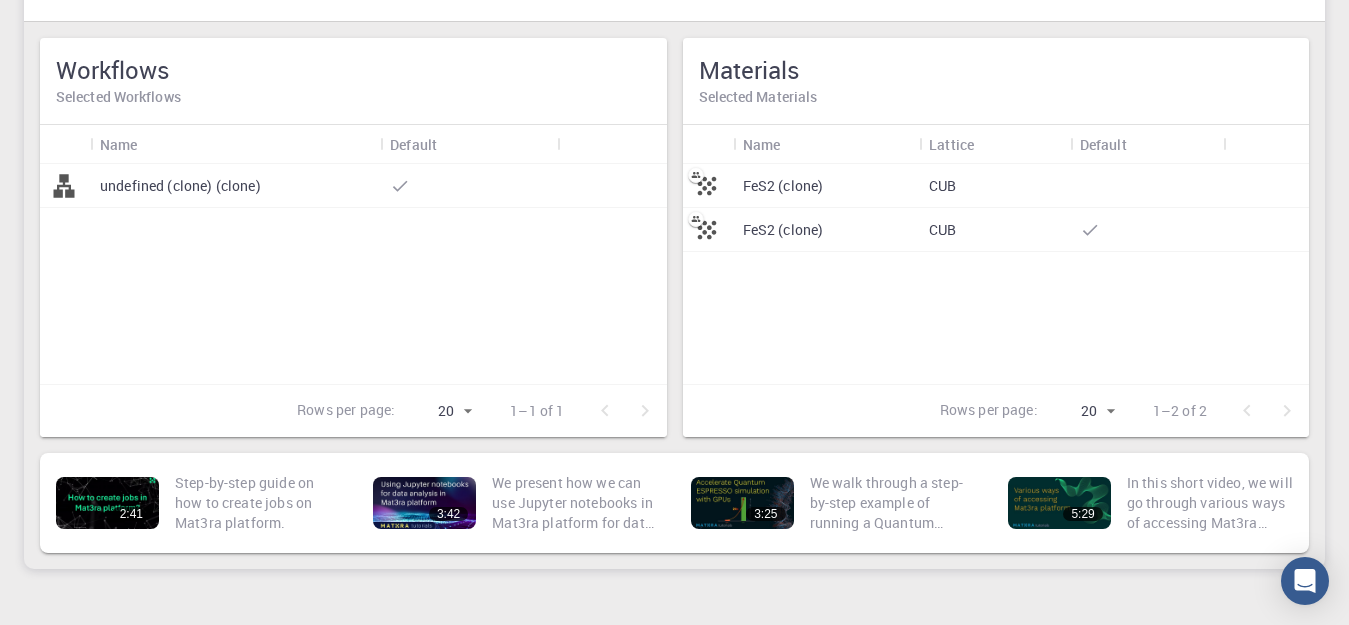 scroll, scrollTop: 189, scrollLeft: 0, axis: vertical 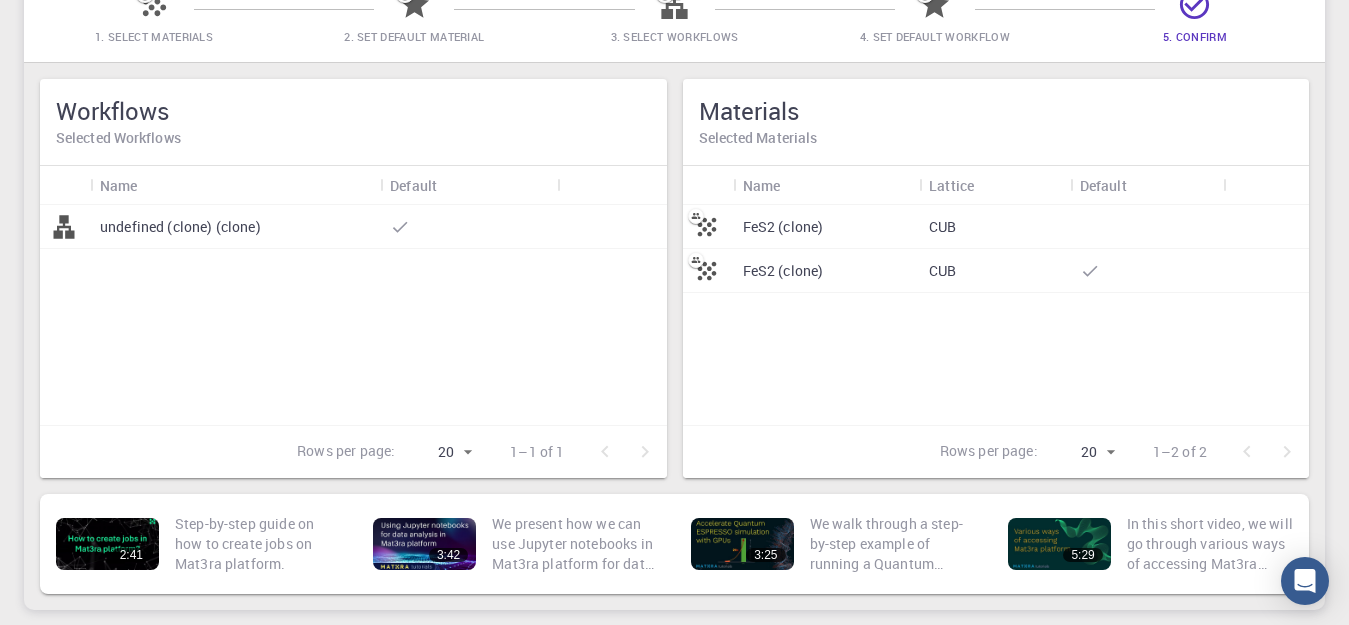 click on "undefined (clone) (clone)" at bounding box center [235, 227] 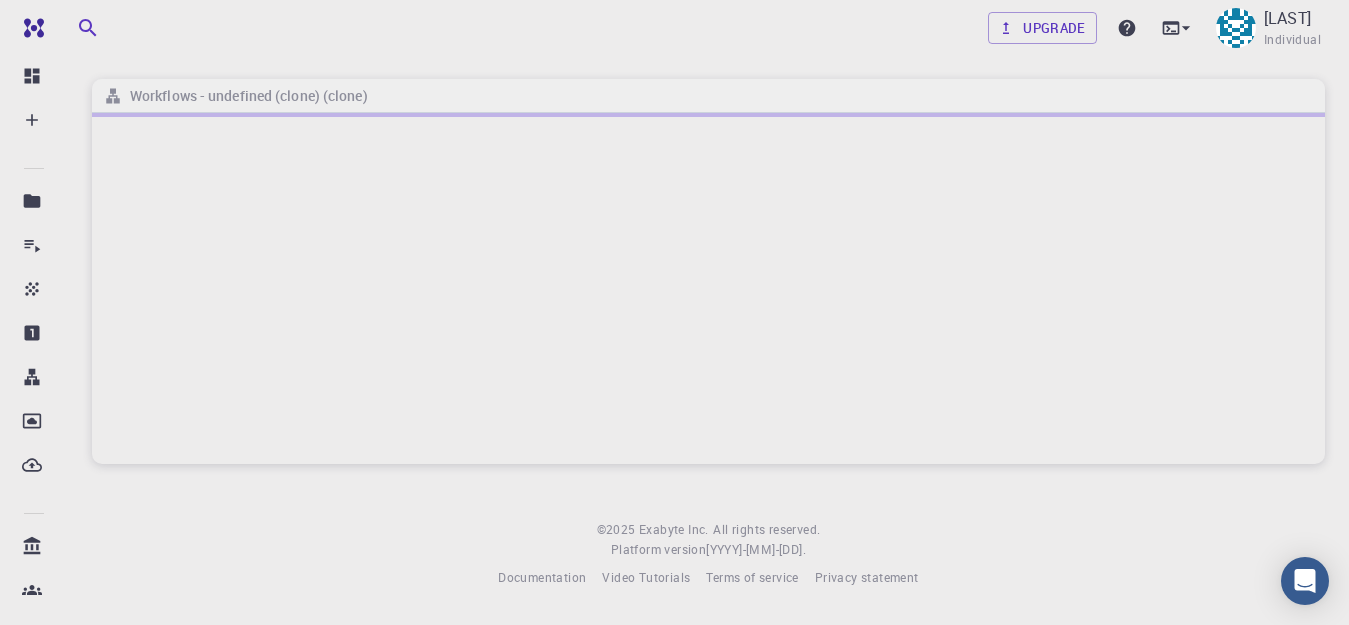 scroll, scrollTop: 0, scrollLeft: 0, axis: both 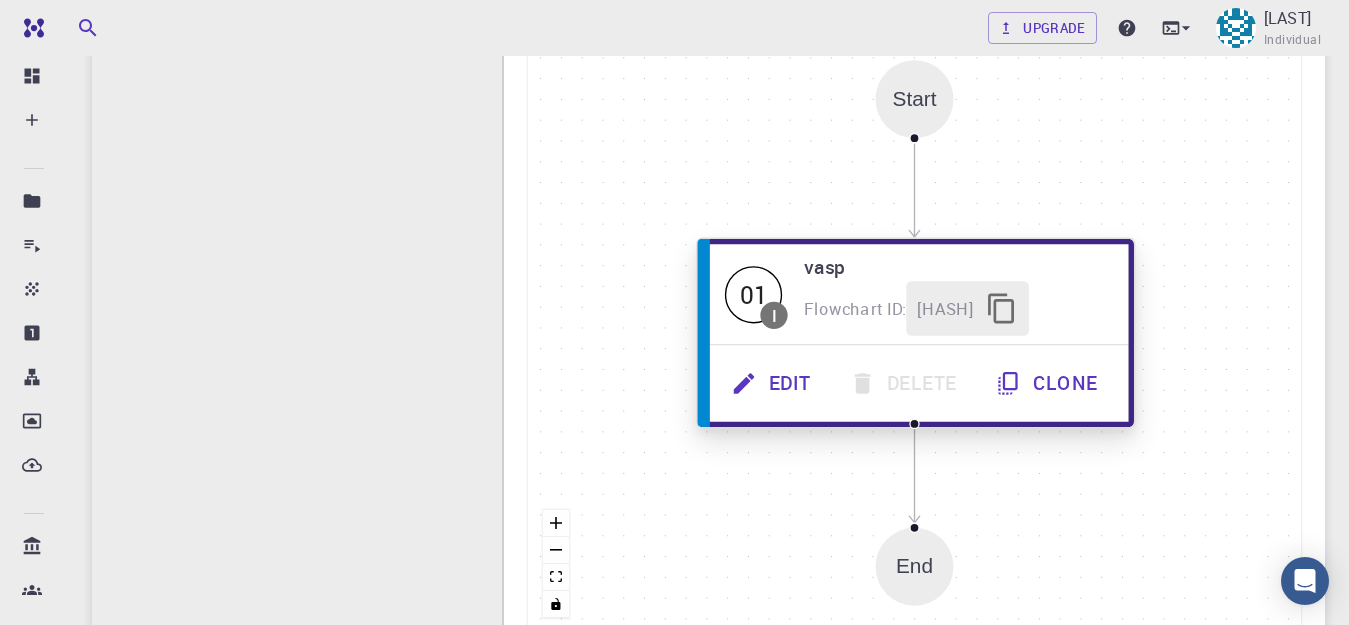 click on "01" at bounding box center [753, 293] 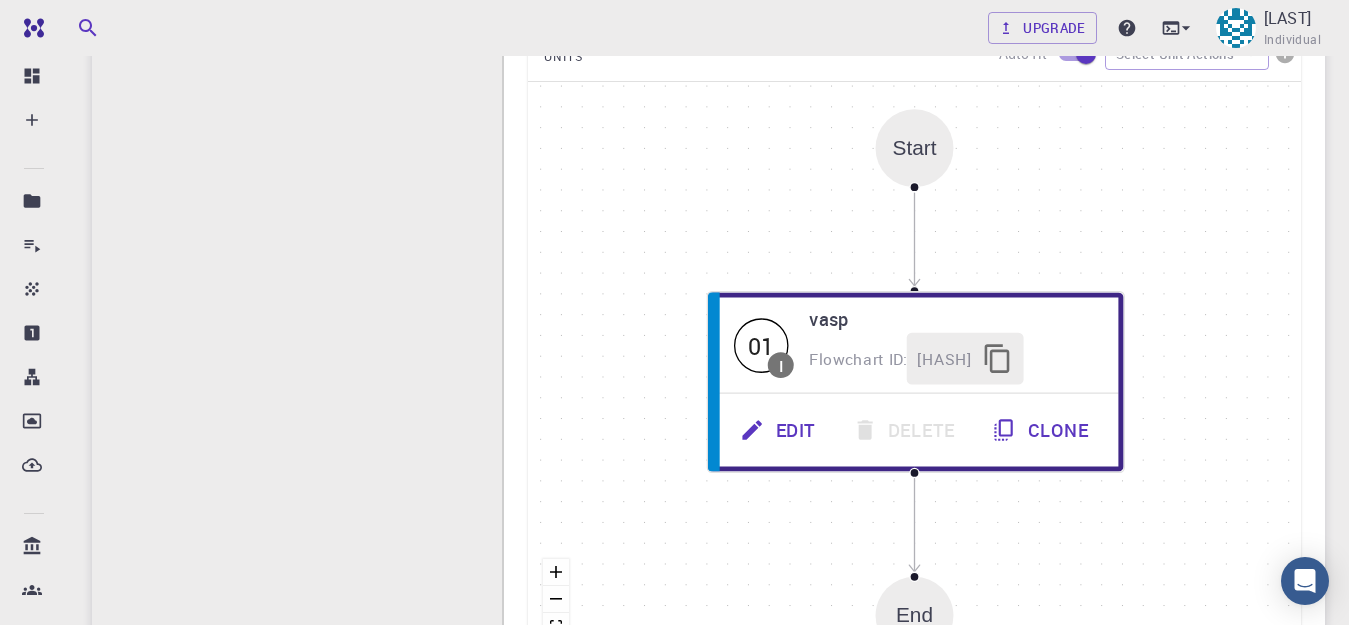 scroll, scrollTop: 454, scrollLeft: 0, axis: vertical 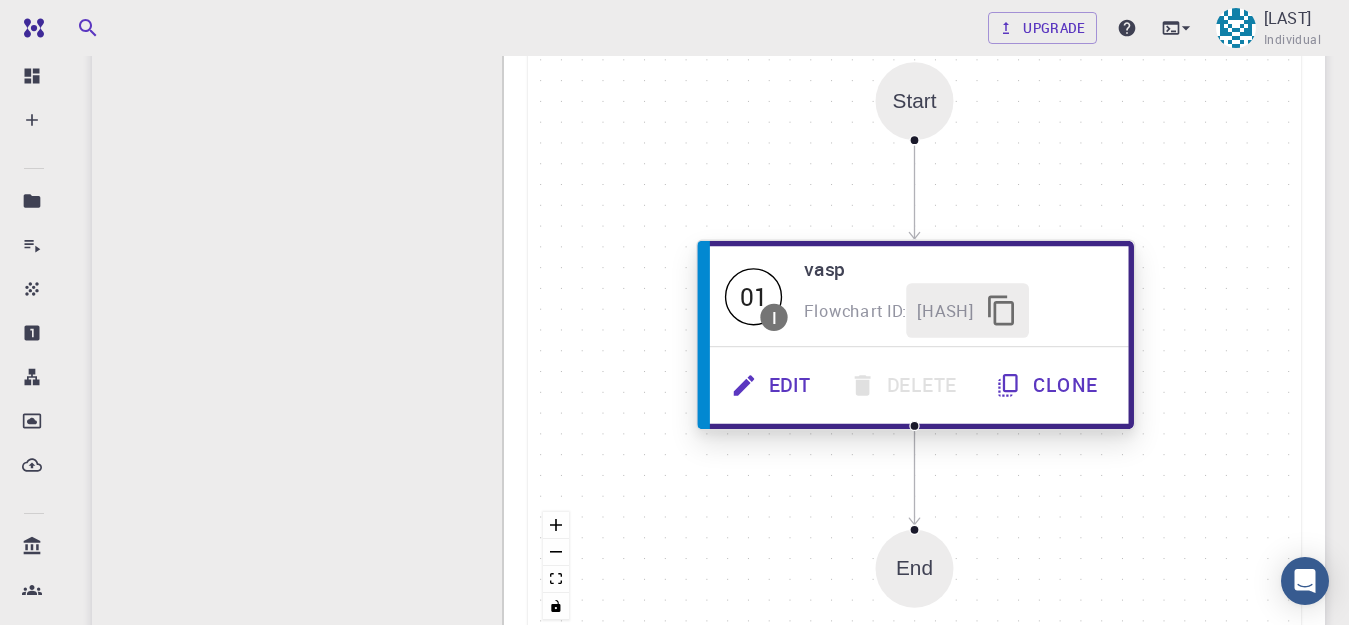 click on "01" at bounding box center [753, 295] 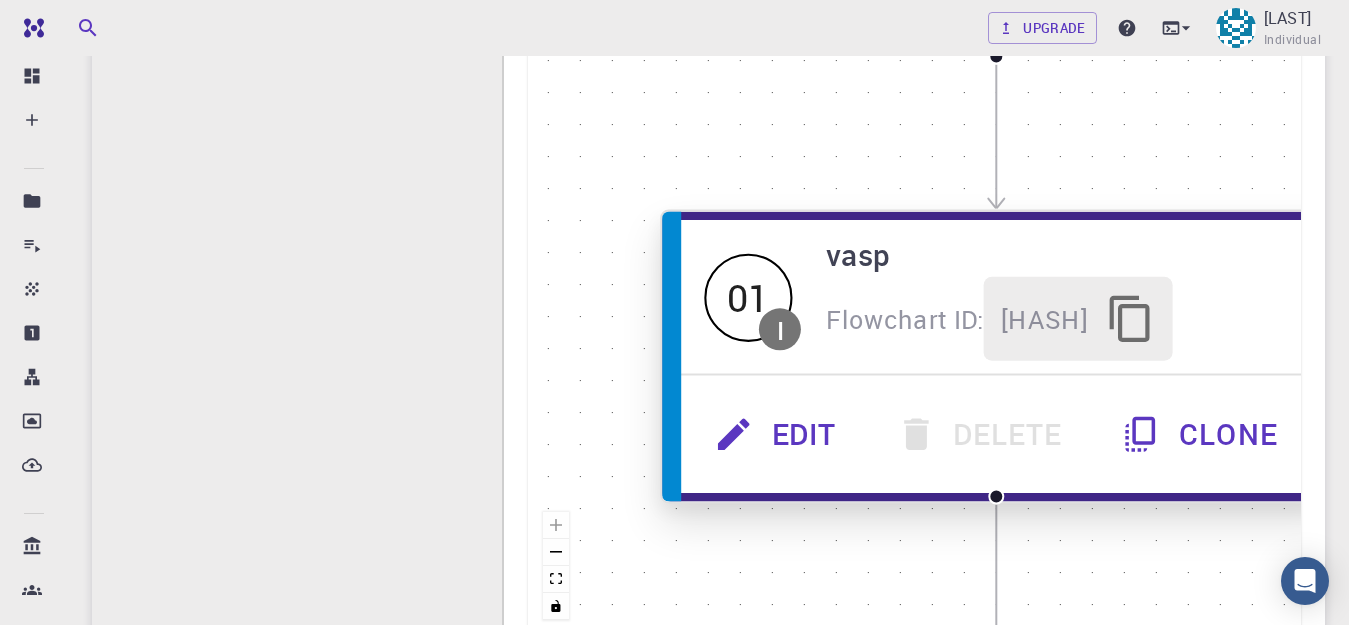 click on "01" at bounding box center [748, 297] 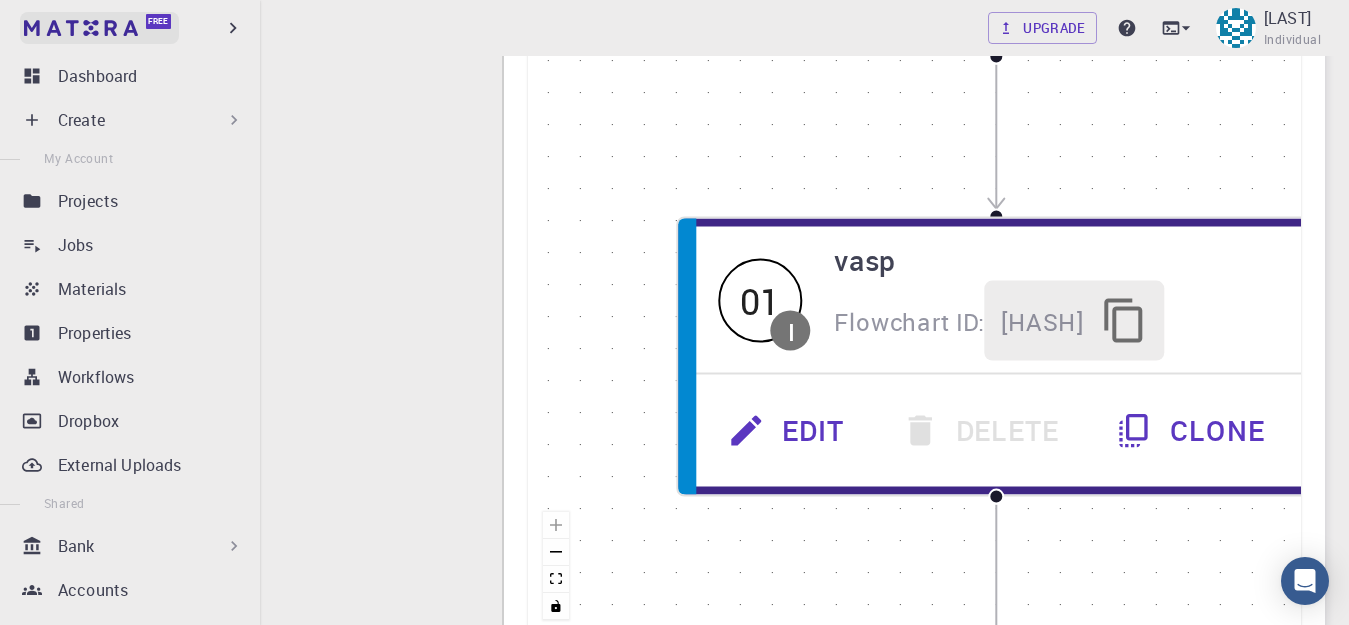 click at bounding box center [38, 28] 